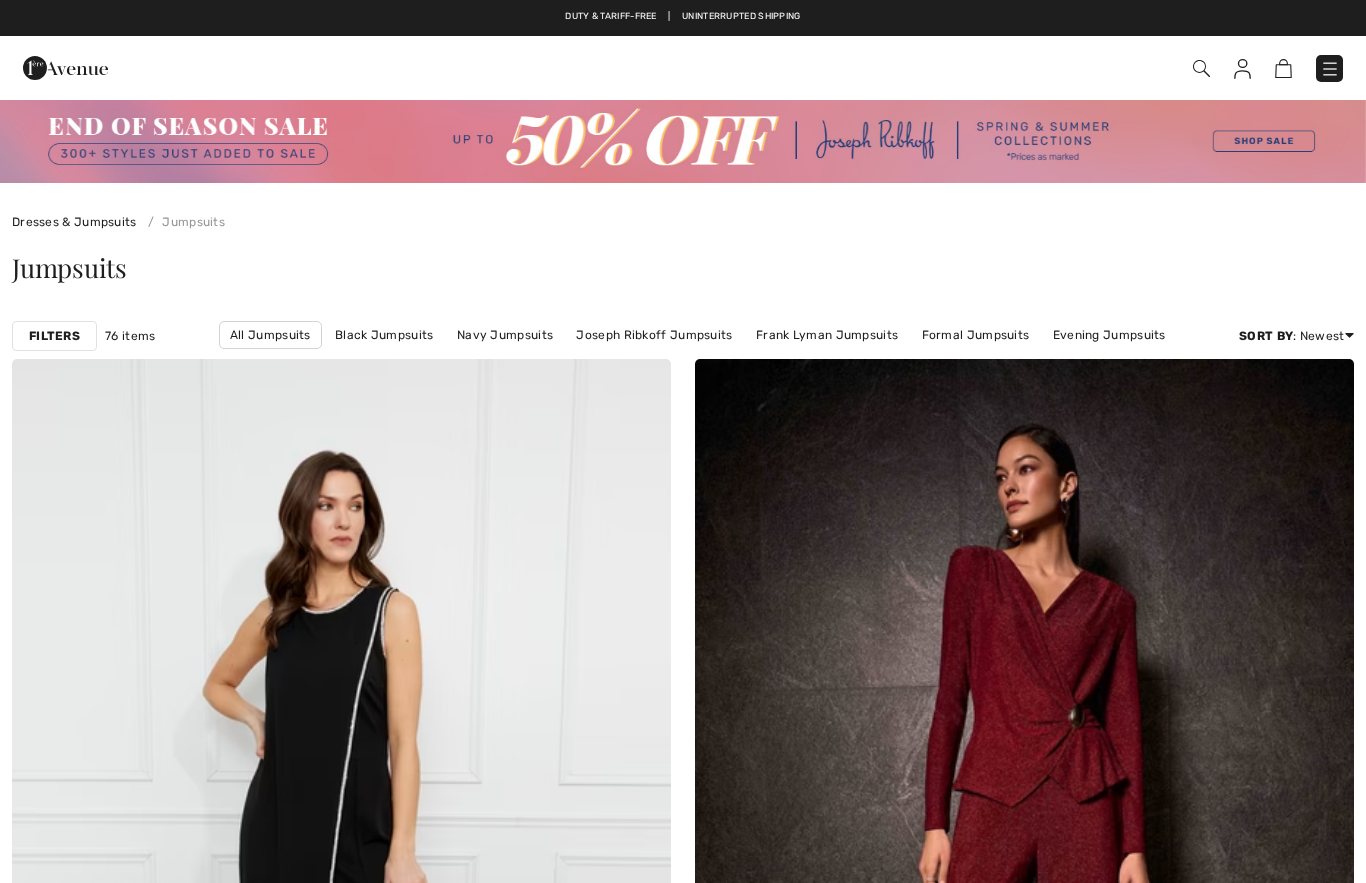 scroll, scrollTop: 0, scrollLeft: 0, axis: both 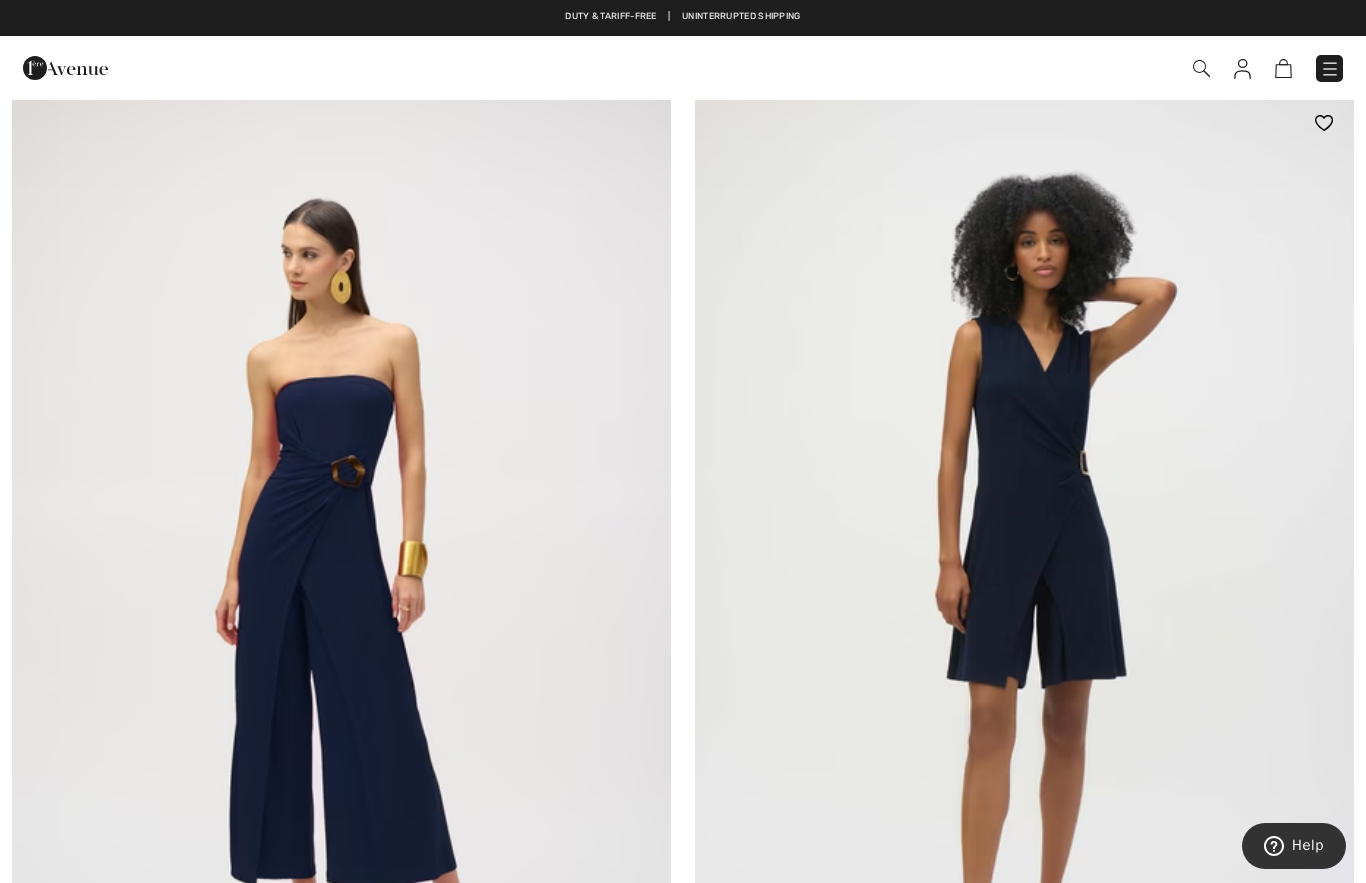 click at bounding box center [1024, 587] 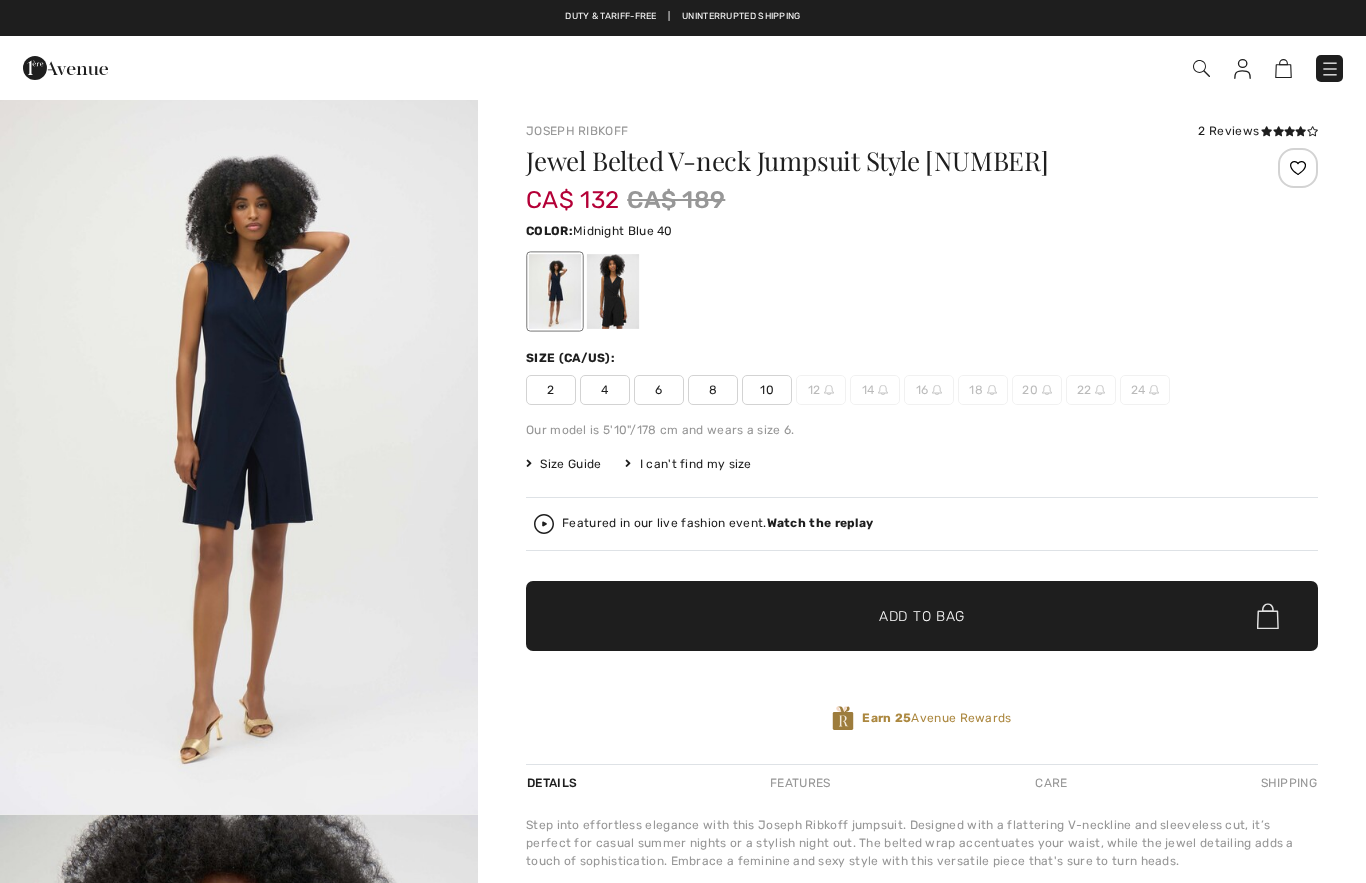 scroll, scrollTop: 0, scrollLeft: 0, axis: both 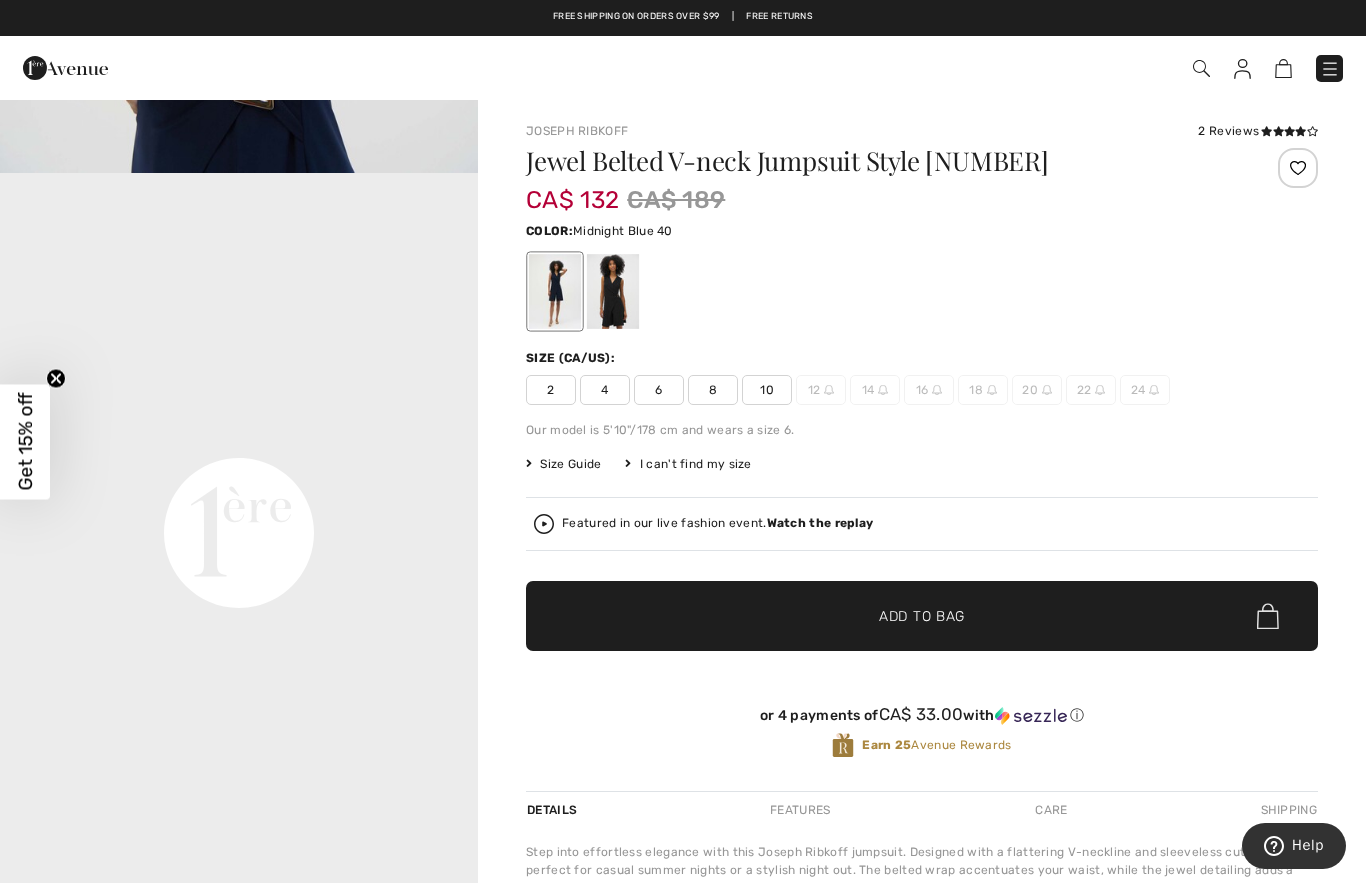 click on "8" at bounding box center (713, 390) 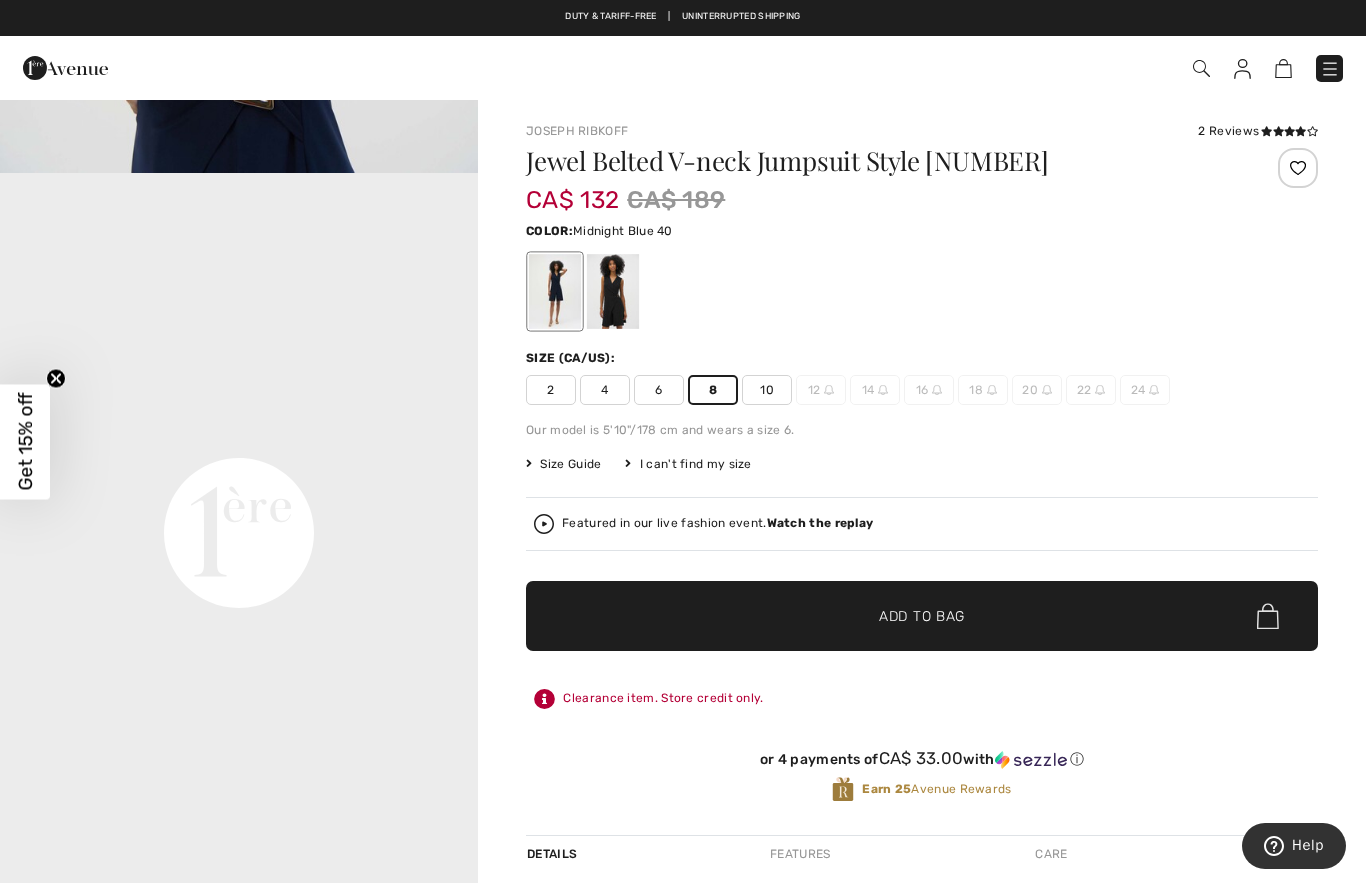 click on "✔ Added to Bag
Add to Bag" at bounding box center (922, 616) 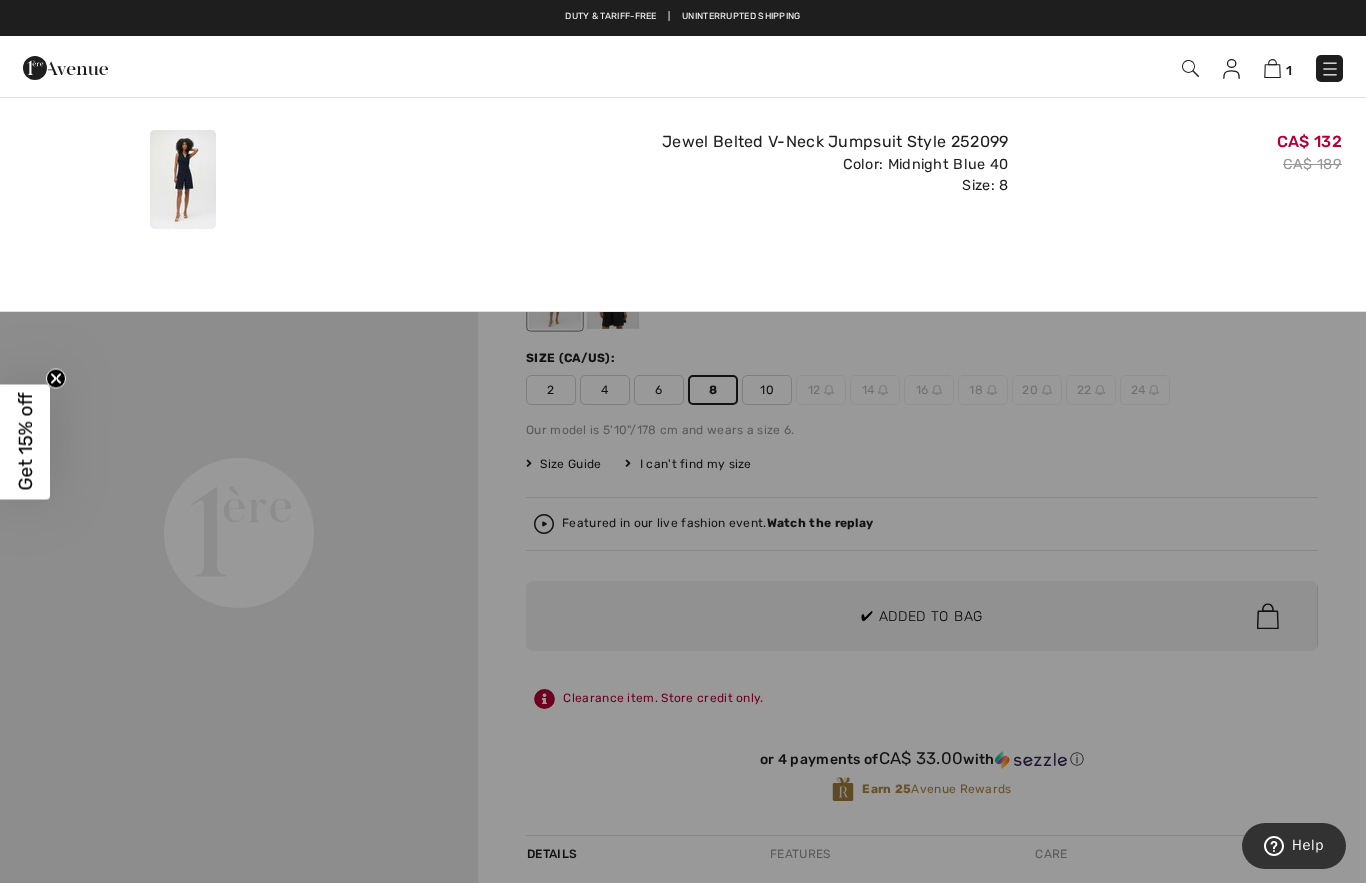 scroll, scrollTop: 0, scrollLeft: 0, axis: both 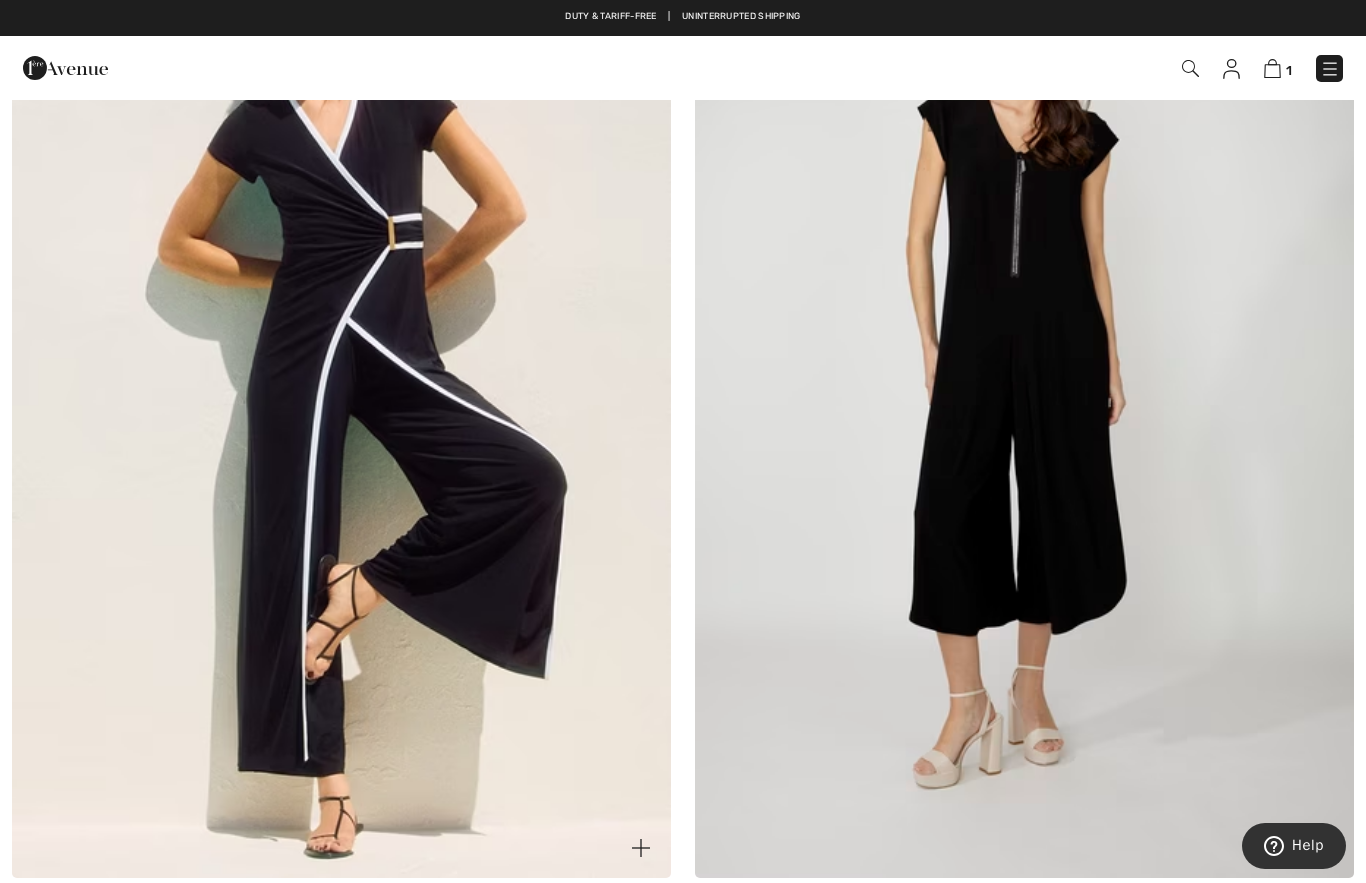 click at bounding box center [341, 384] 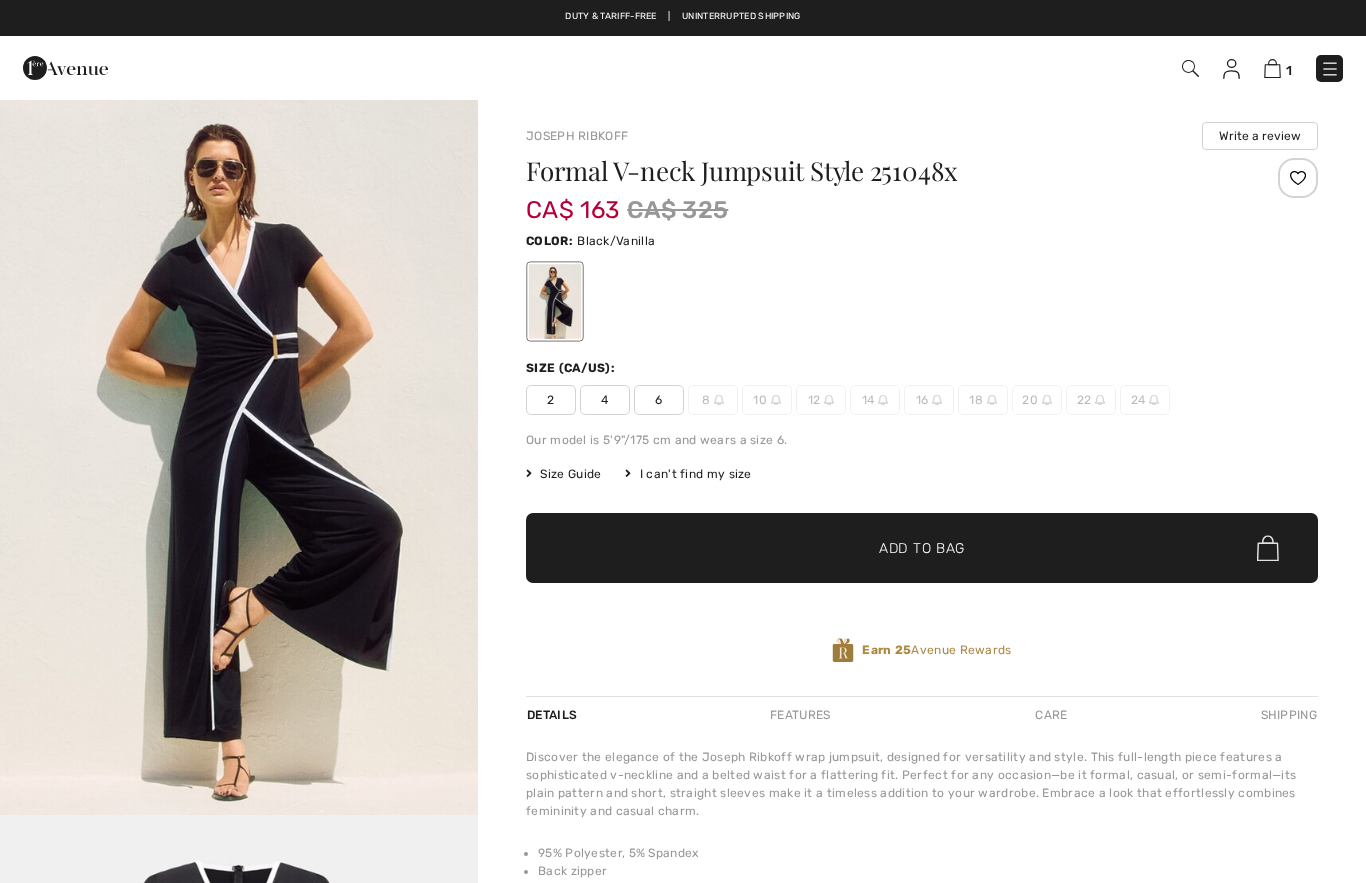 scroll, scrollTop: 0, scrollLeft: 0, axis: both 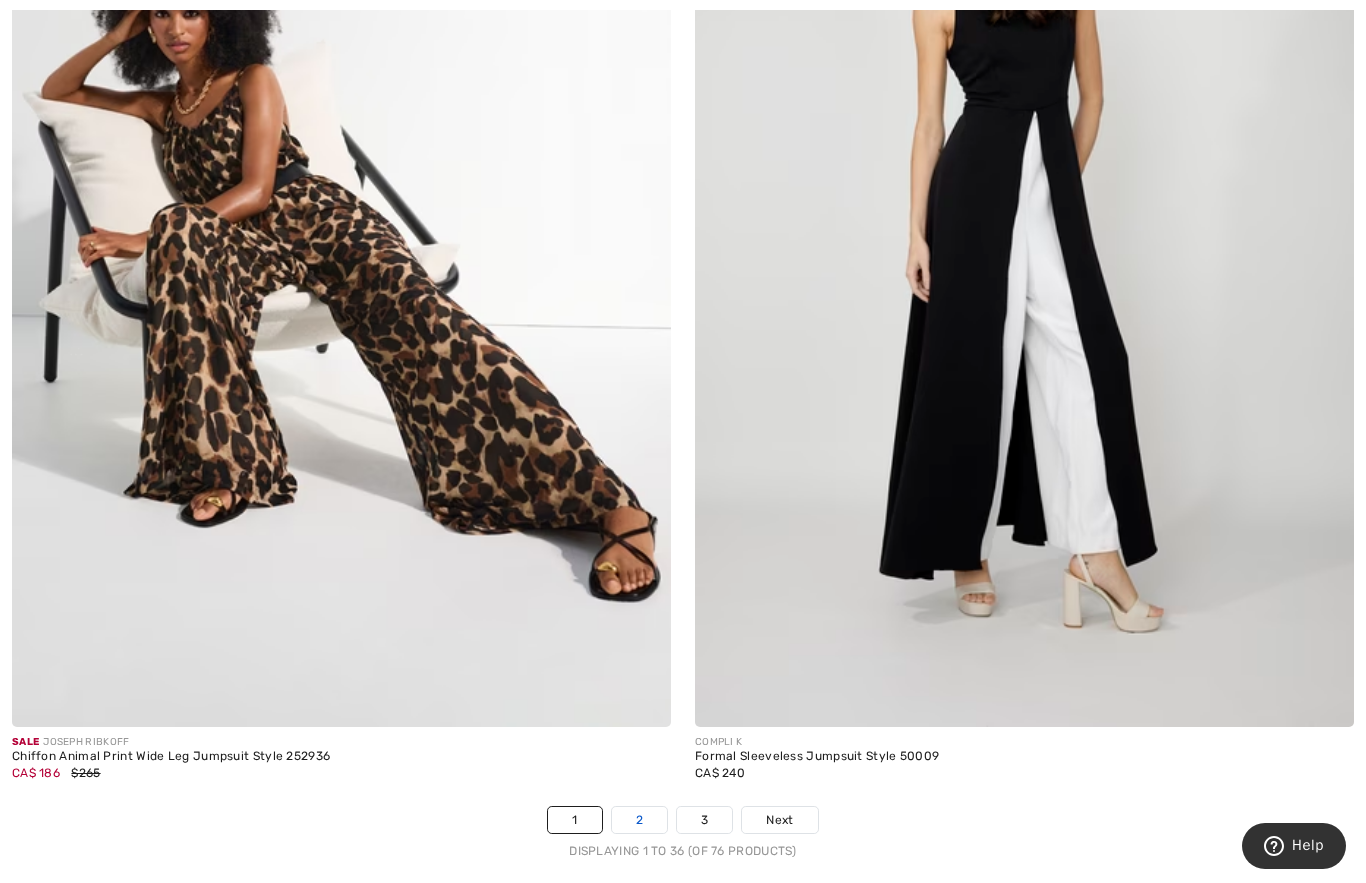 click on "2" at bounding box center (639, 820) 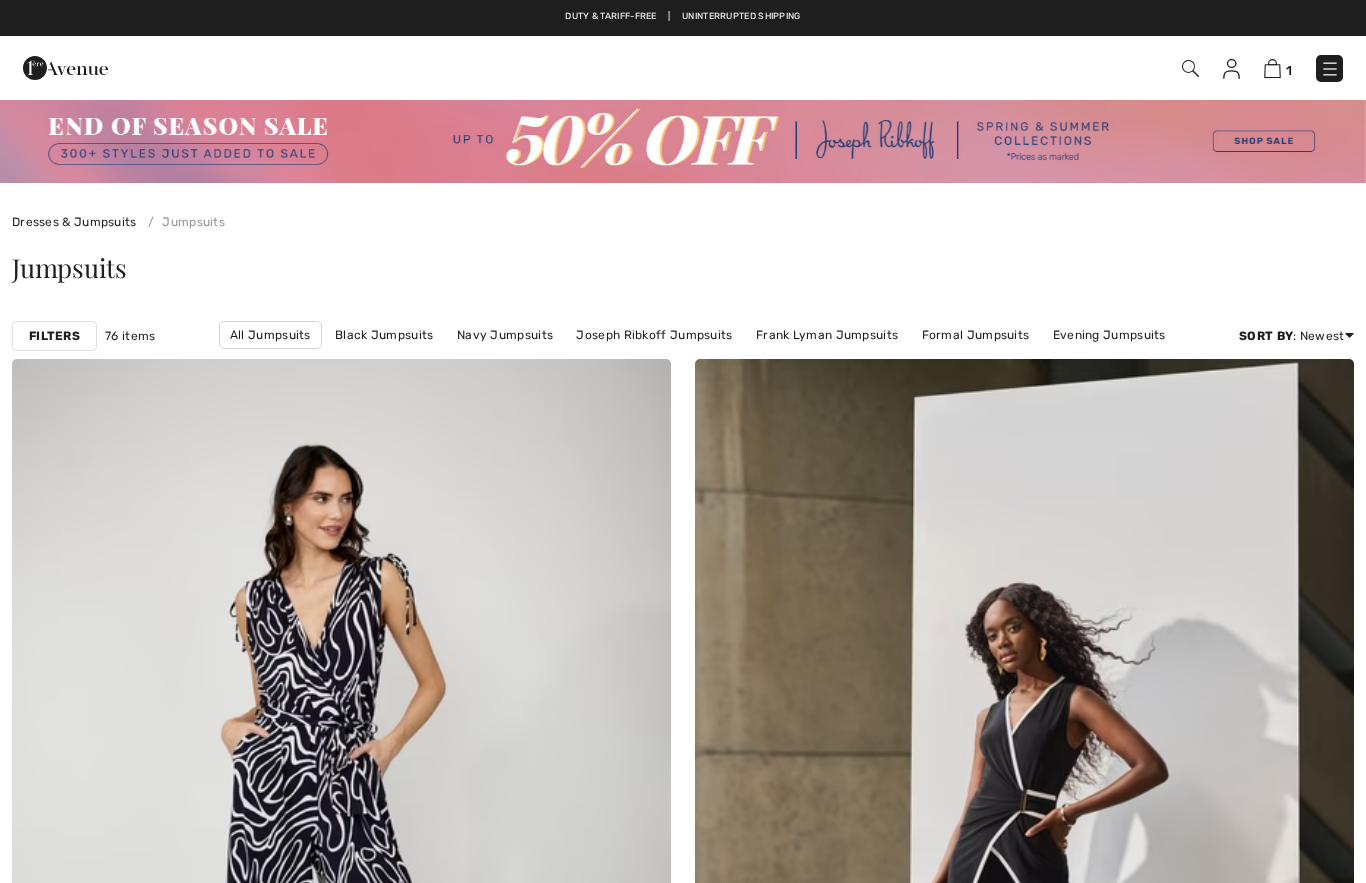 scroll, scrollTop: 0, scrollLeft: 0, axis: both 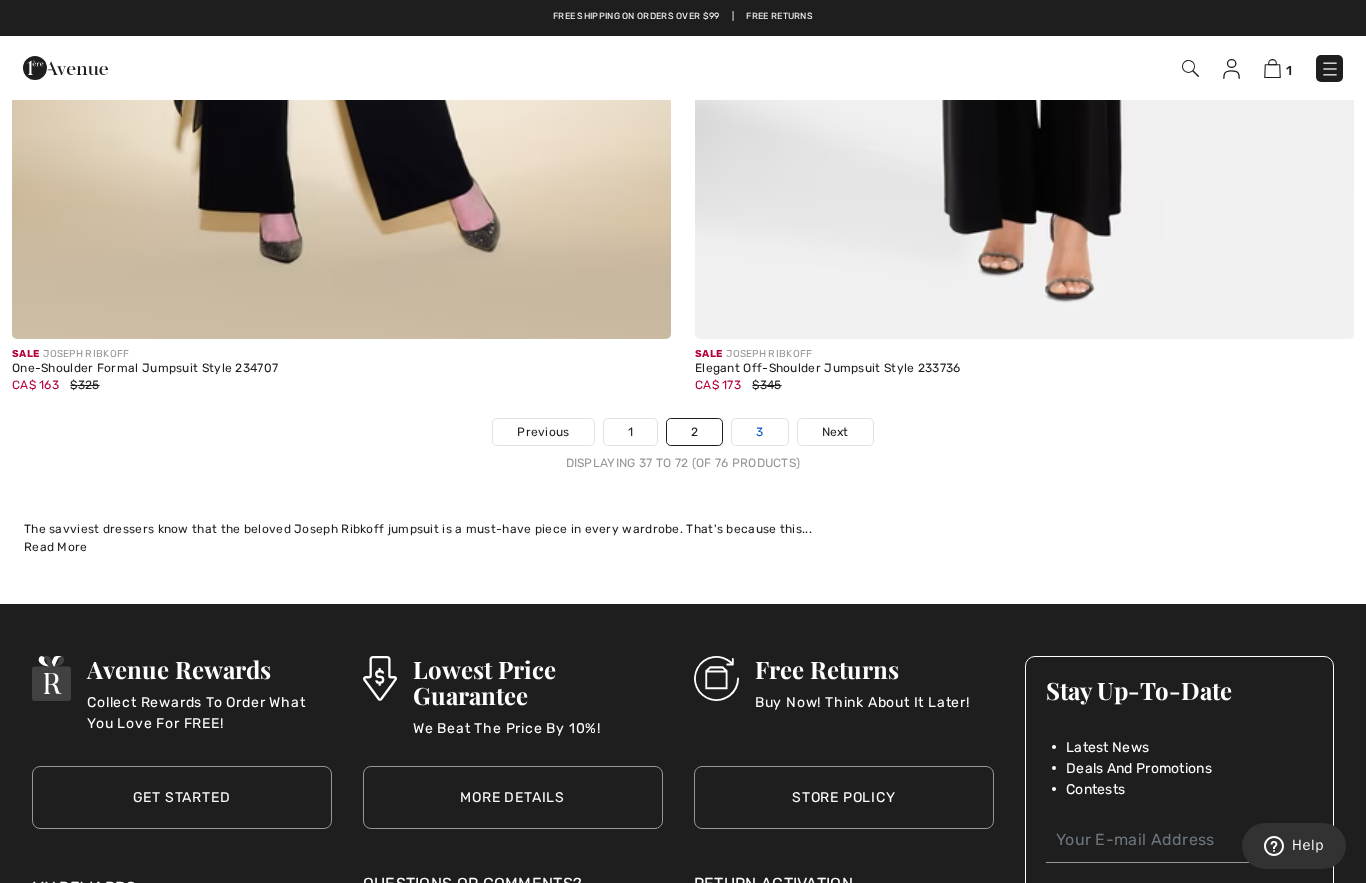 click on "3" at bounding box center [759, 432] 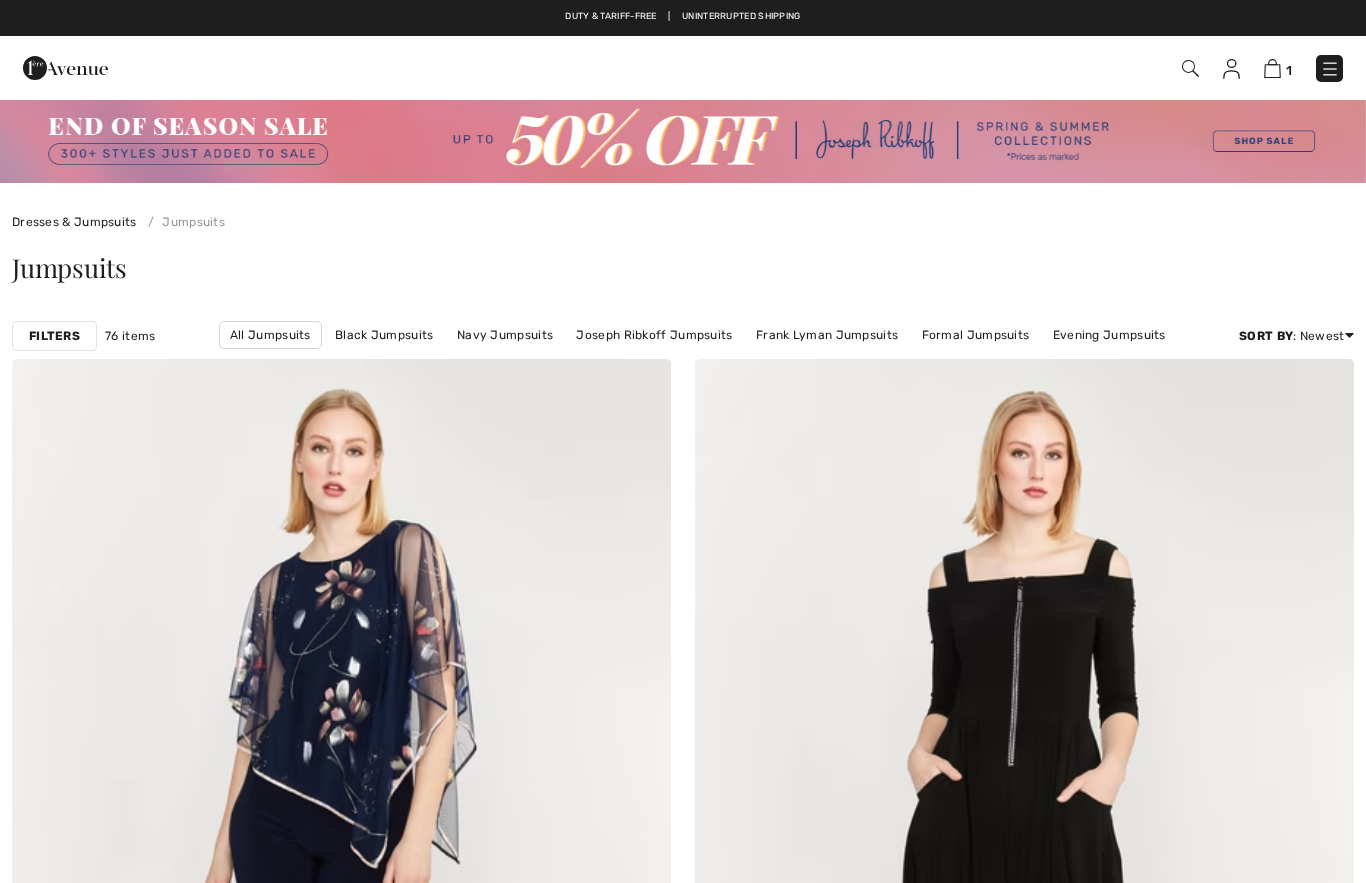 scroll, scrollTop: 0, scrollLeft: 0, axis: both 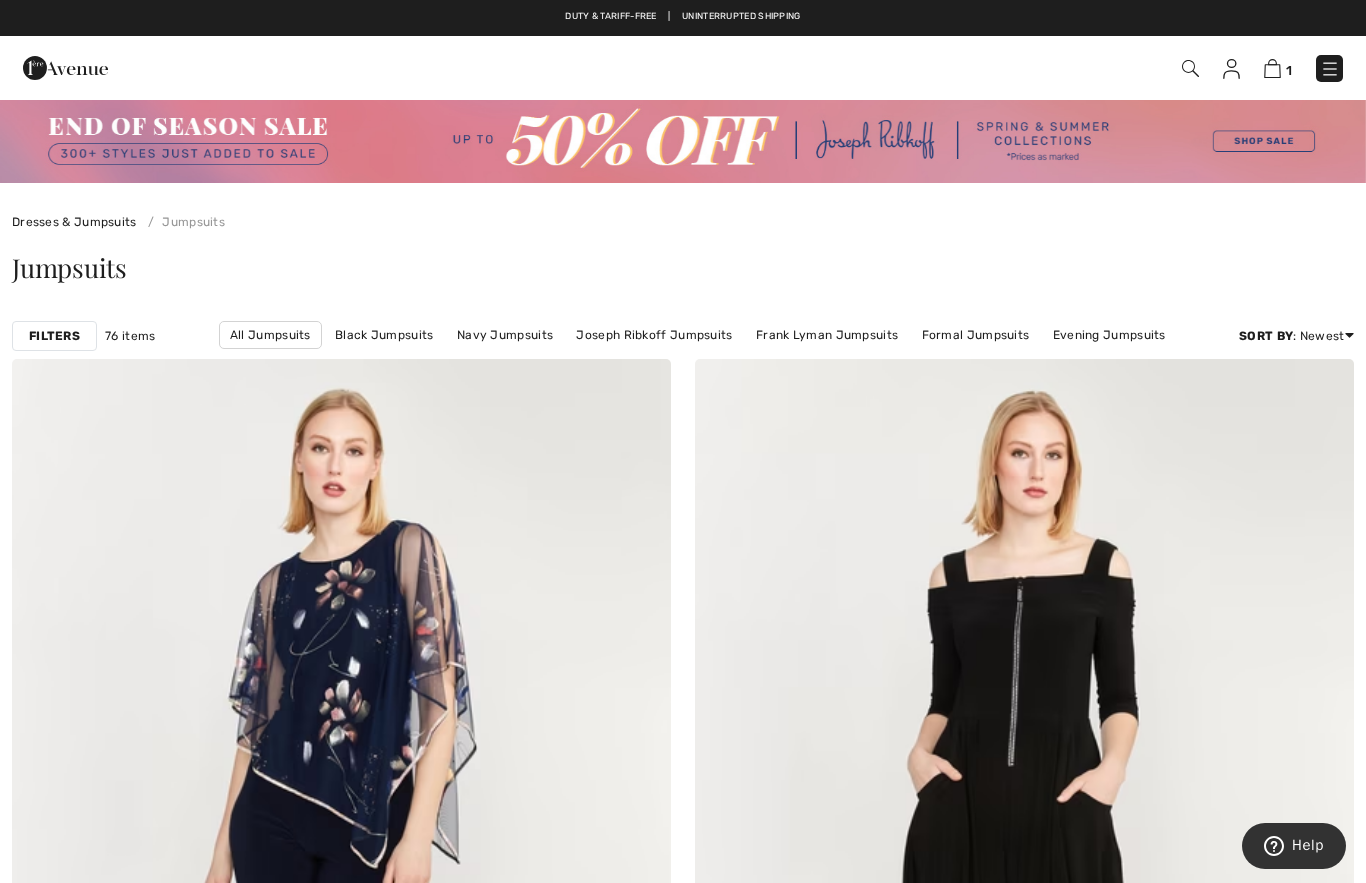 click at bounding box center [683, 140] 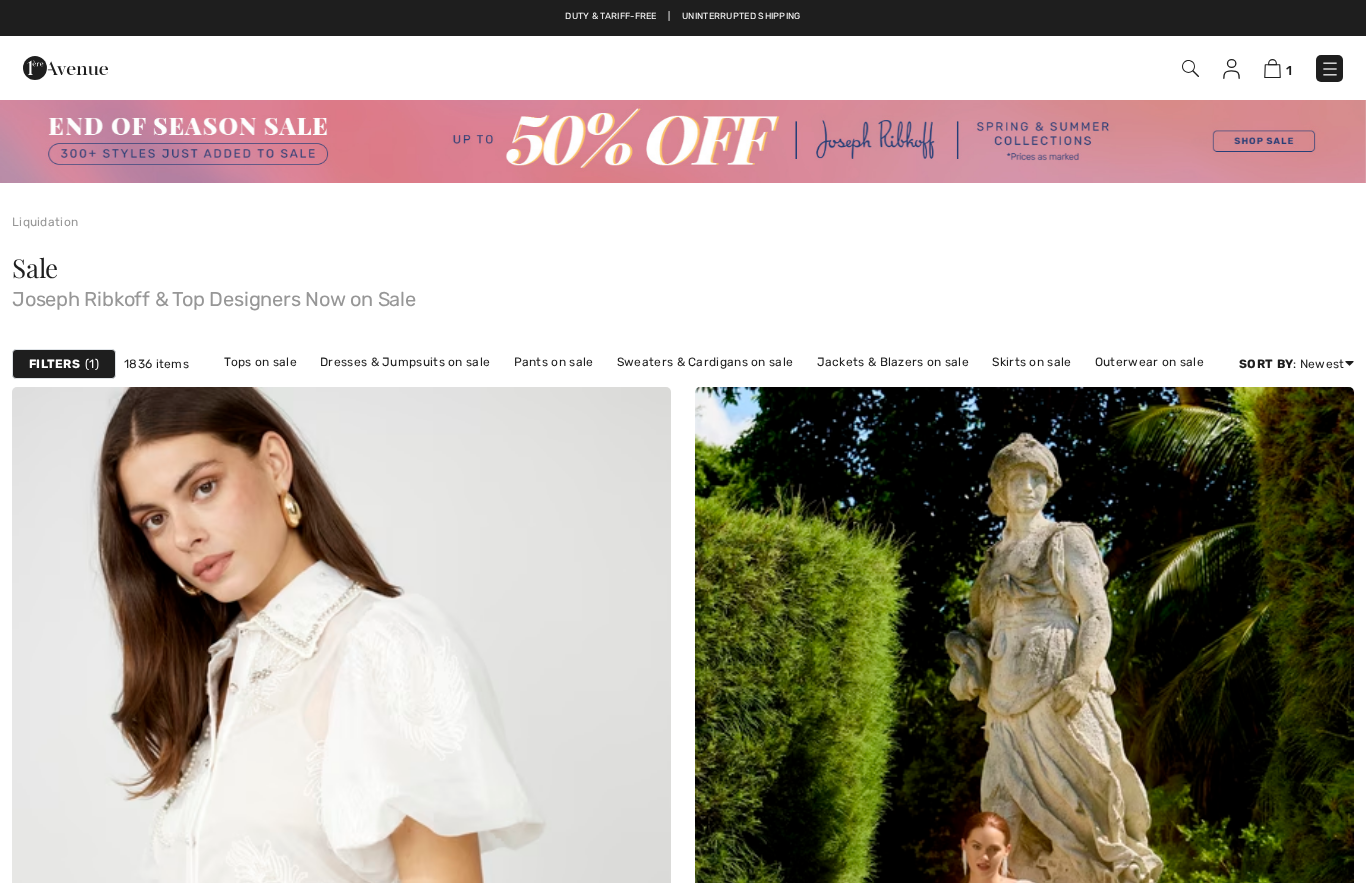 scroll, scrollTop: 0, scrollLeft: 0, axis: both 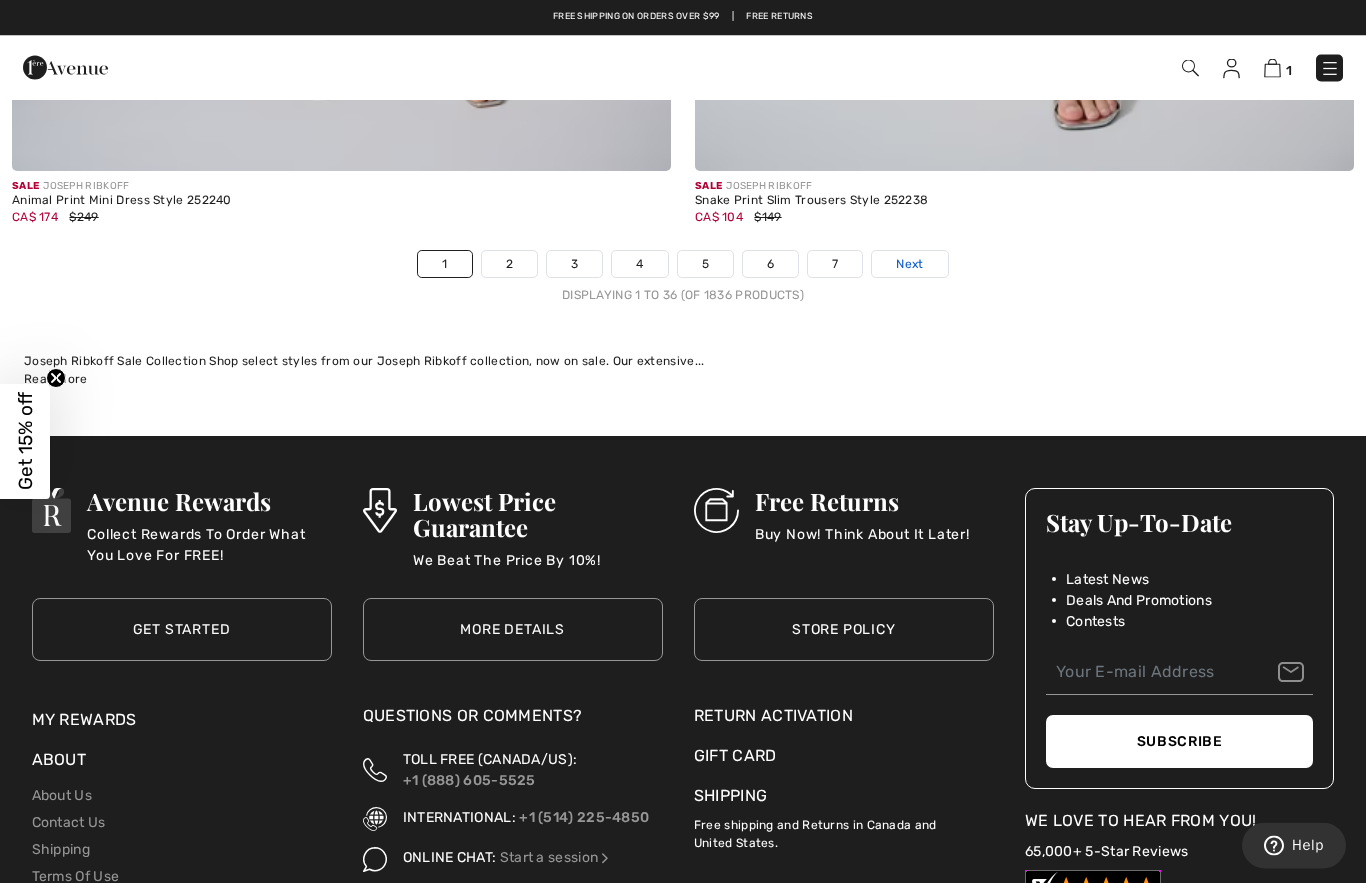 click on "Next" at bounding box center [909, 265] 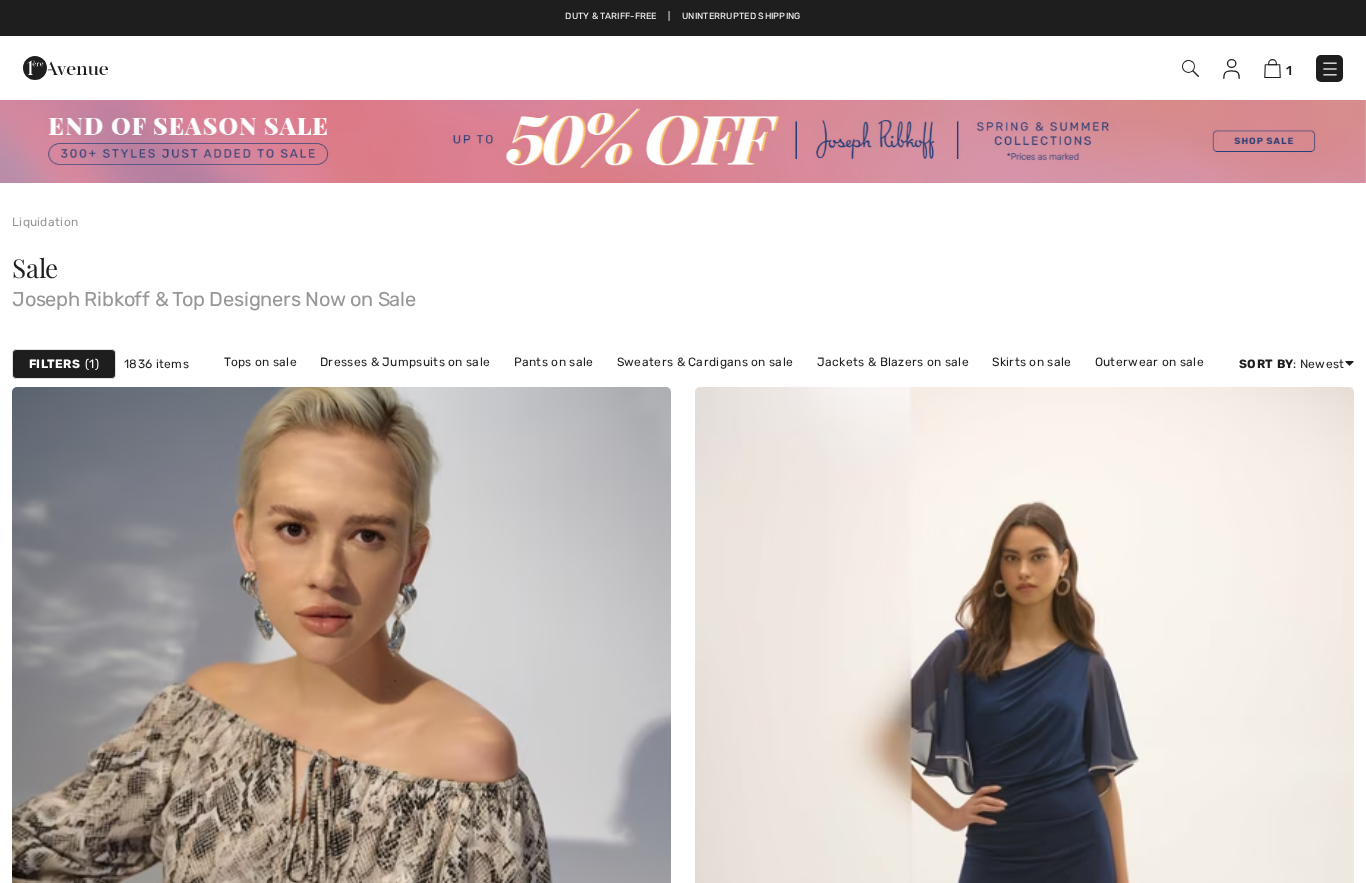 scroll, scrollTop: 0, scrollLeft: 0, axis: both 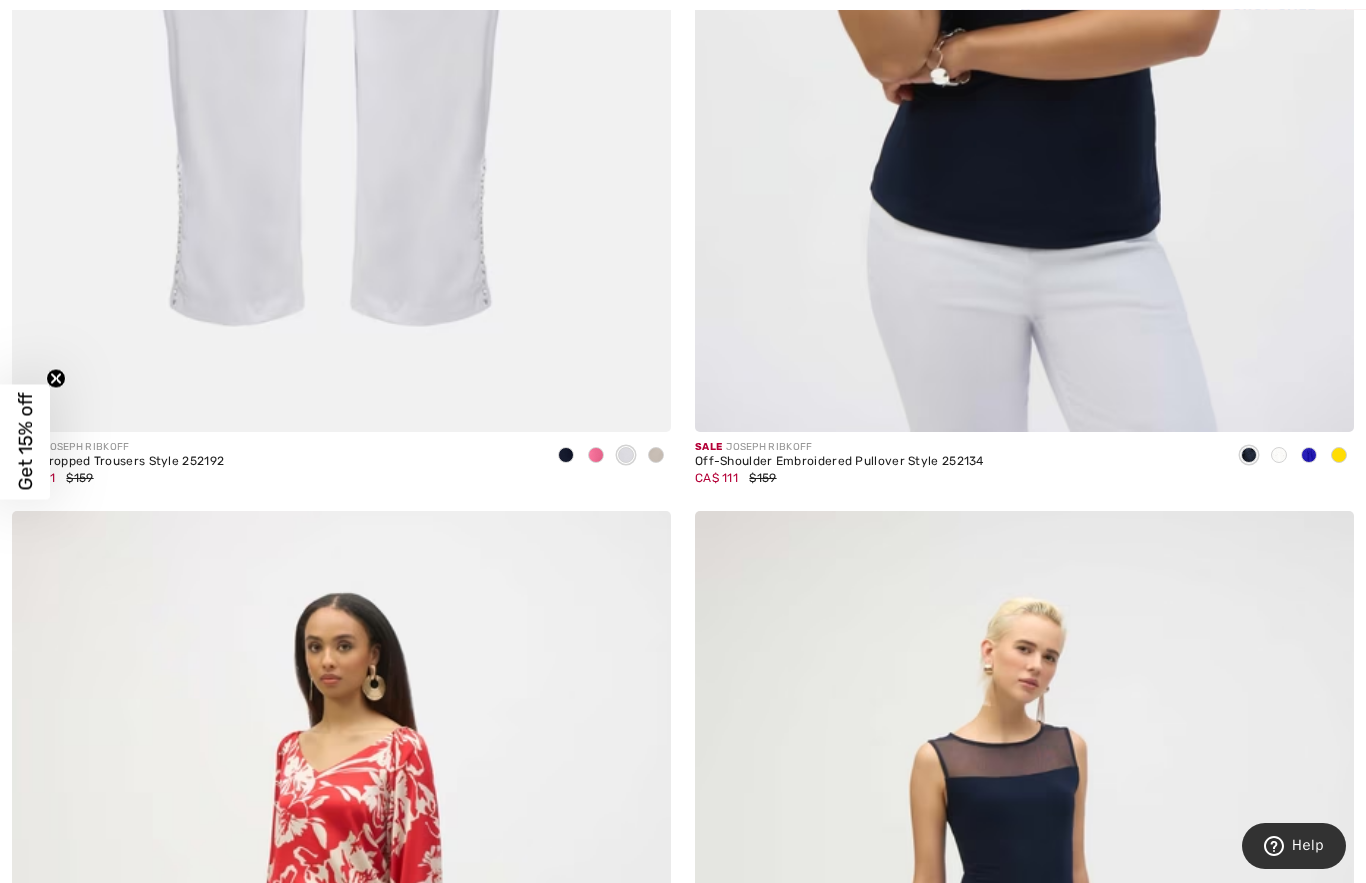 click 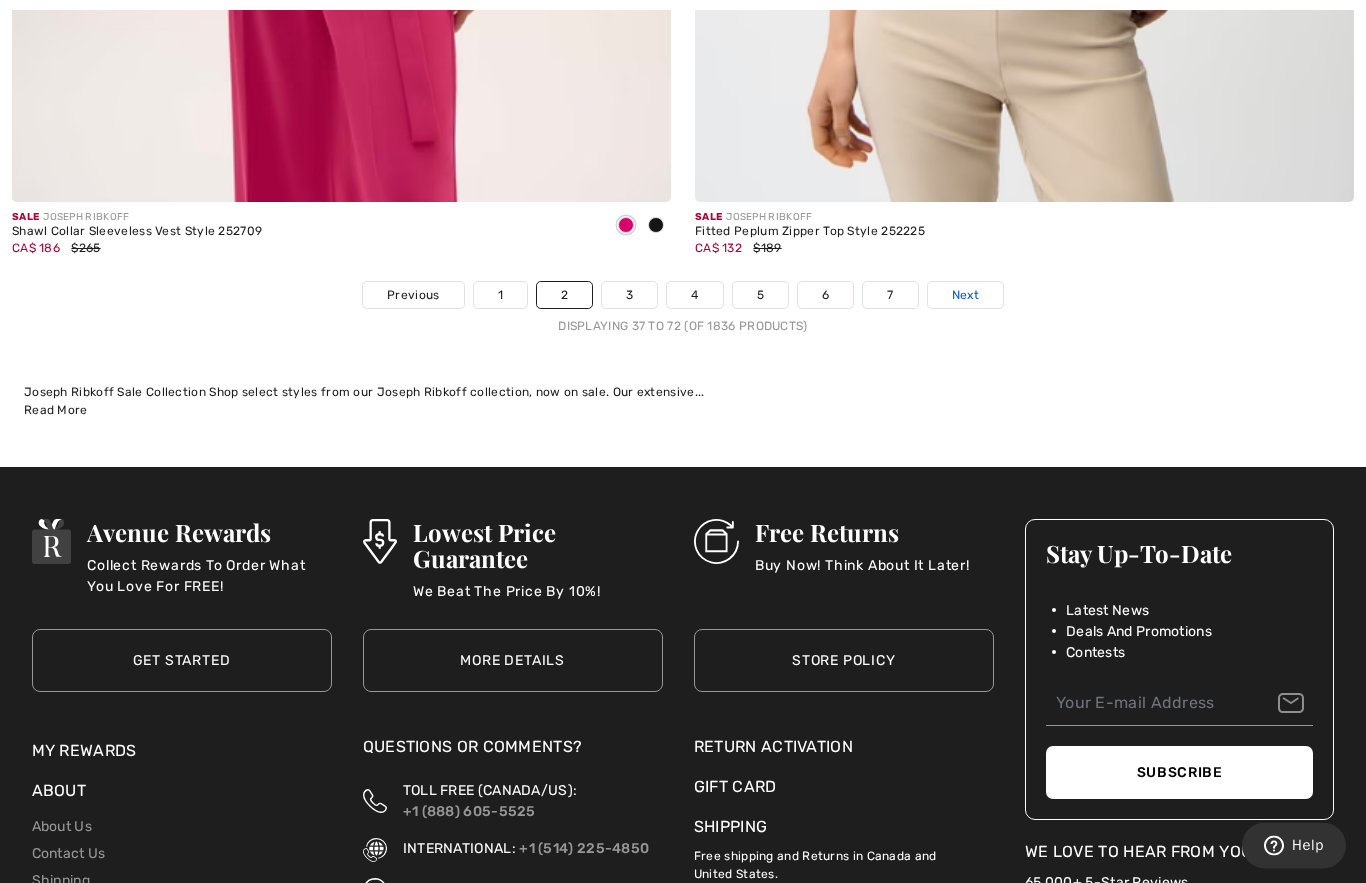 scroll, scrollTop: 19787, scrollLeft: 0, axis: vertical 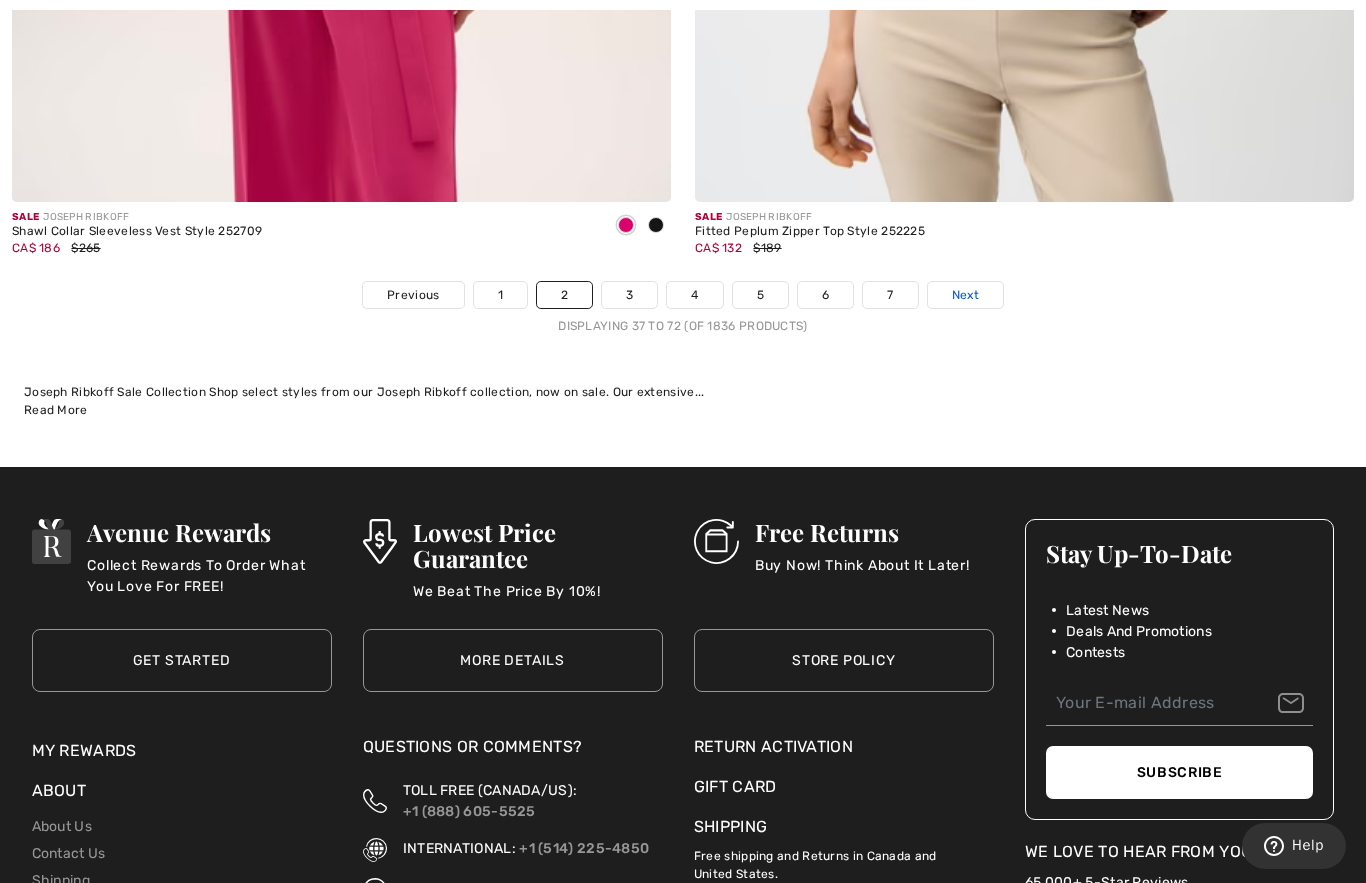 click on "Next" at bounding box center (965, 295) 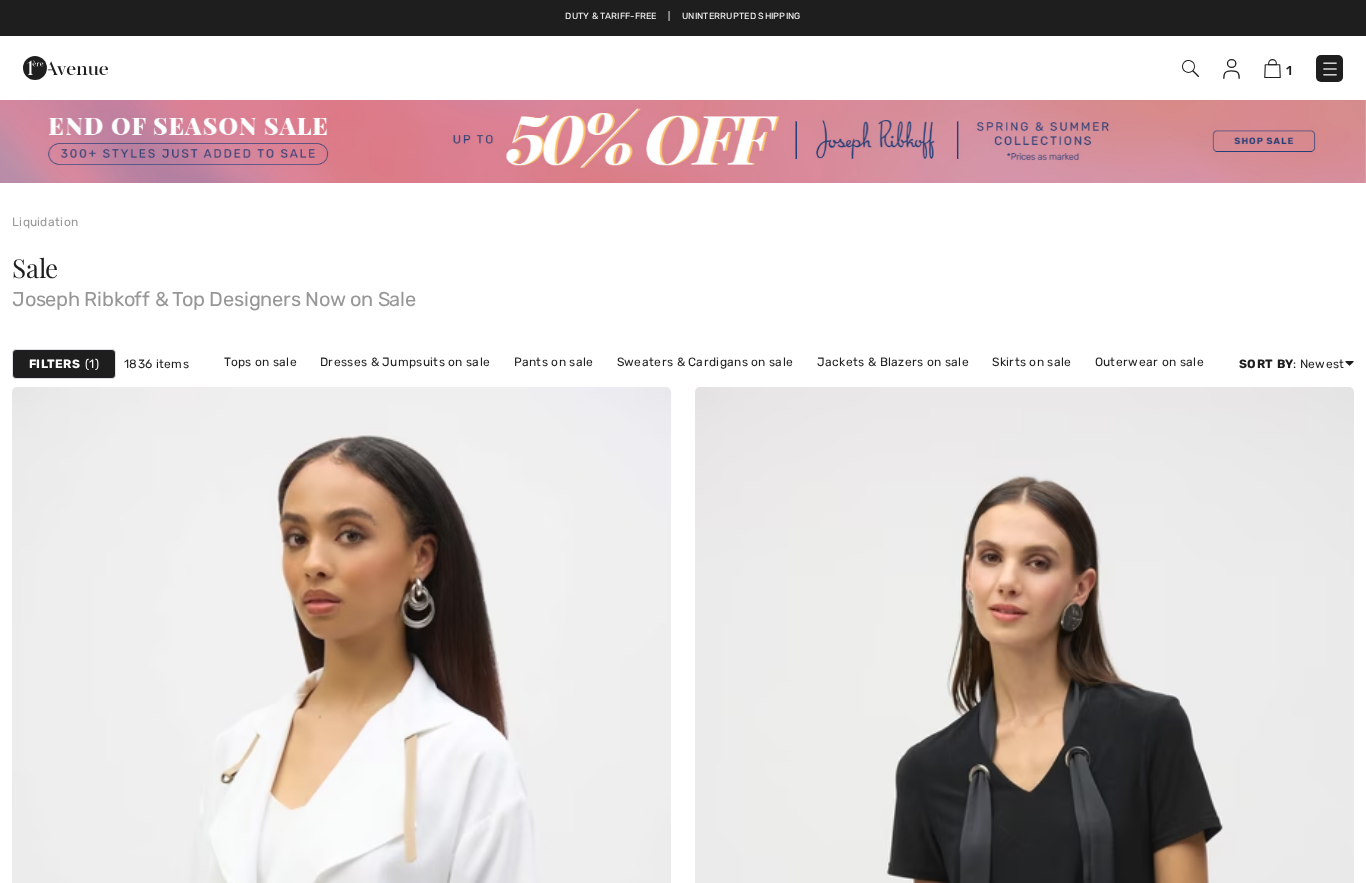 scroll, scrollTop: 22, scrollLeft: 0, axis: vertical 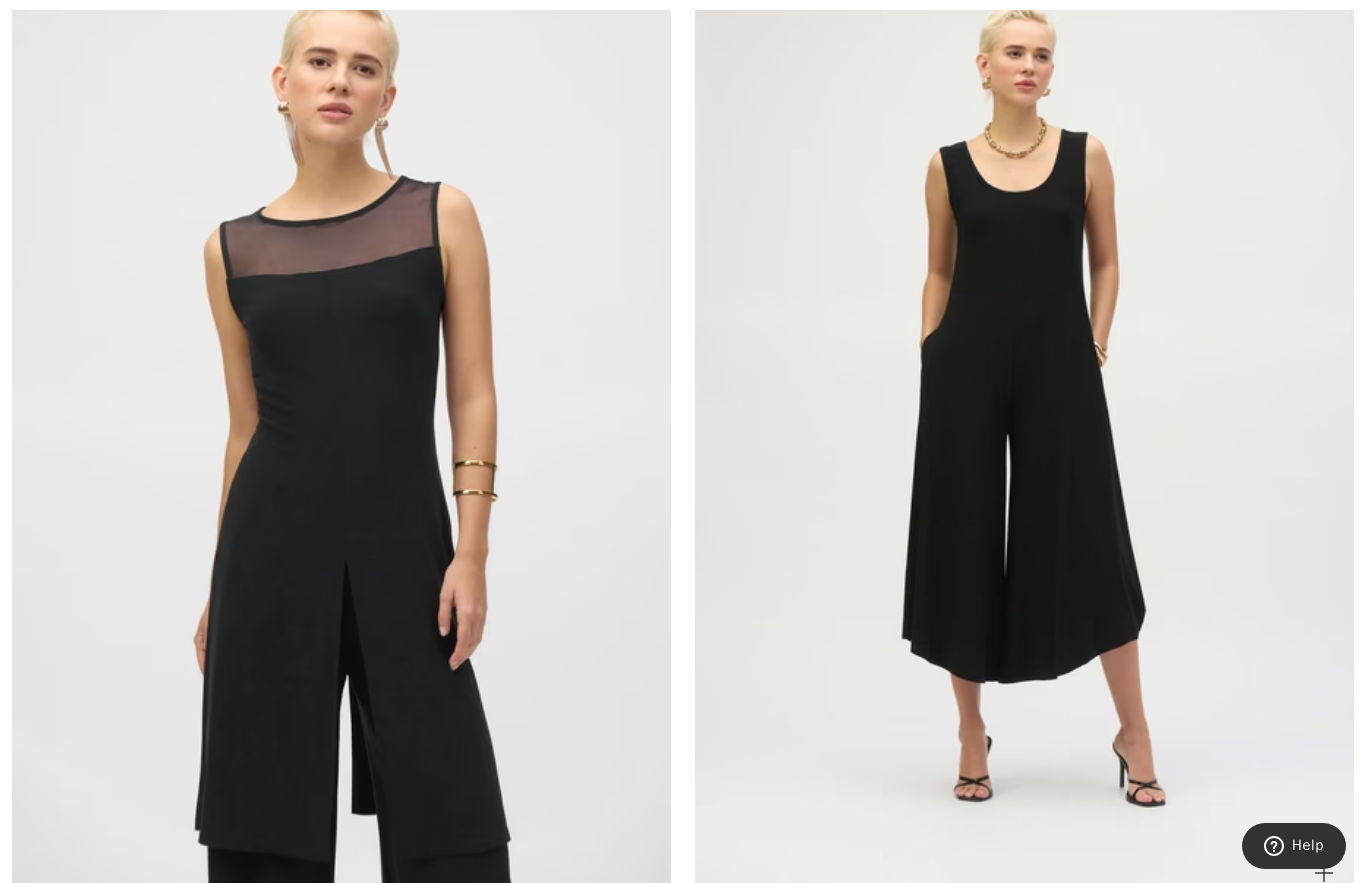click at bounding box center (1024, 409) 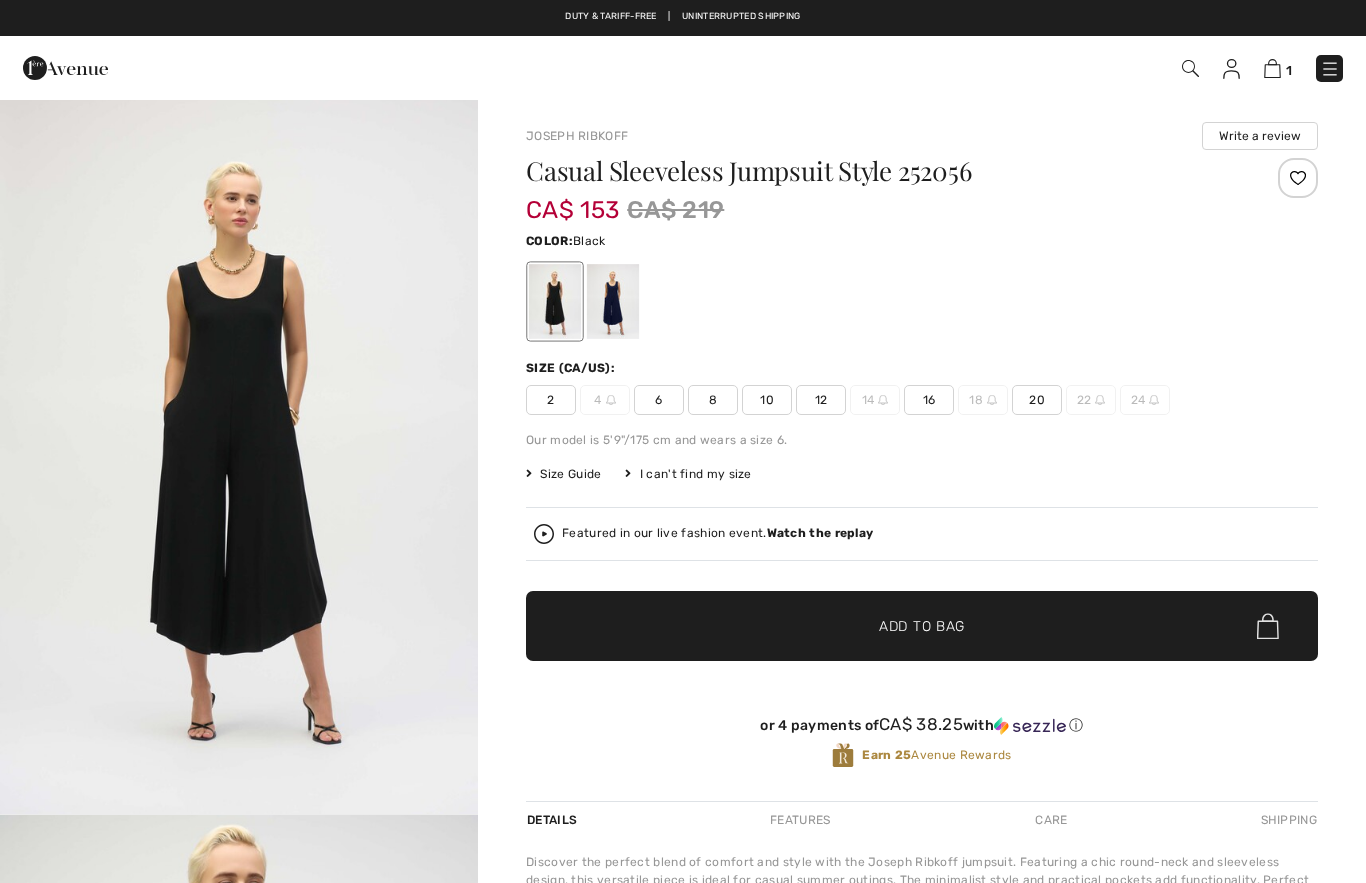 scroll, scrollTop: 0, scrollLeft: 0, axis: both 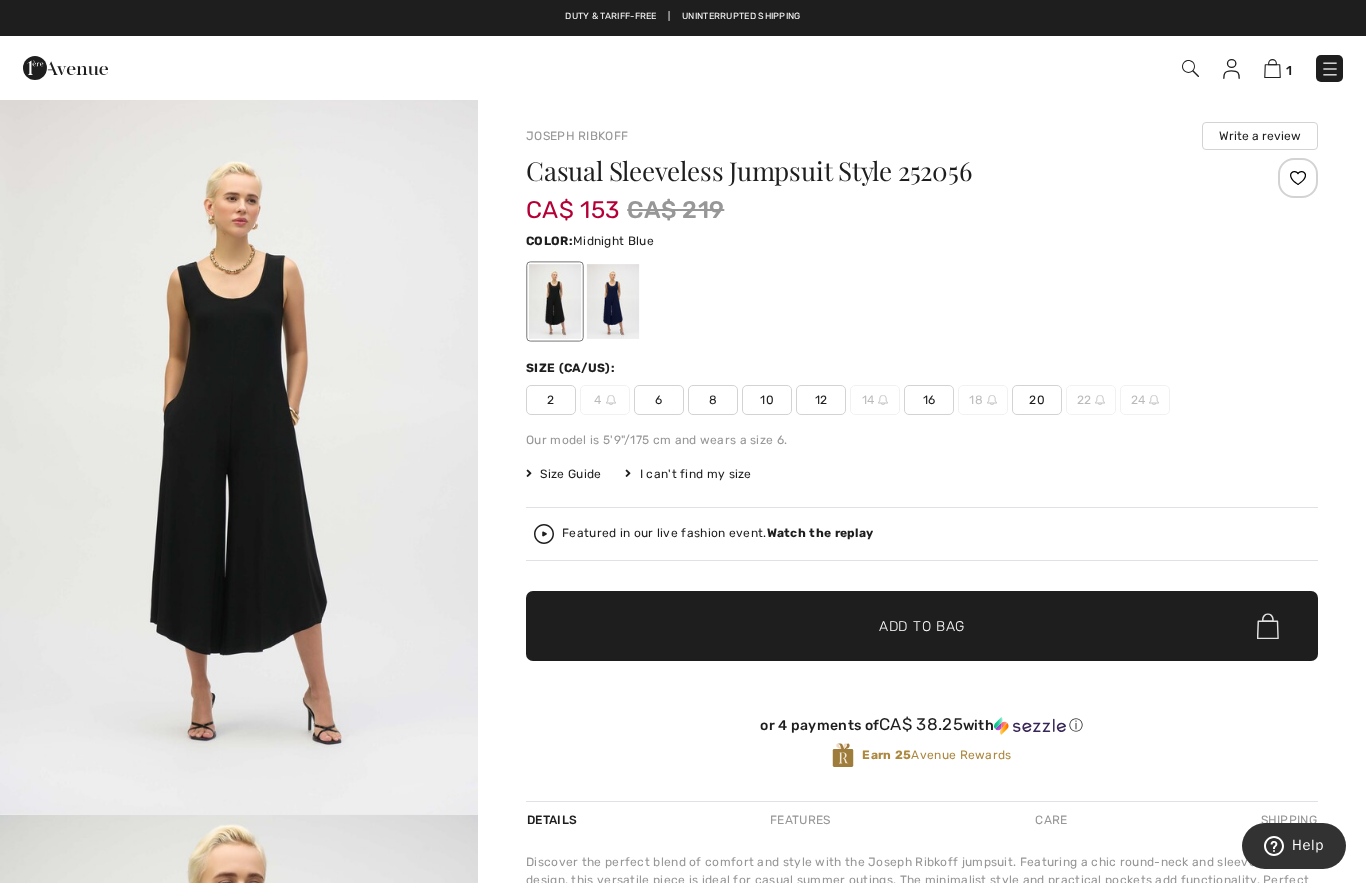 click at bounding box center (613, 301) 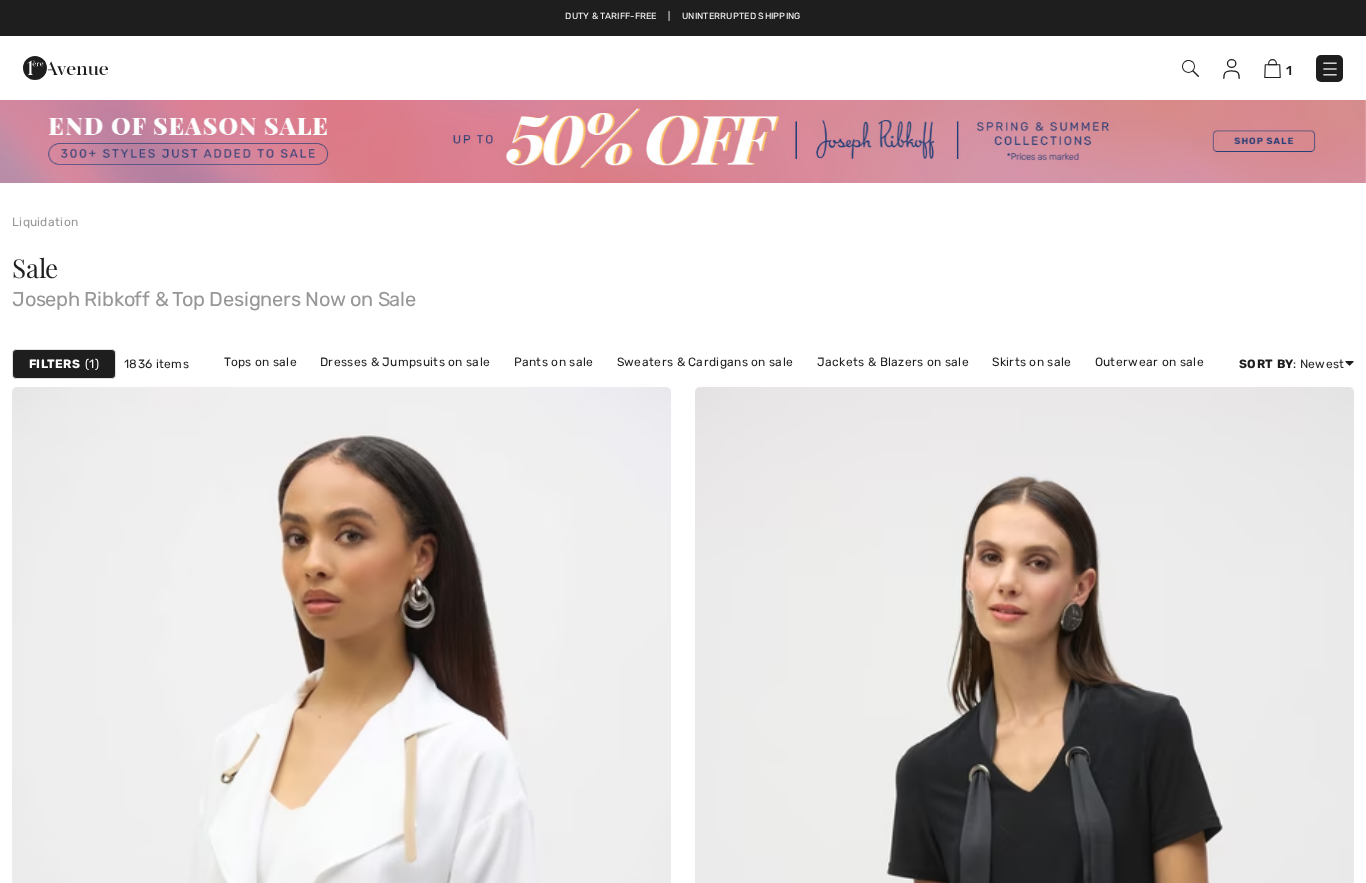 scroll, scrollTop: 5901, scrollLeft: 0, axis: vertical 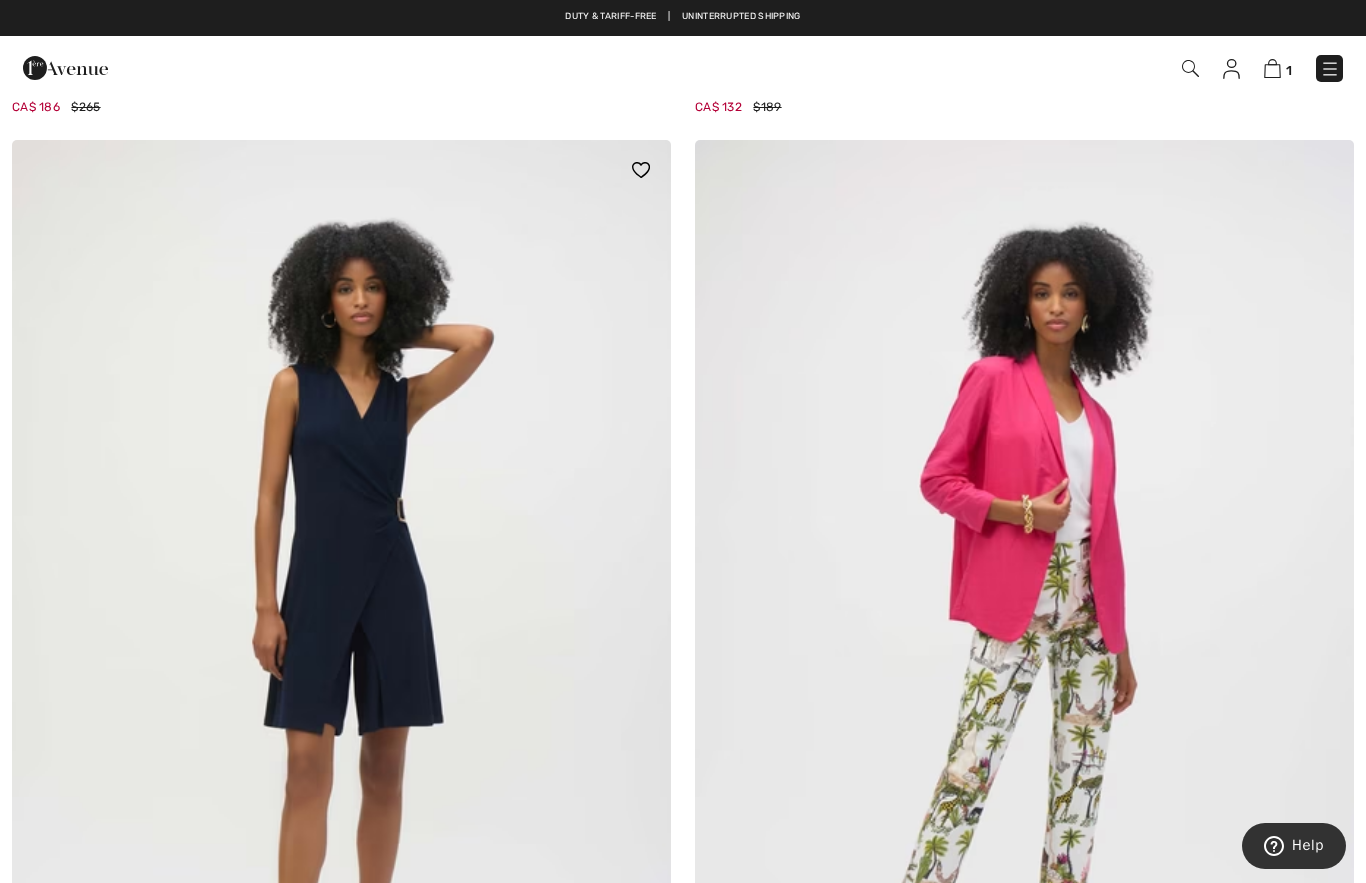 click at bounding box center [341, 634] 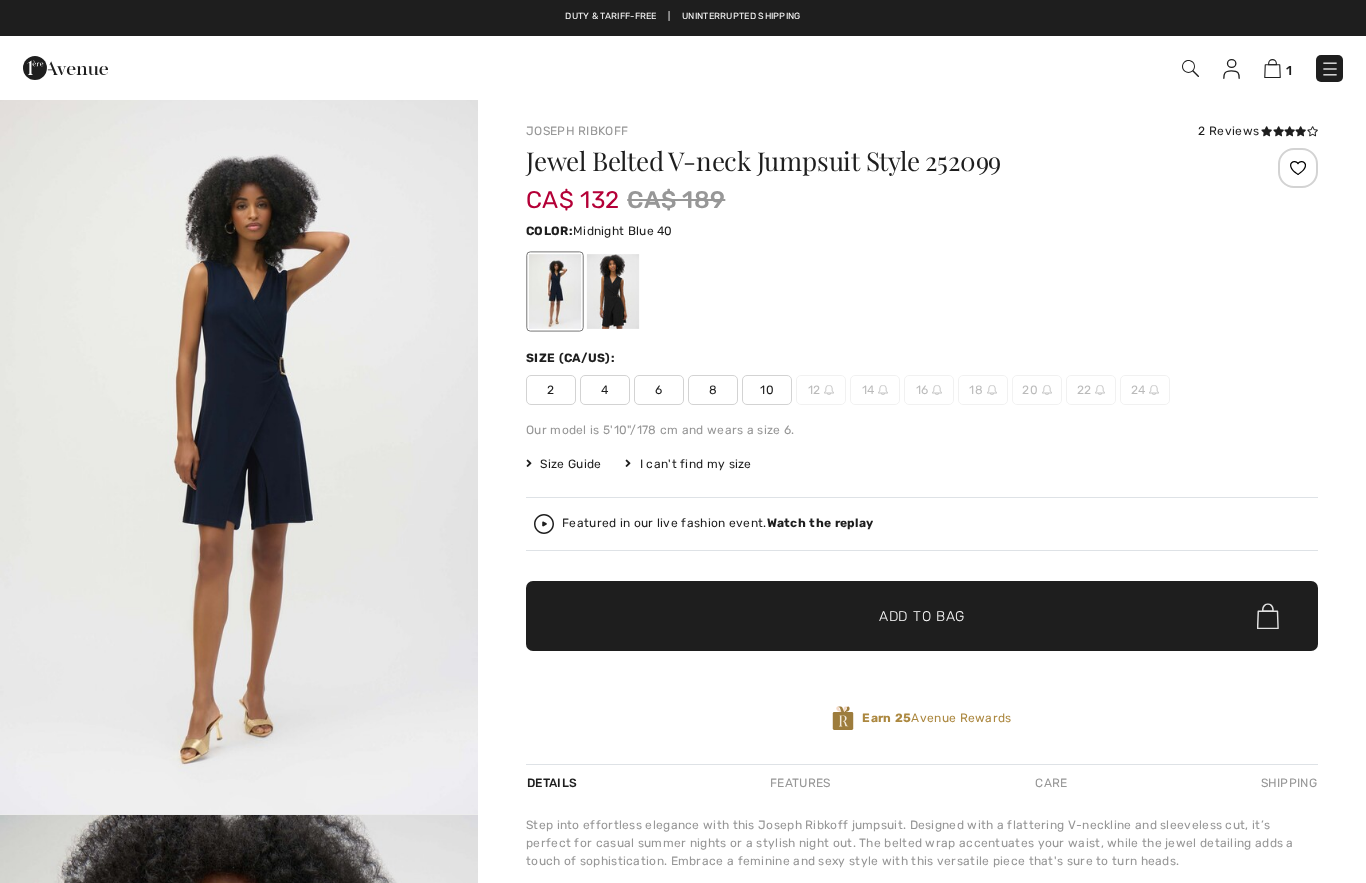scroll, scrollTop: 0, scrollLeft: 0, axis: both 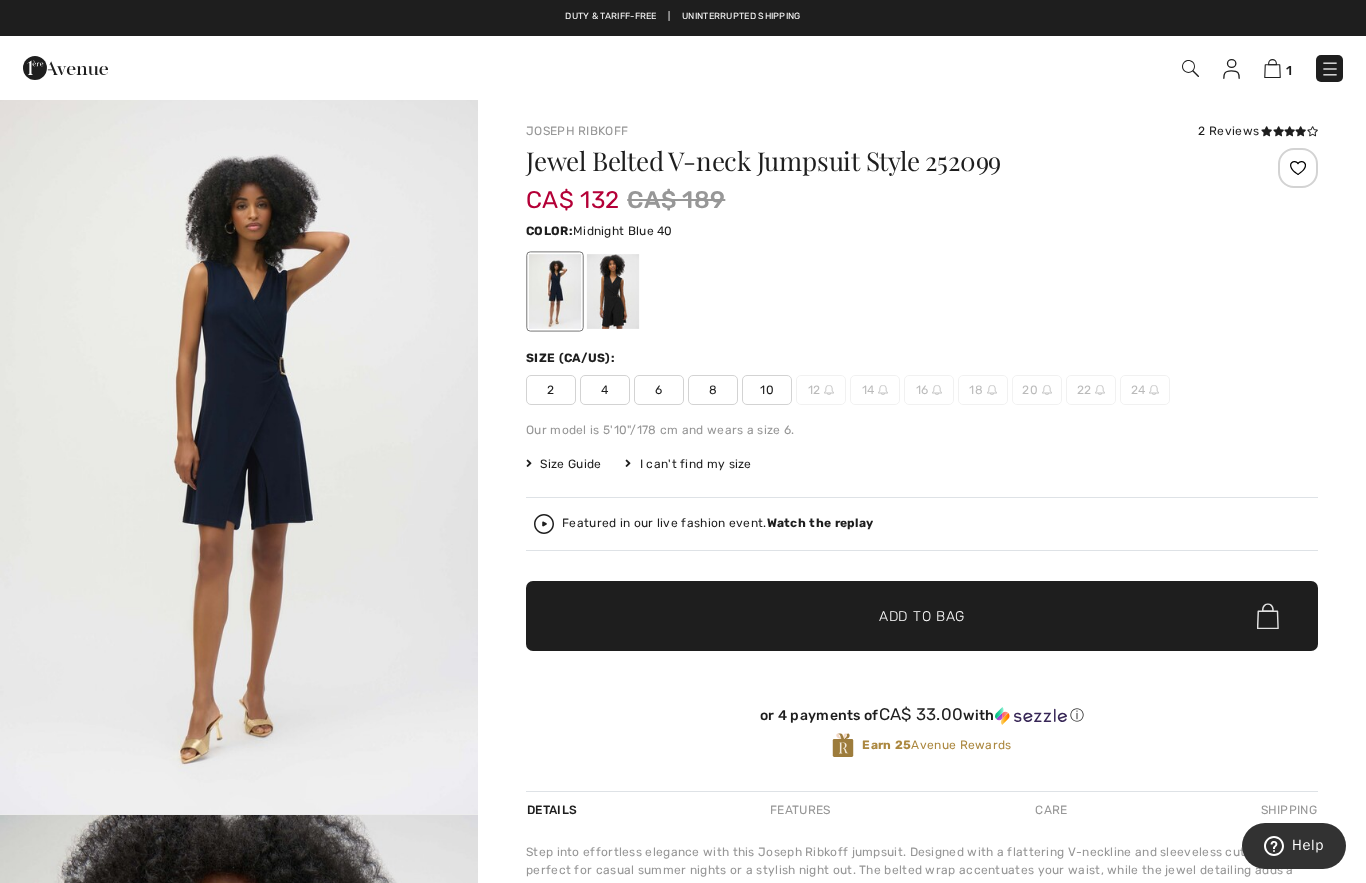 click on "6" at bounding box center (659, 390) 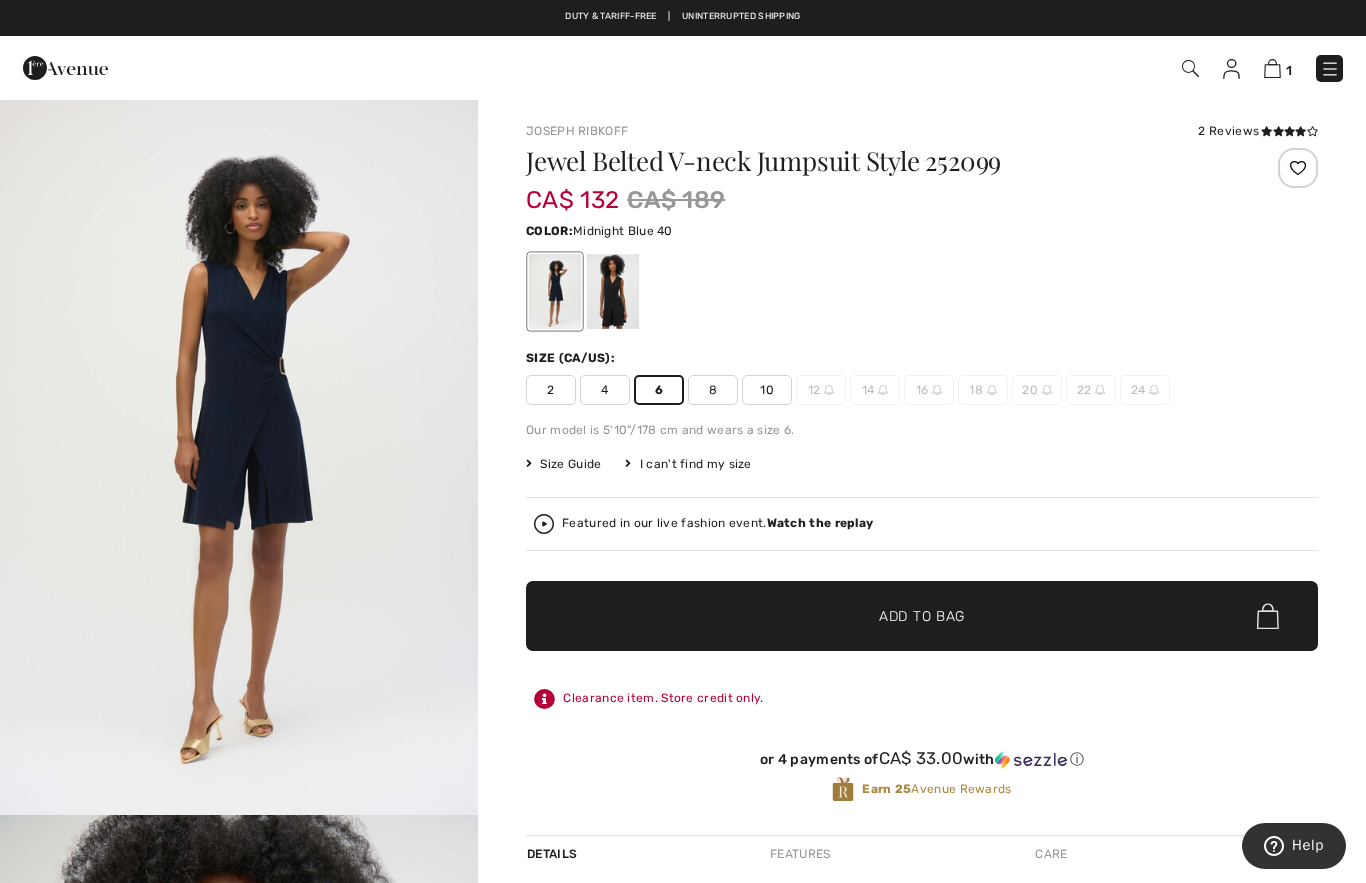 click on "✔ Added to Bag
Add to Bag" at bounding box center [922, 616] 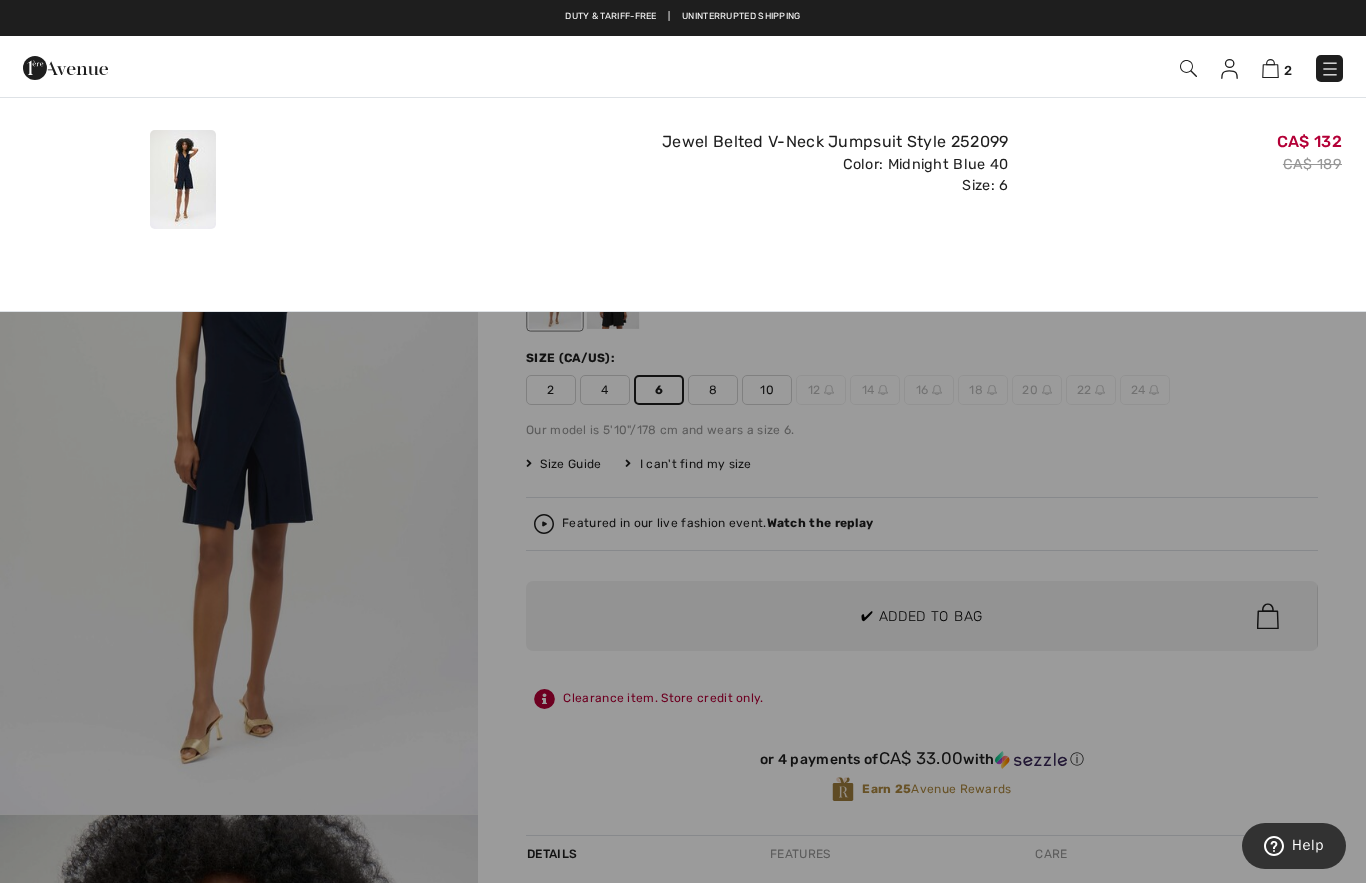 scroll, scrollTop: 0, scrollLeft: 0, axis: both 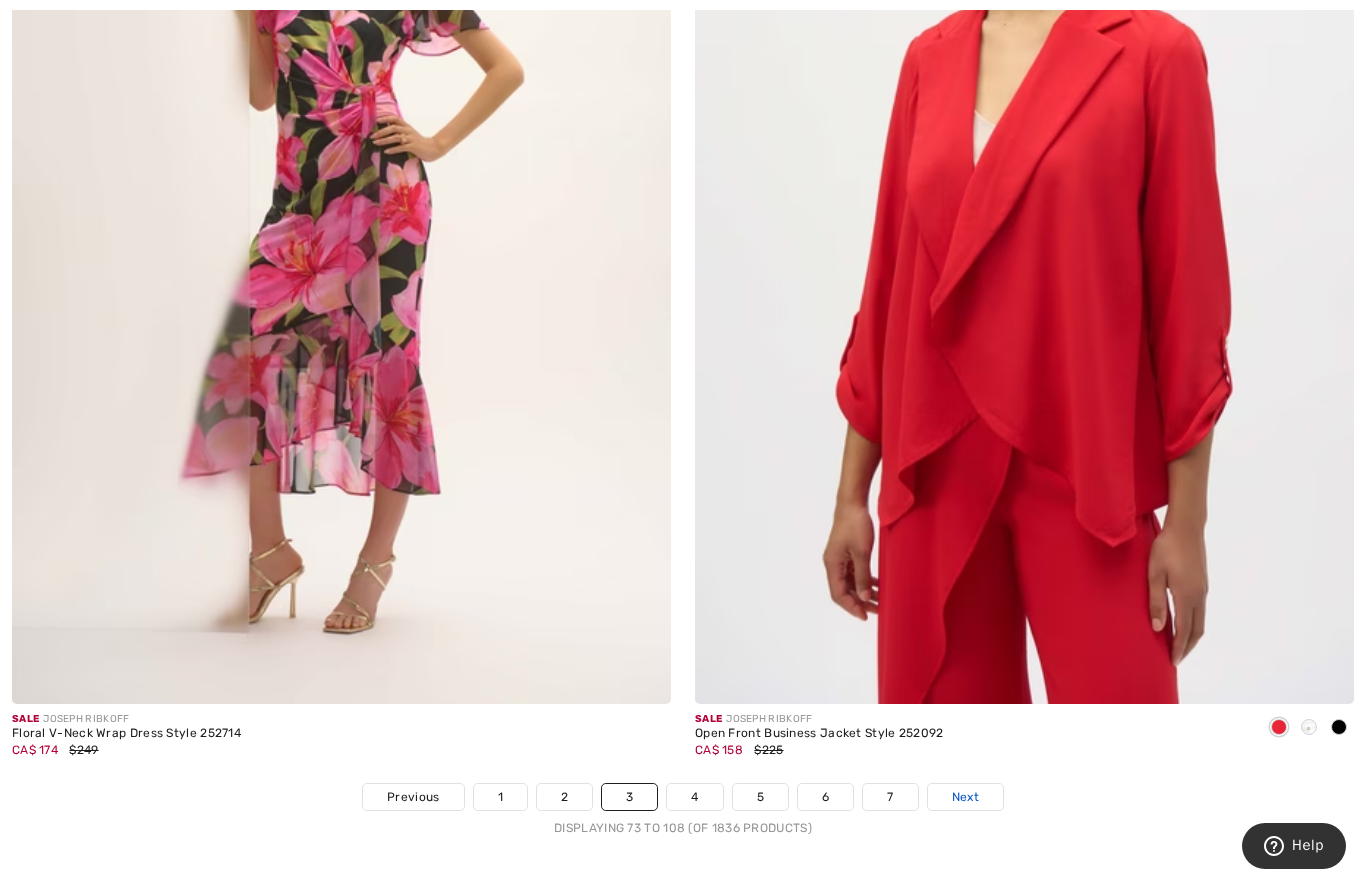 click on "Next" at bounding box center [965, 797] 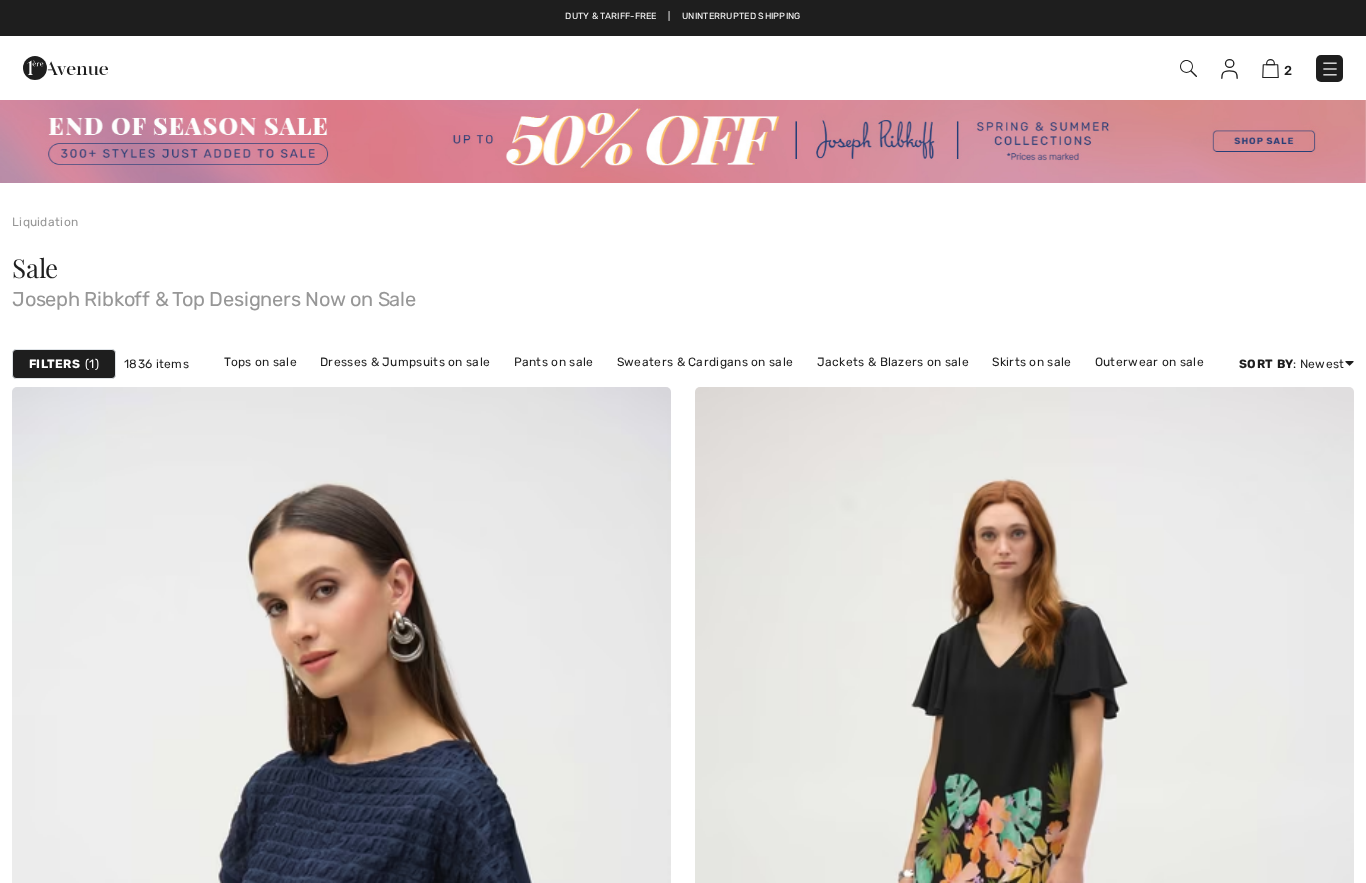 checkbox on "true" 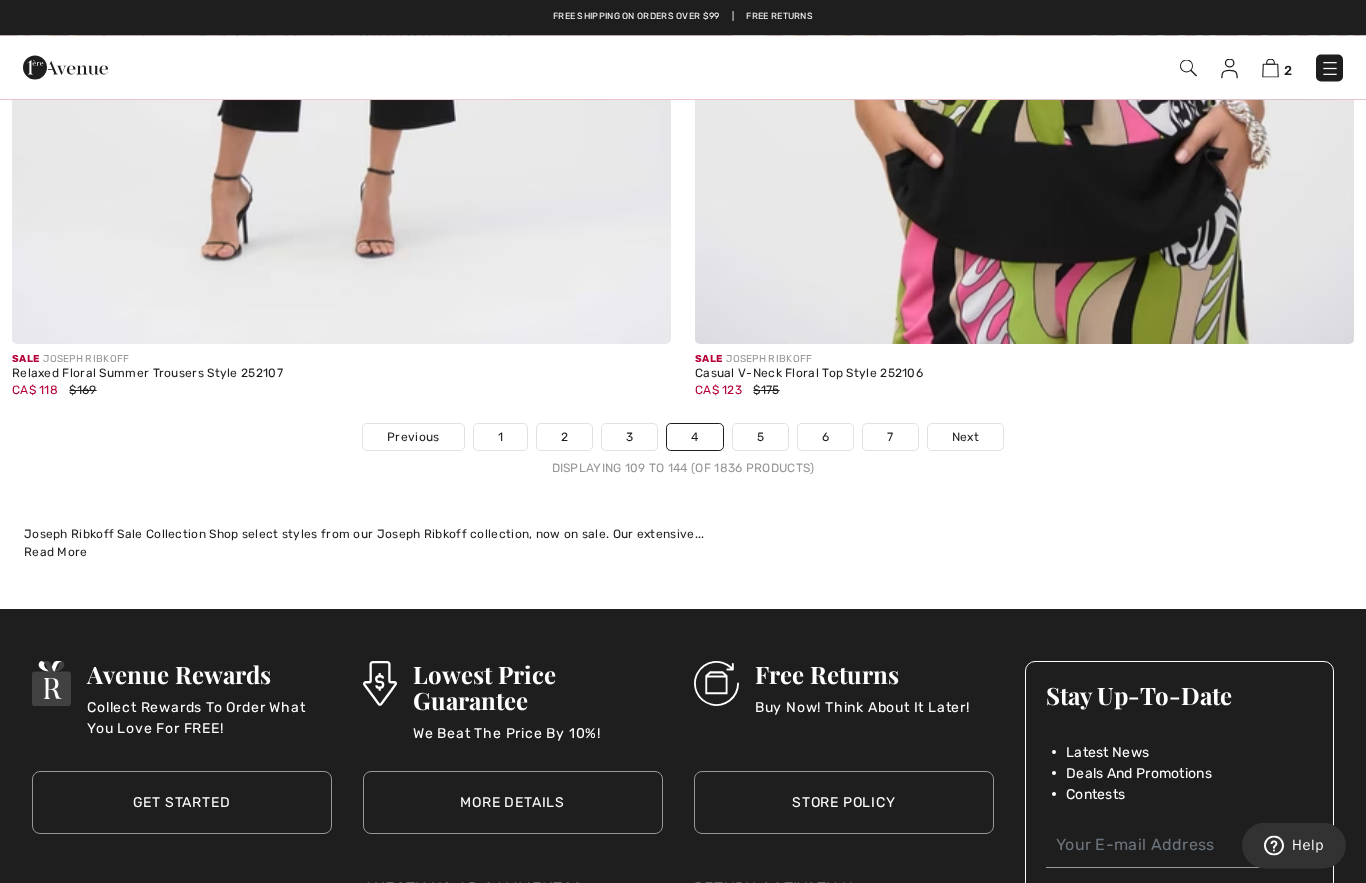 scroll, scrollTop: 19645, scrollLeft: 0, axis: vertical 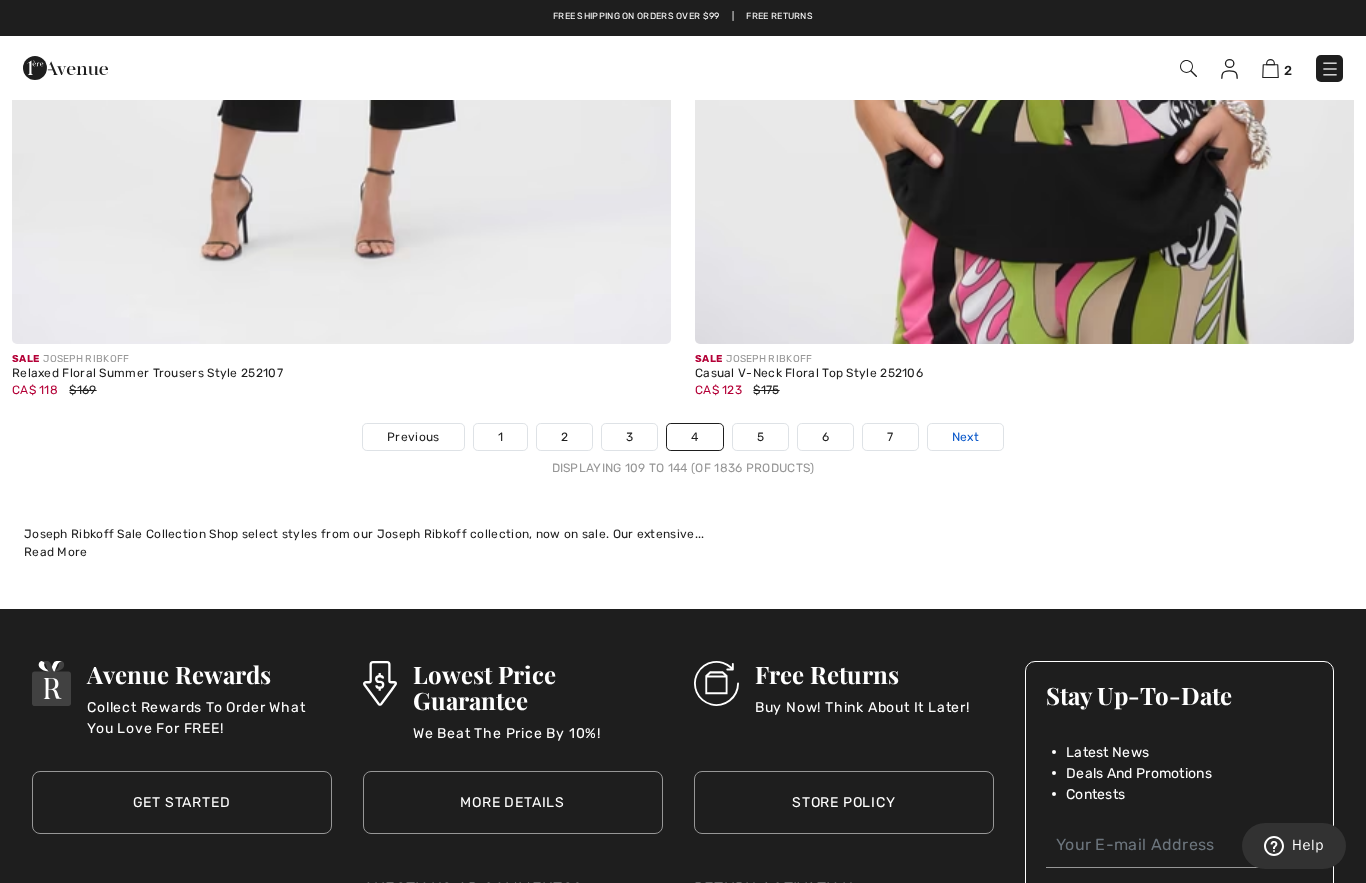click on "Next" at bounding box center (965, 437) 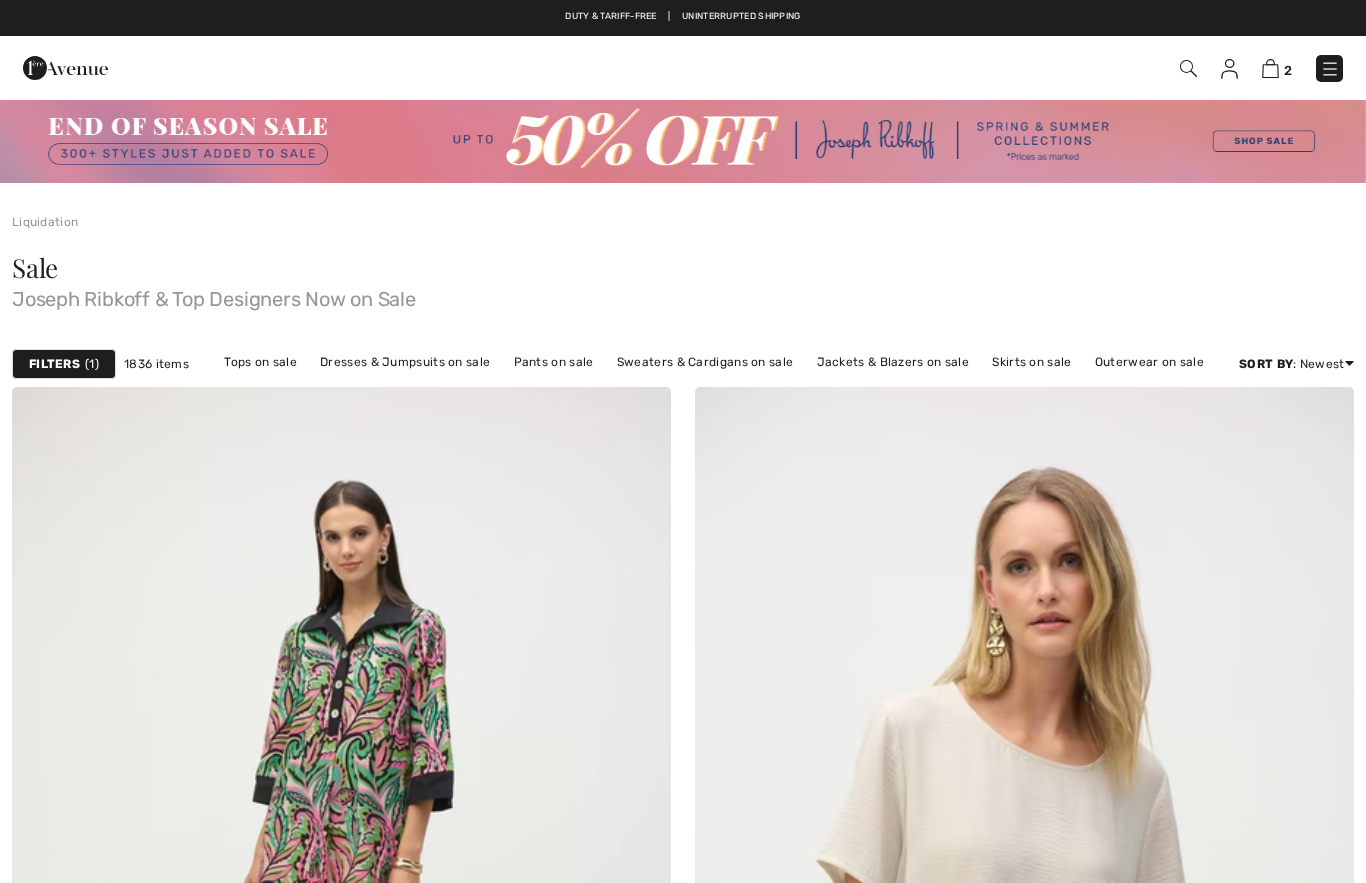 scroll, scrollTop: 0, scrollLeft: 0, axis: both 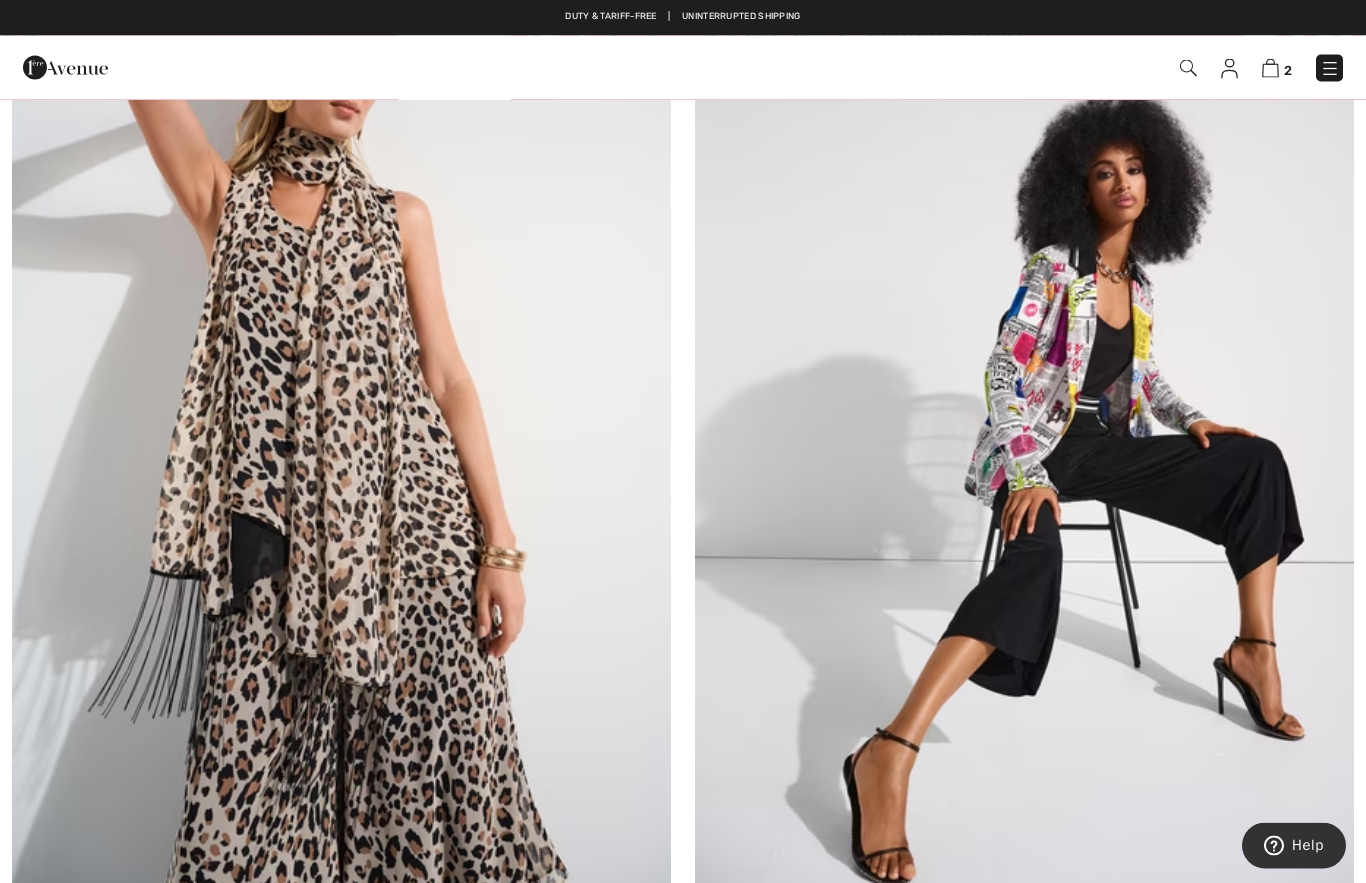 click at bounding box center [341, 440] 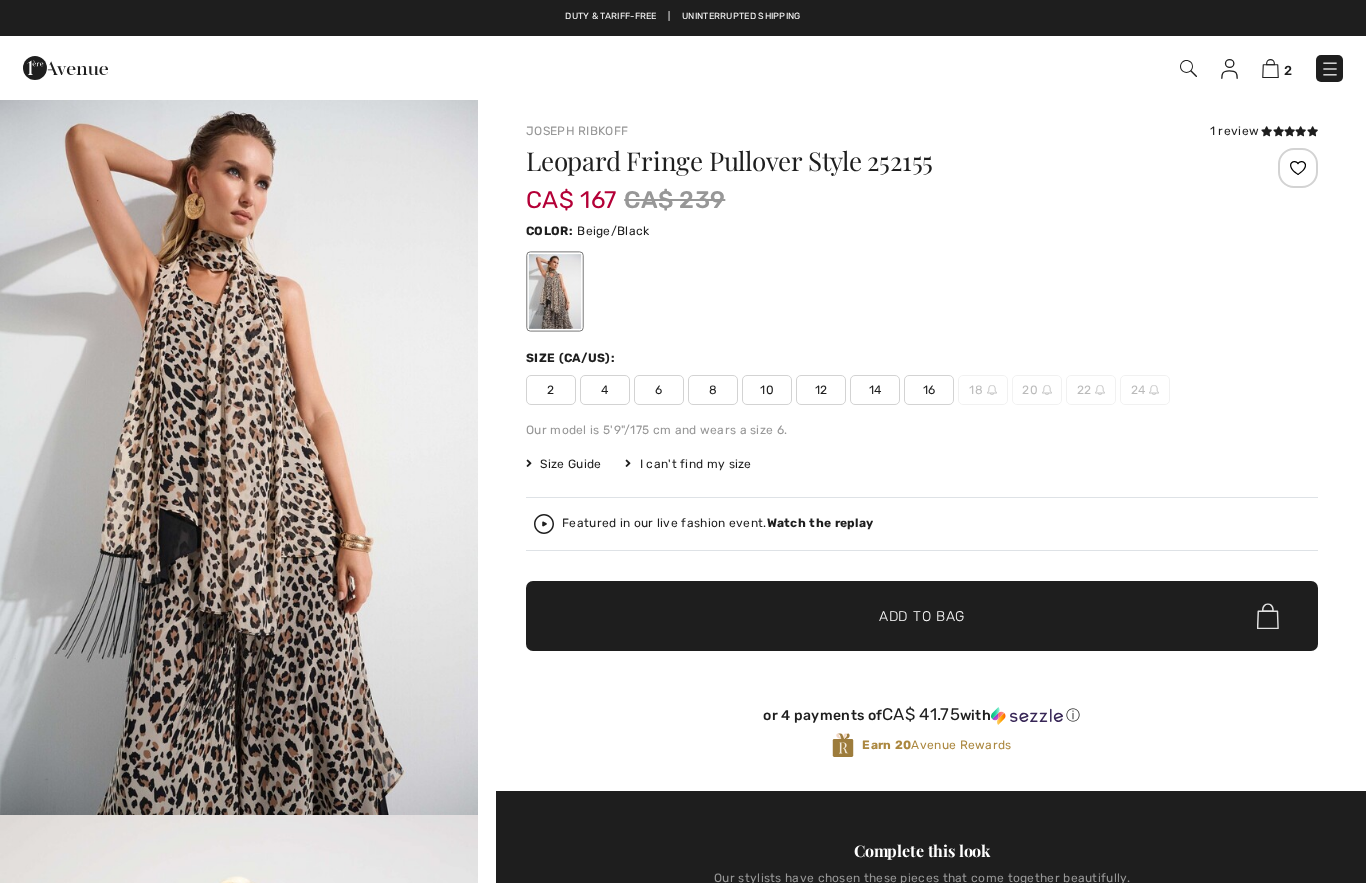 scroll, scrollTop: 0, scrollLeft: 0, axis: both 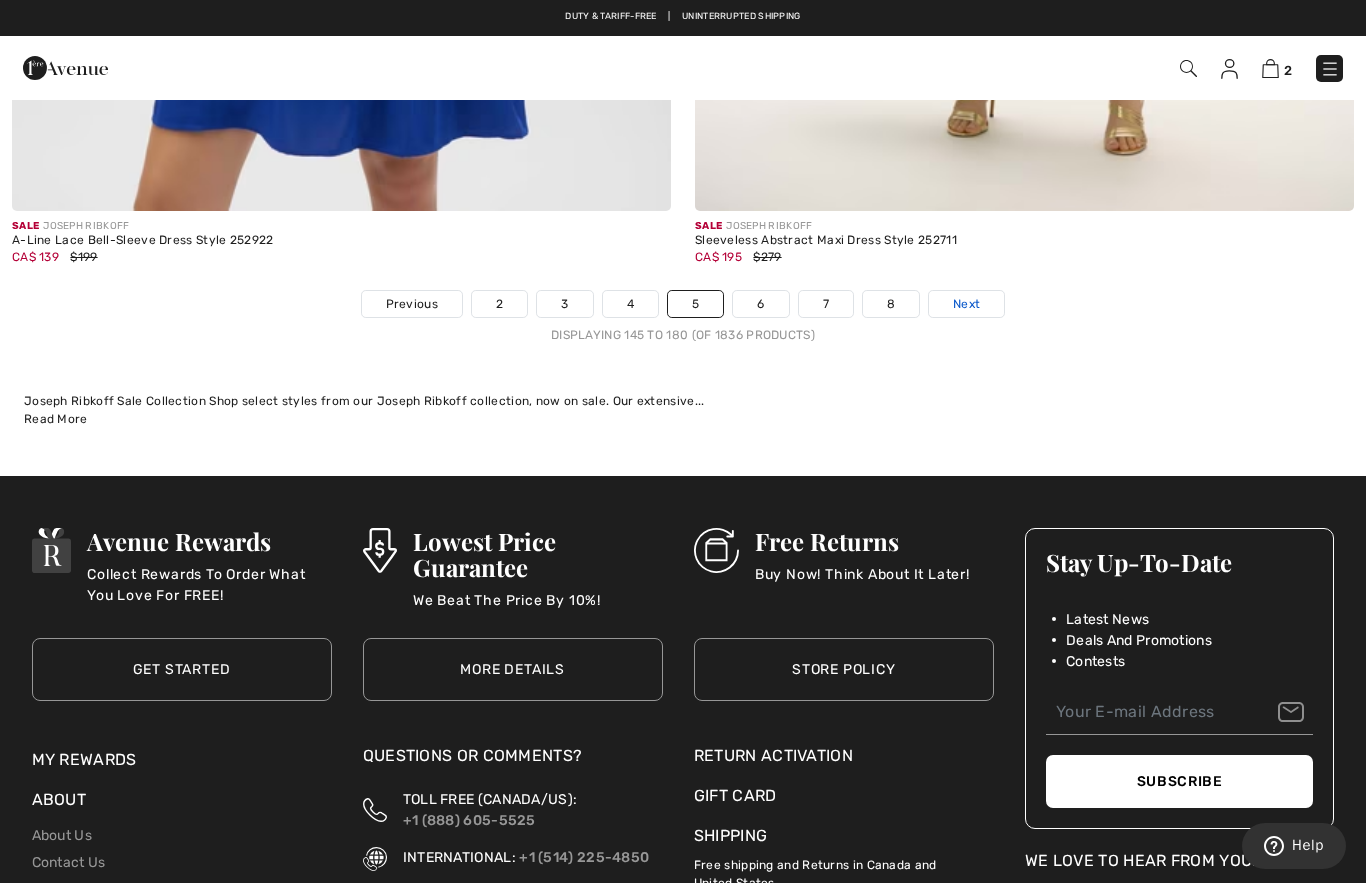 click on "Next" at bounding box center [966, 304] 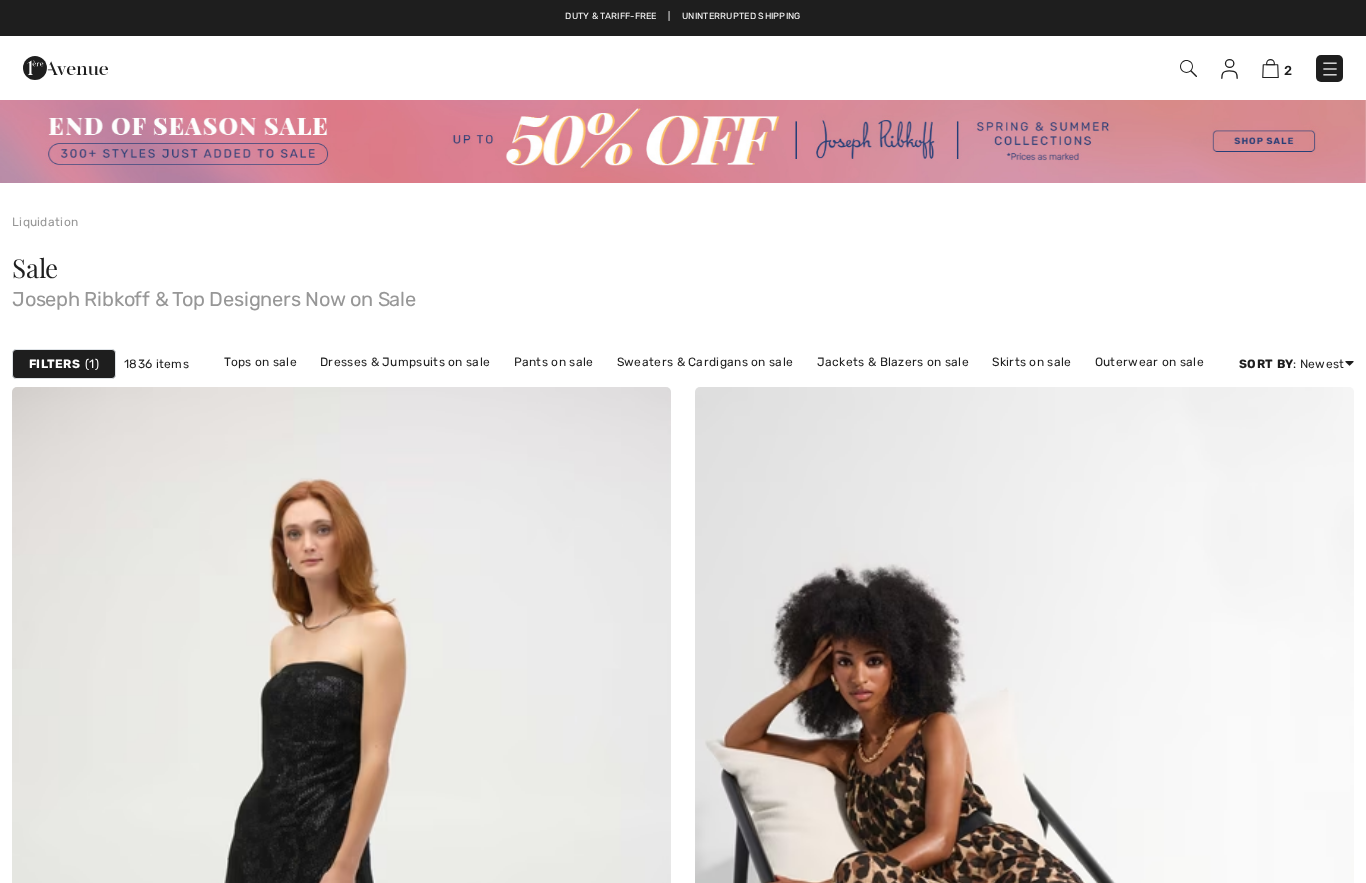 scroll, scrollTop: 319, scrollLeft: 0, axis: vertical 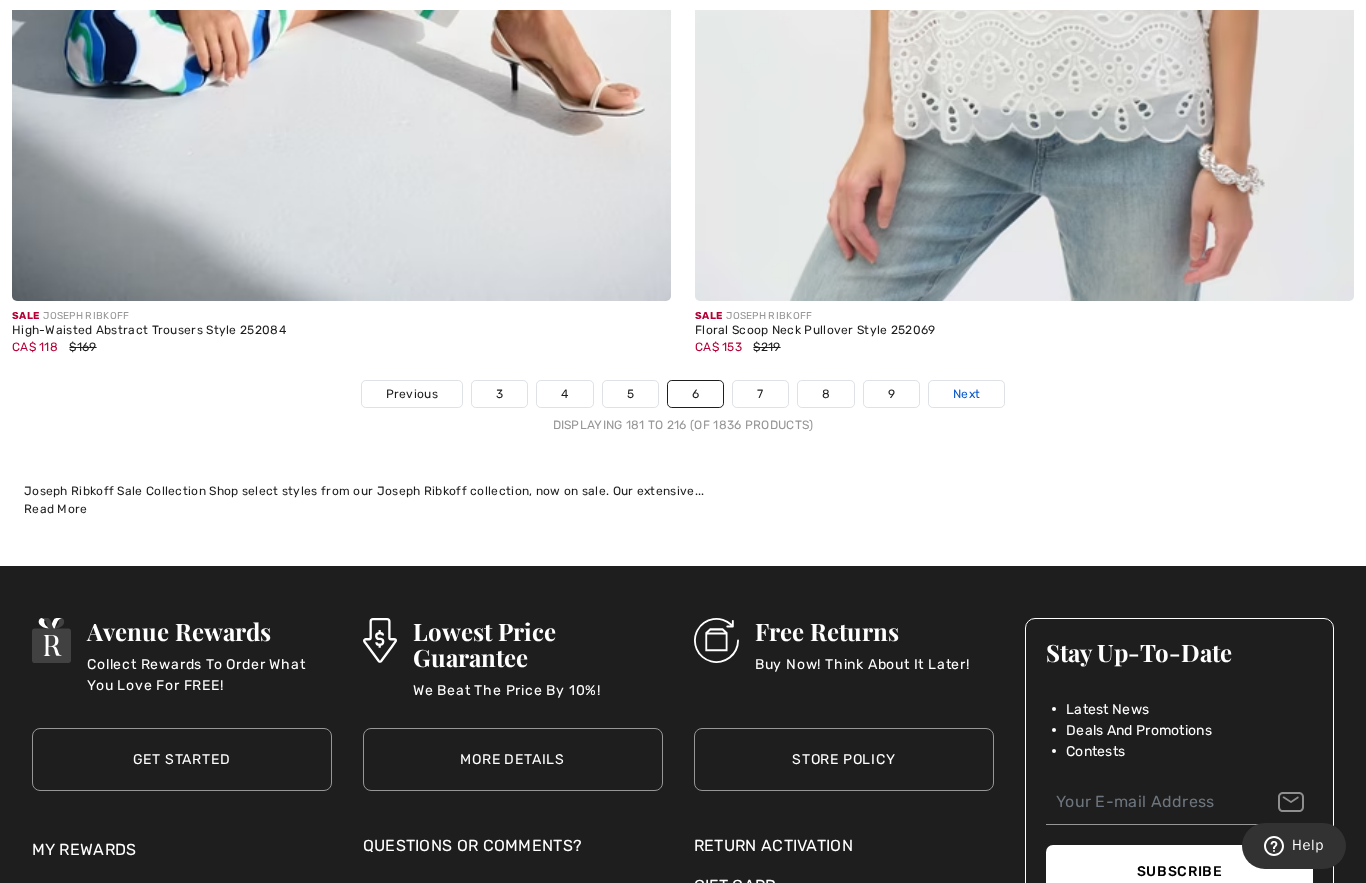 click on "Next" at bounding box center [966, 394] 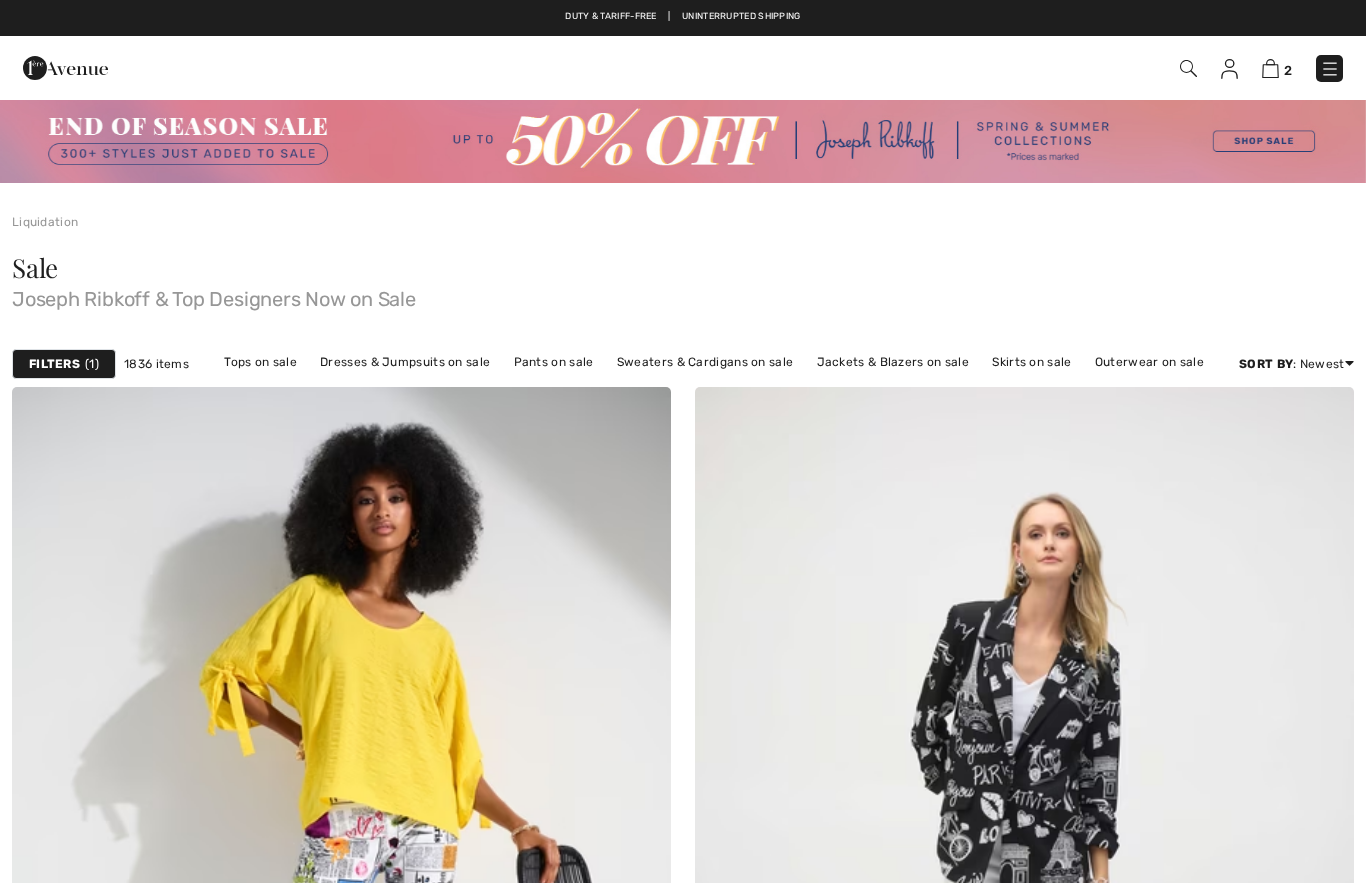 scroll, scrollTop: 0, scrollLeft: 0, axis: both 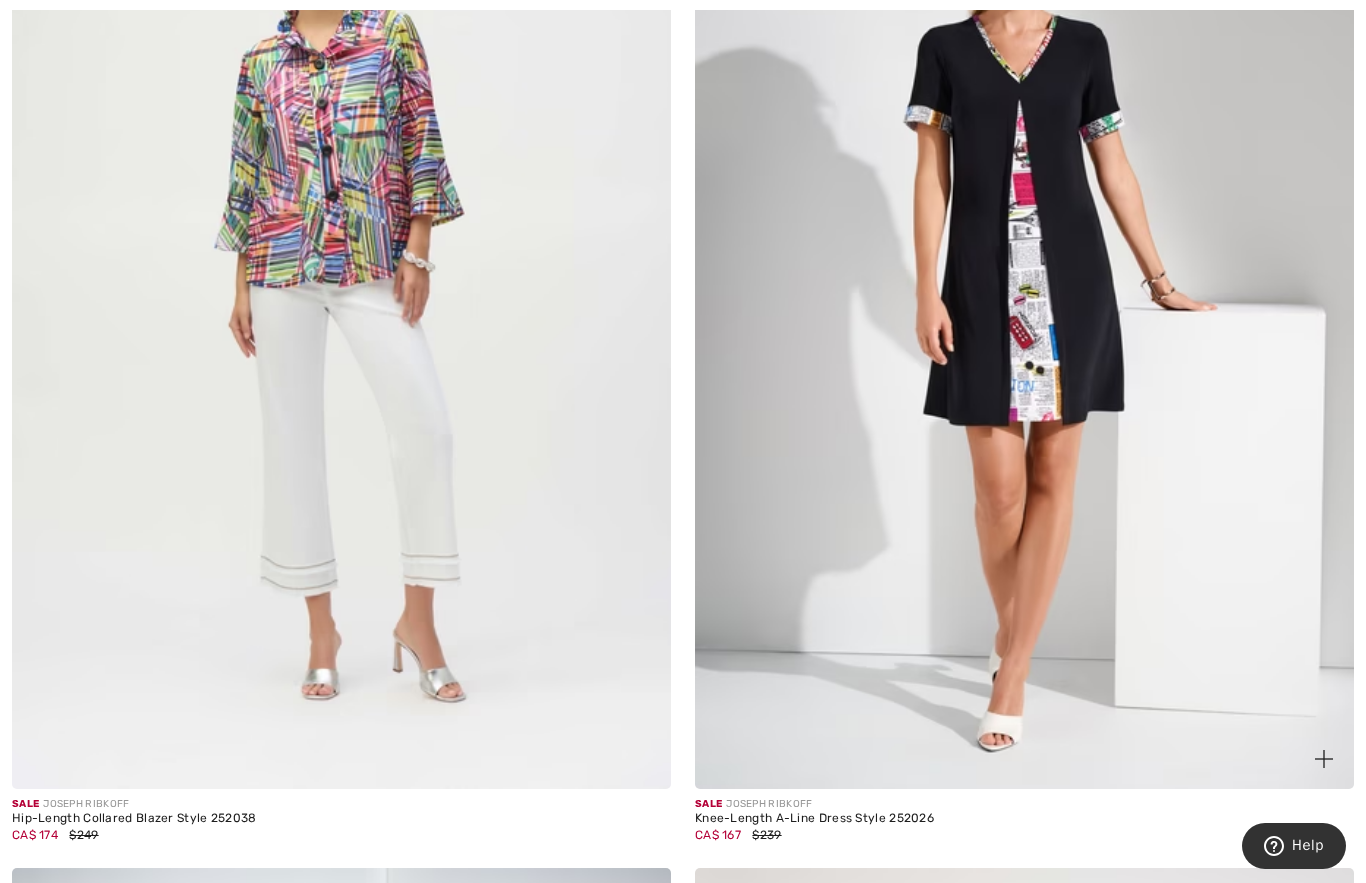 click at bounding box center (1024, 295) 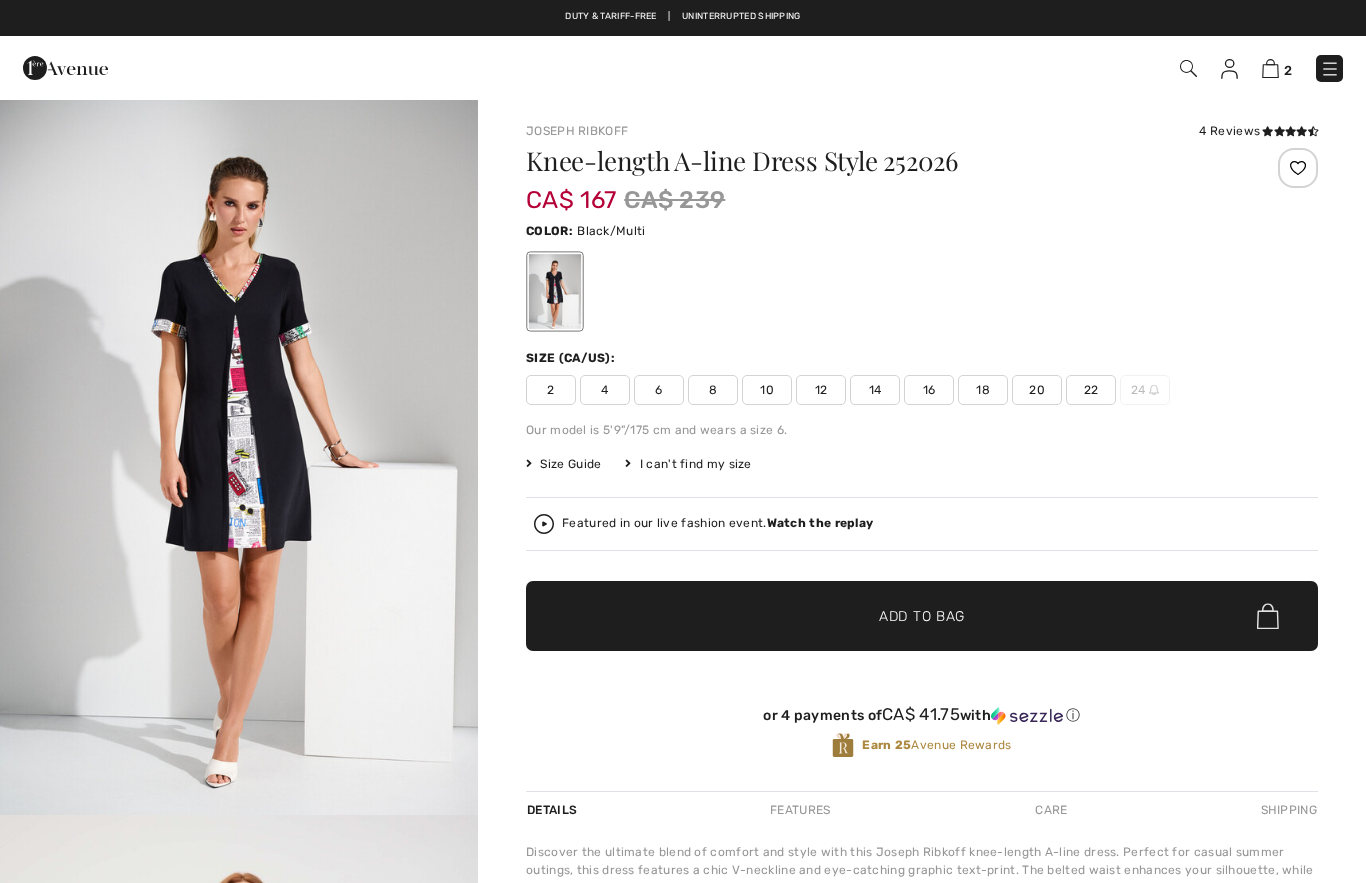 scroll, scrollTop: 0, scrollLeft: 0, axis: both 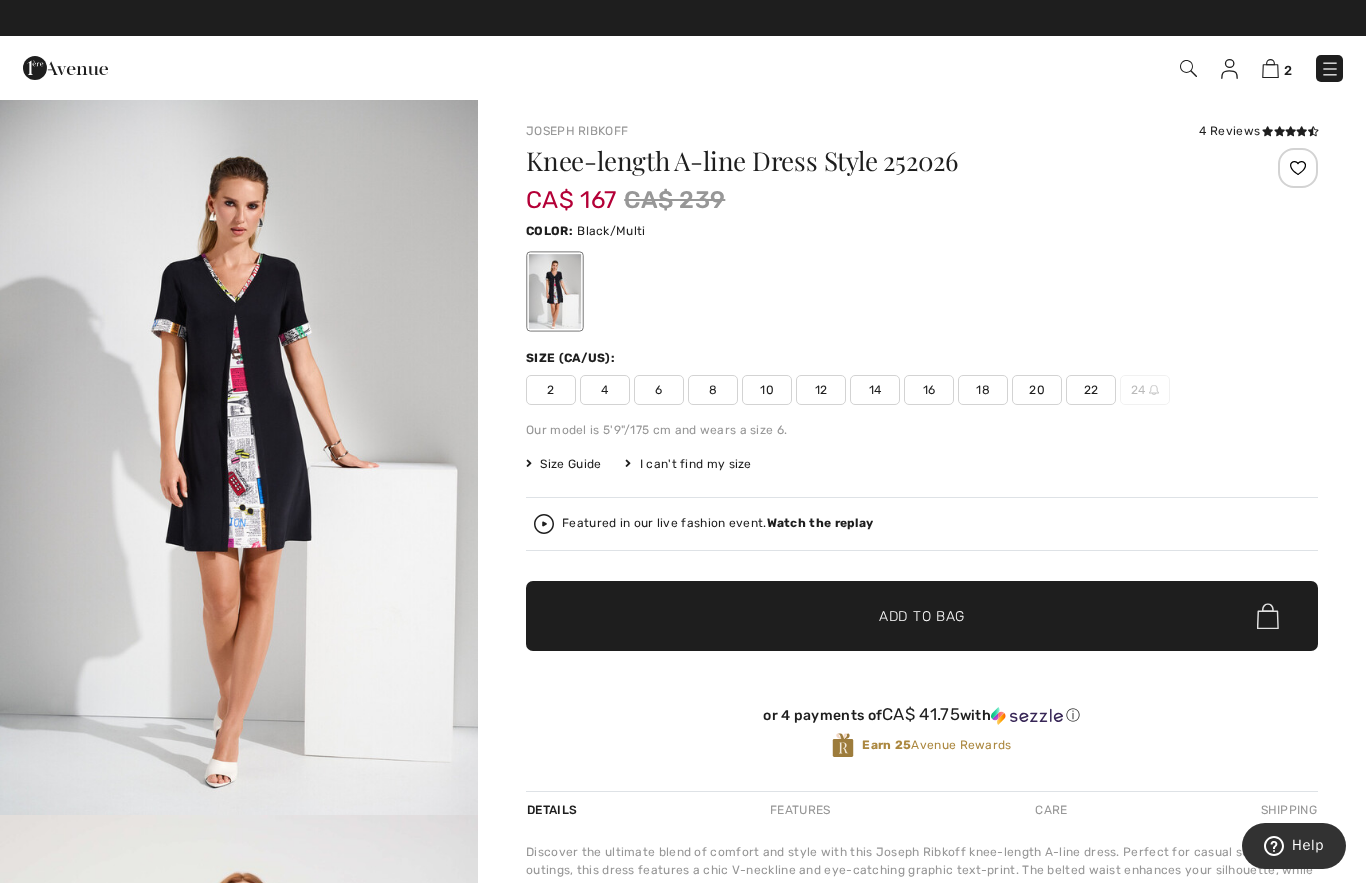 click on "8" at bounding box center [713, 390] 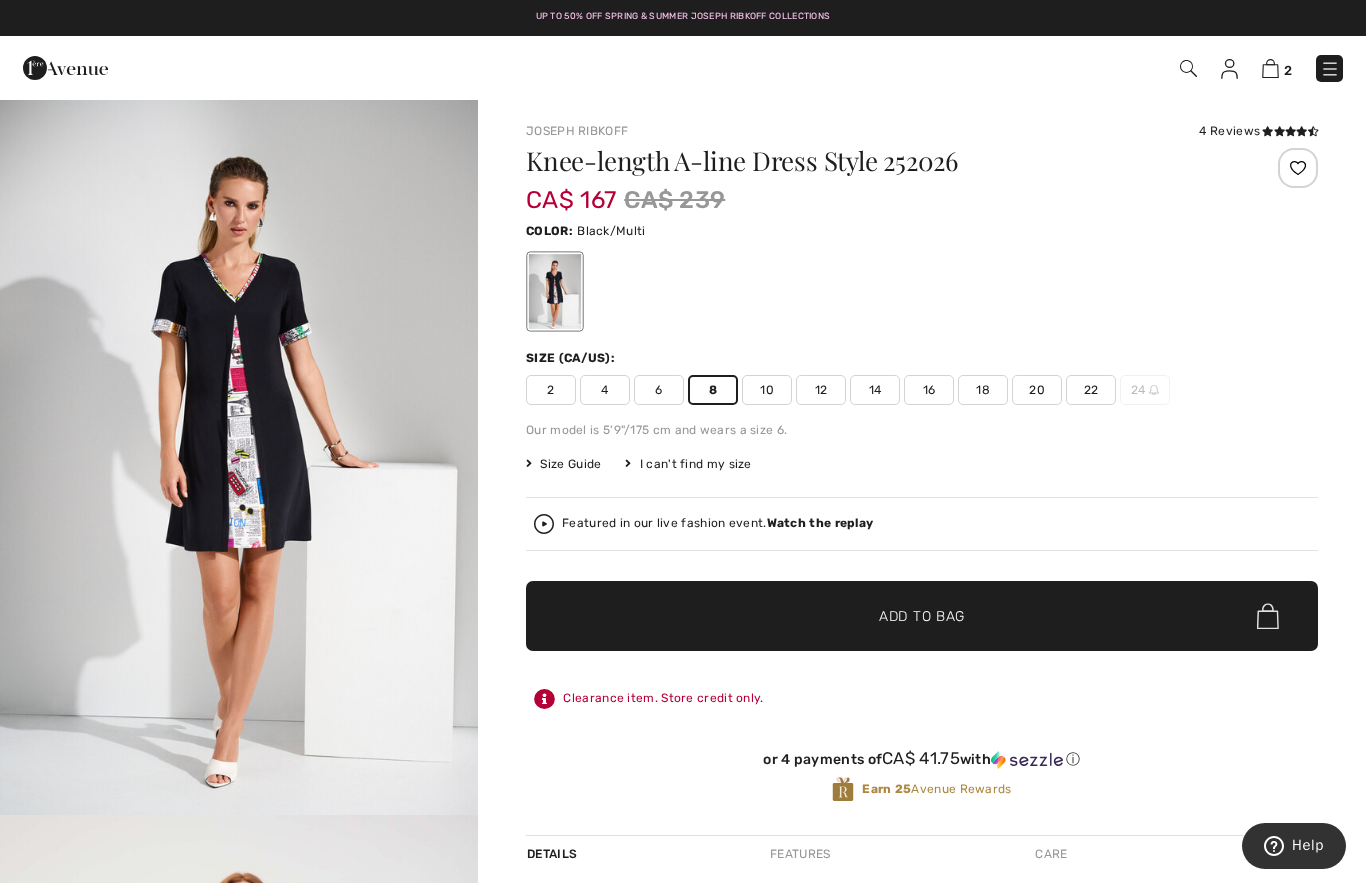 click on "✔ Added to Bag
Add to Bag" at bounding box center [922, 616] 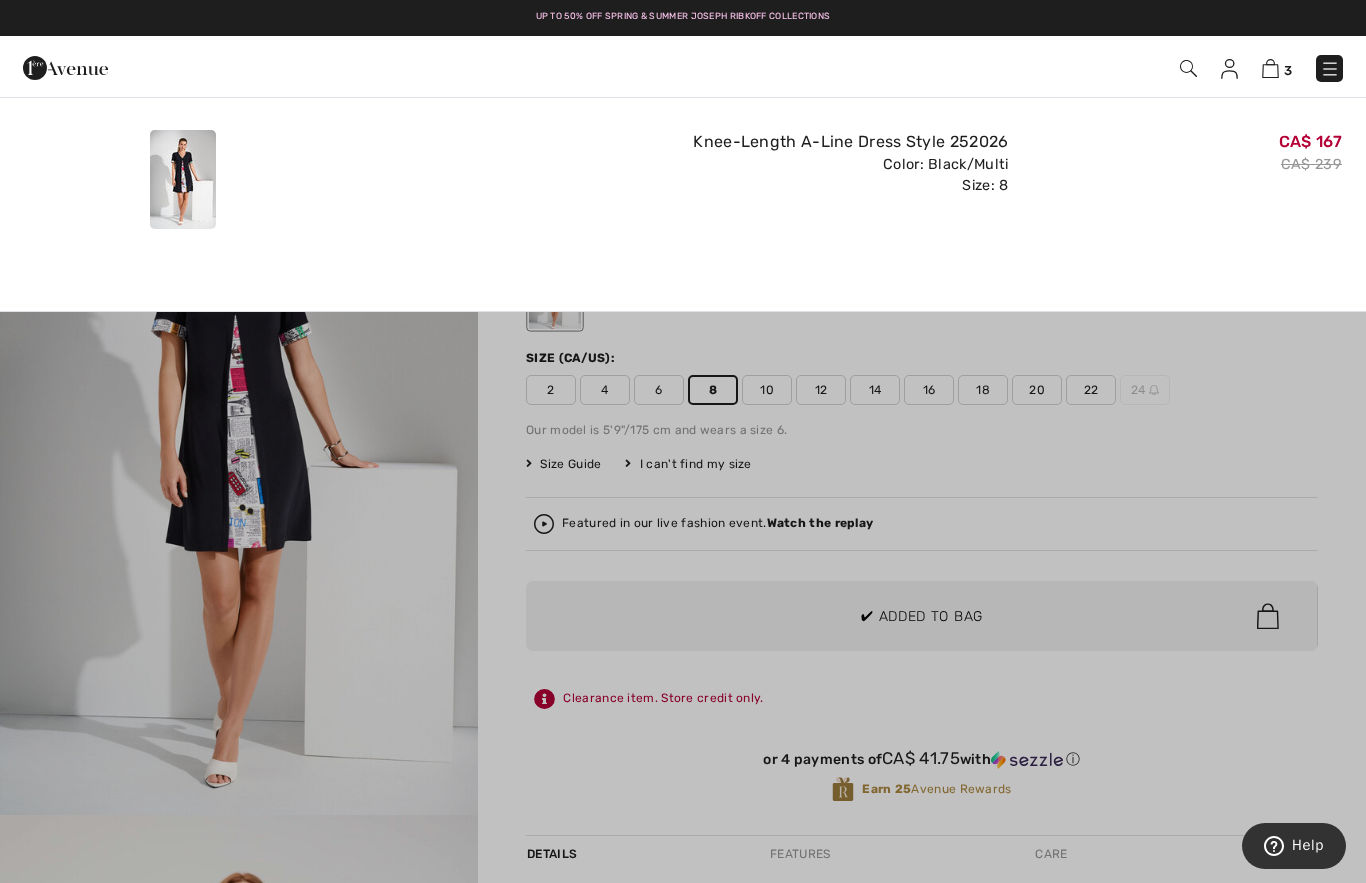 scroll, scrollTop: 0, scrollLeft: 0, axis: both 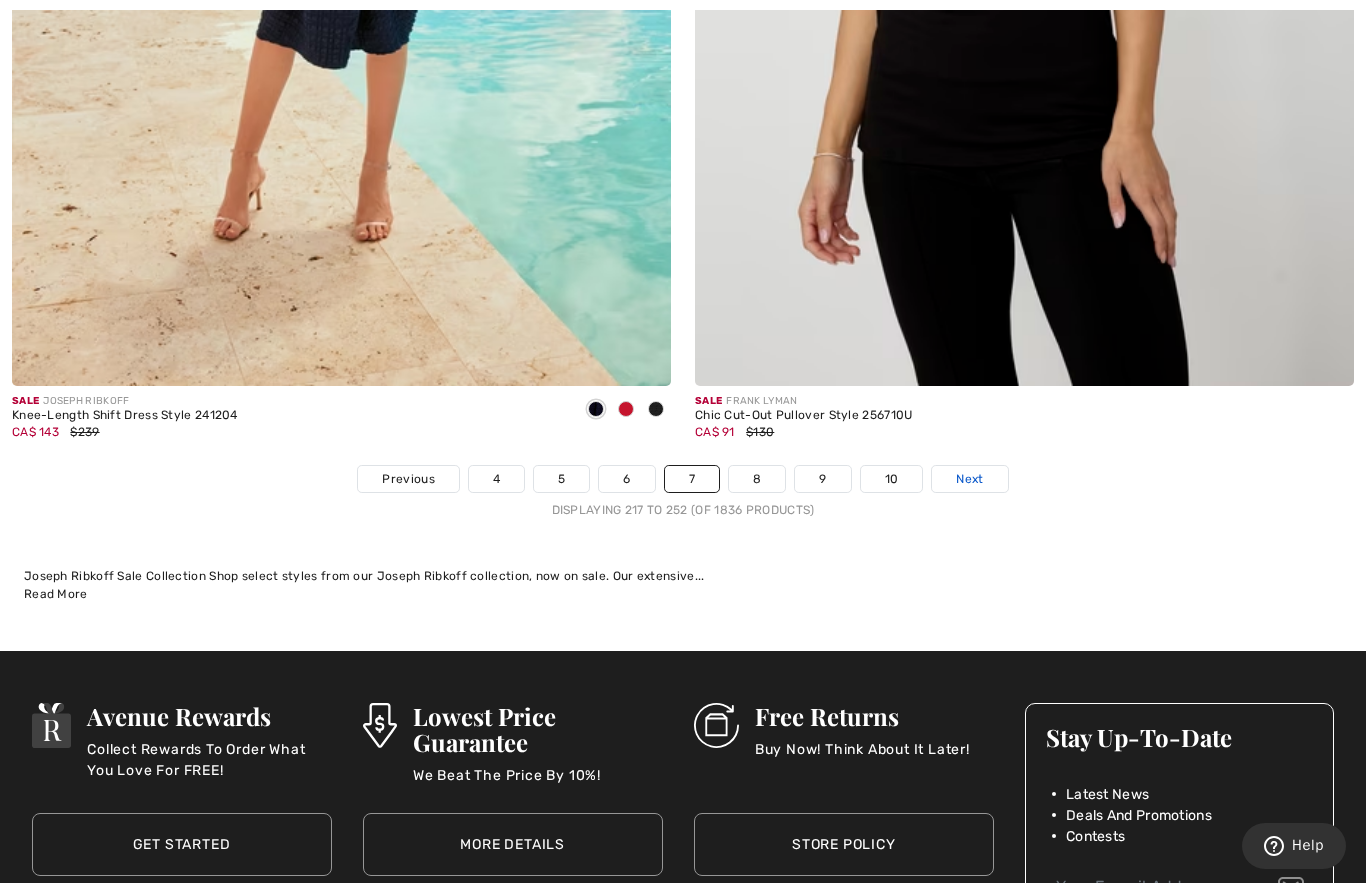 click on "Next" at bounding box center (969, 479) 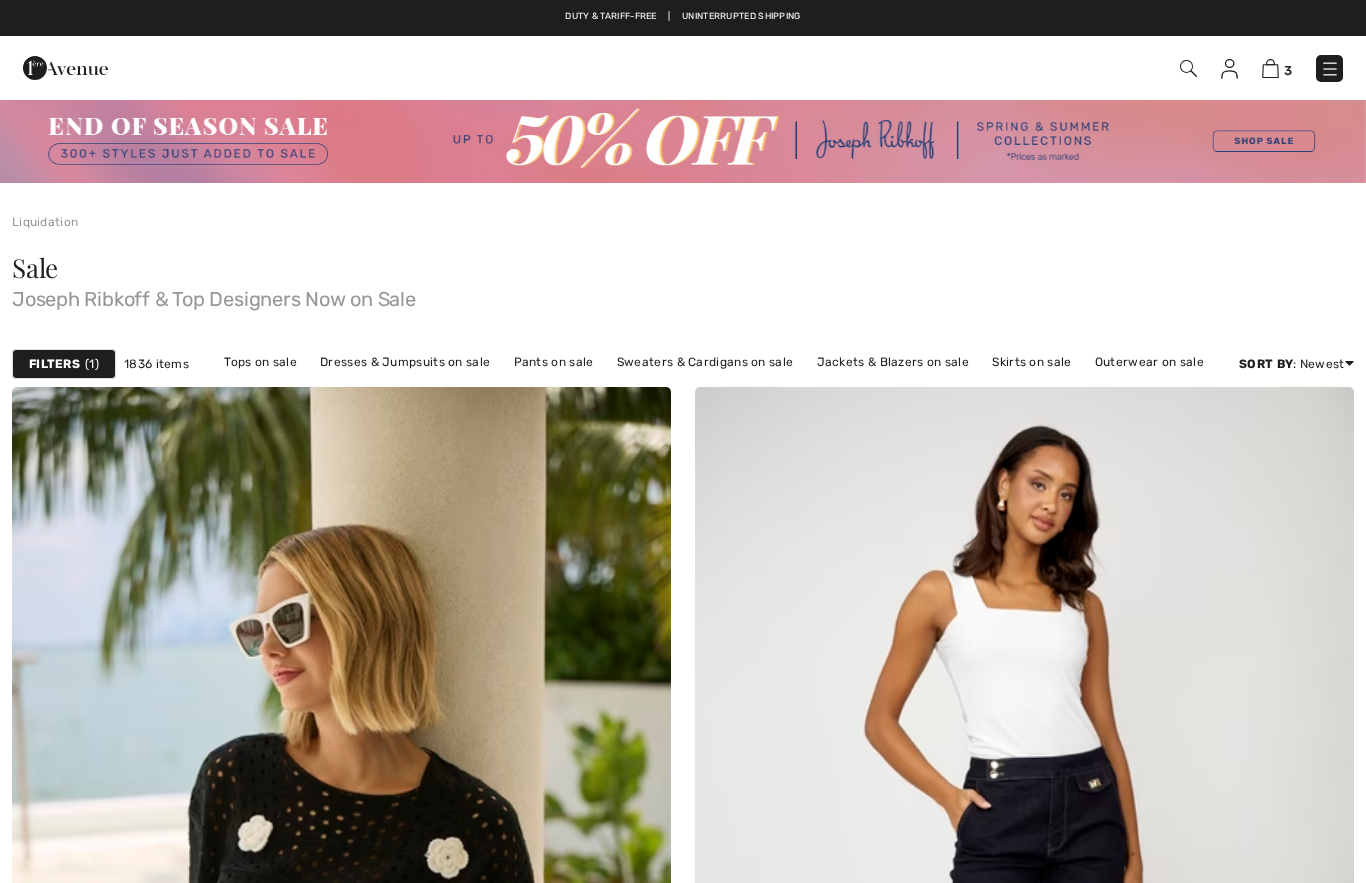 scroll, scrollTop: 0, scrollLeft: 0, axis: both 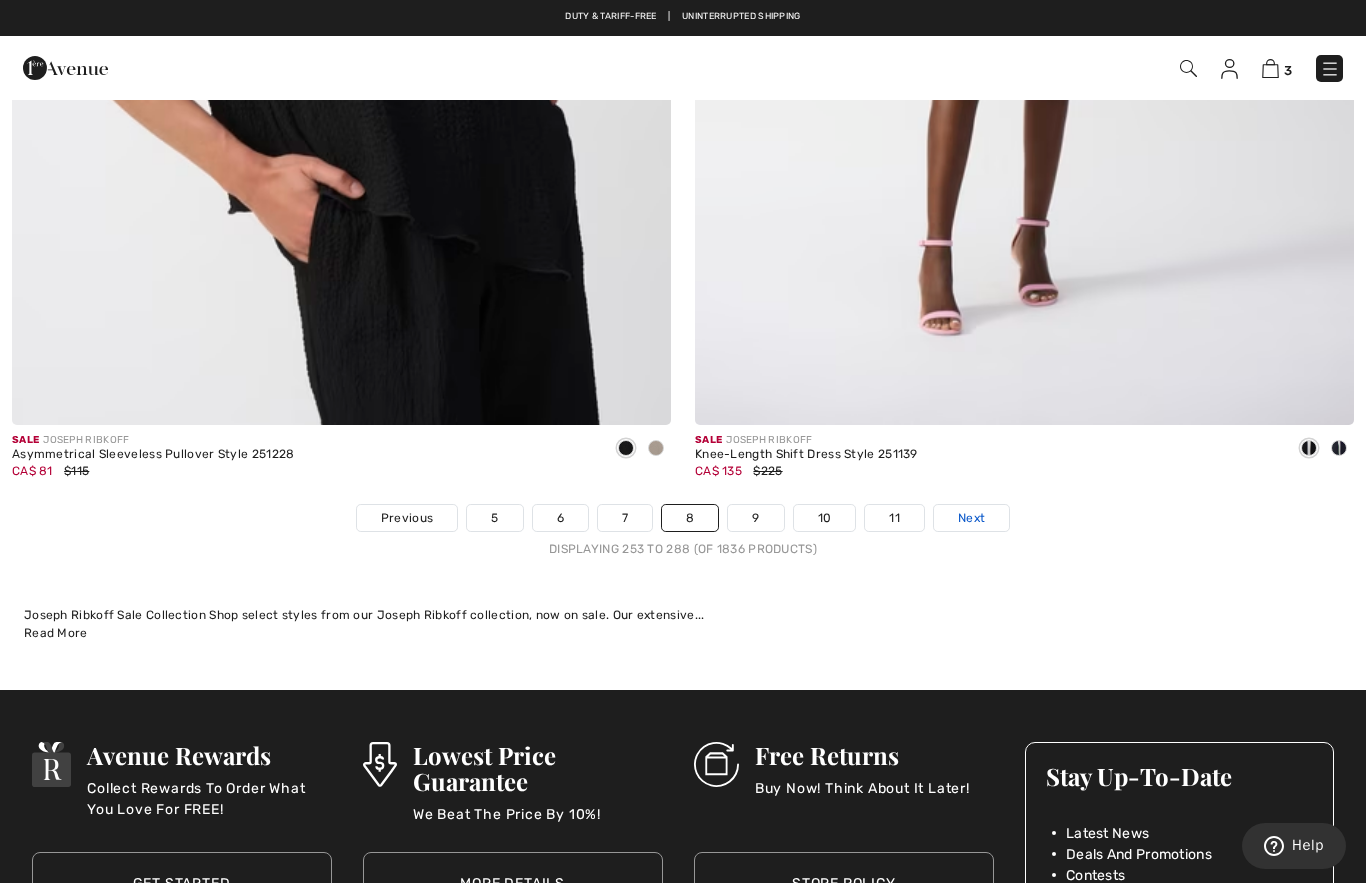 click on "Next" at bounding box center [971, 518] 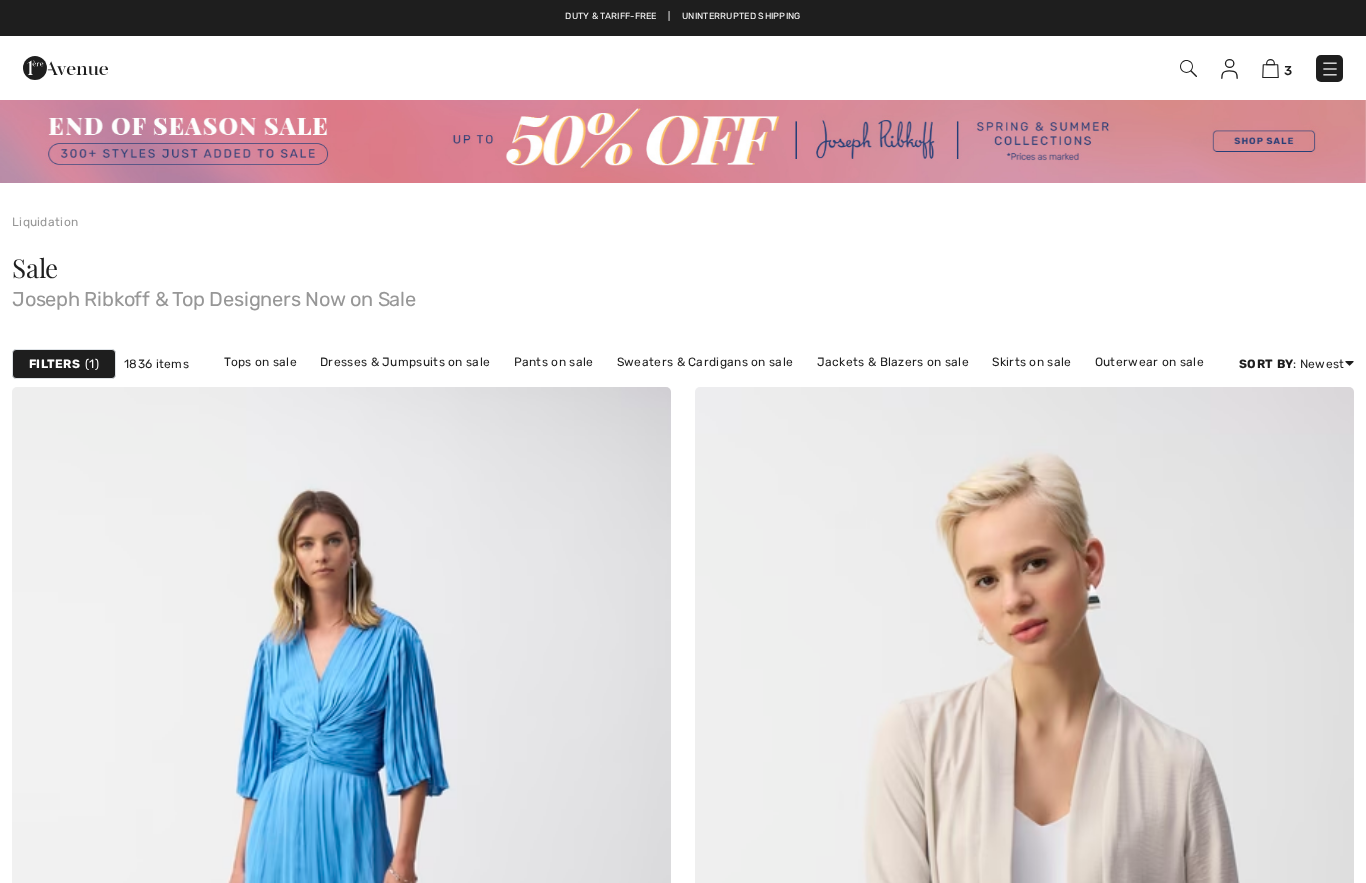 scroll, scrollTop: 0, scrollLeft: 0, axis: both 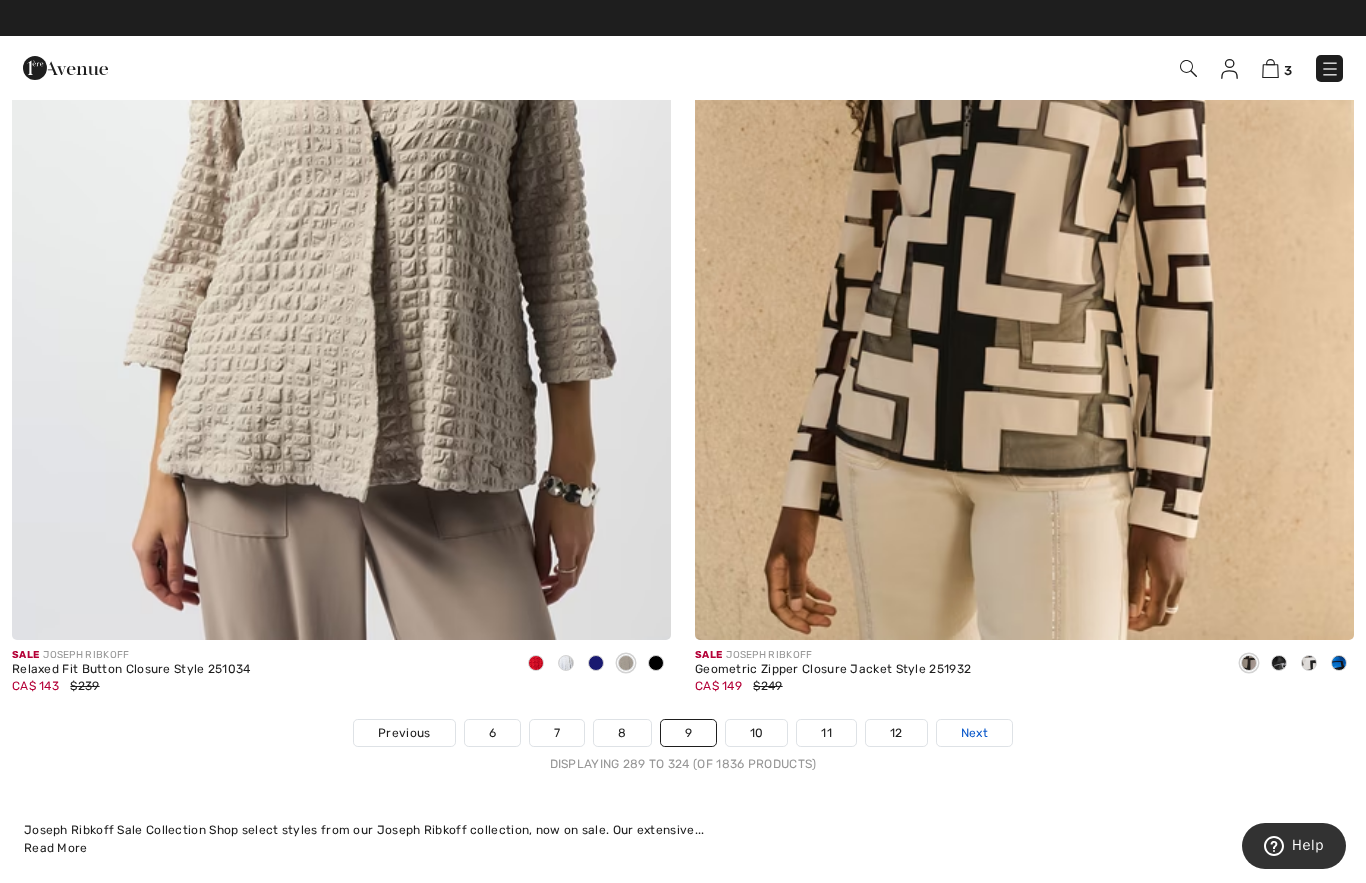click on "Next" at bounding box center [974, 733] 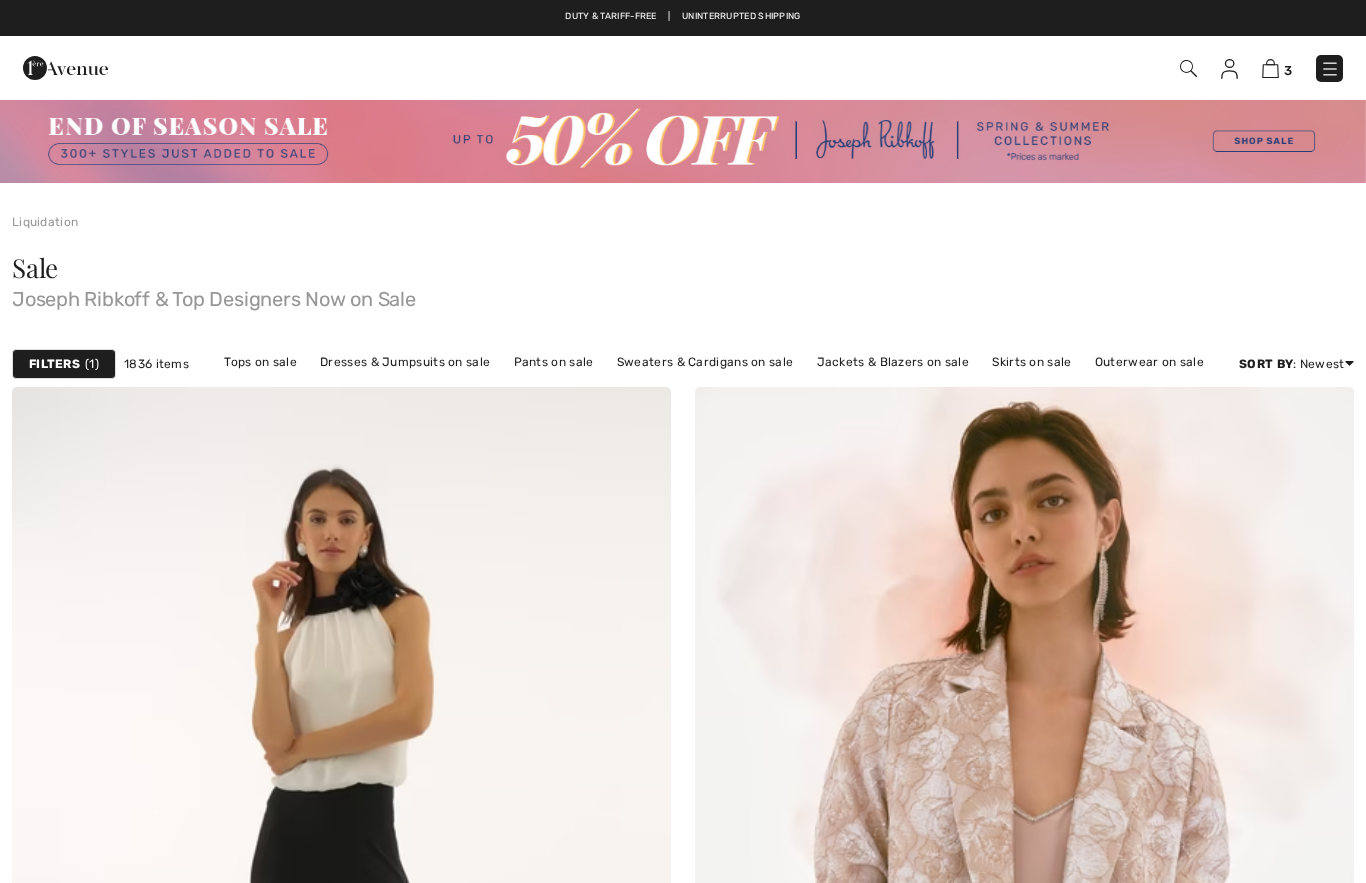 scroll, scrollTop: 0, scrollLeft: 0, axis: both 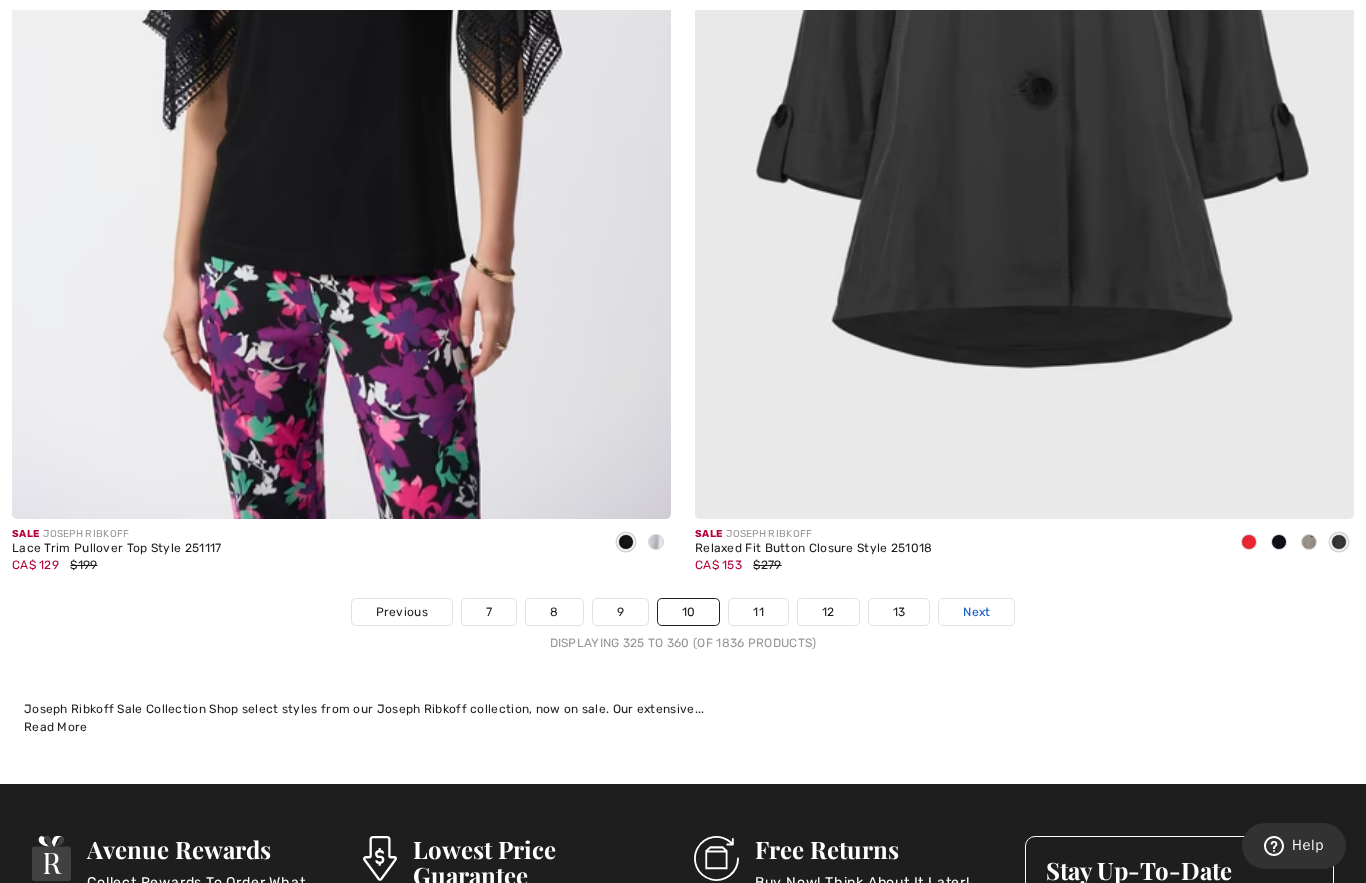 click on "Next" at bounding box center [976, 612] 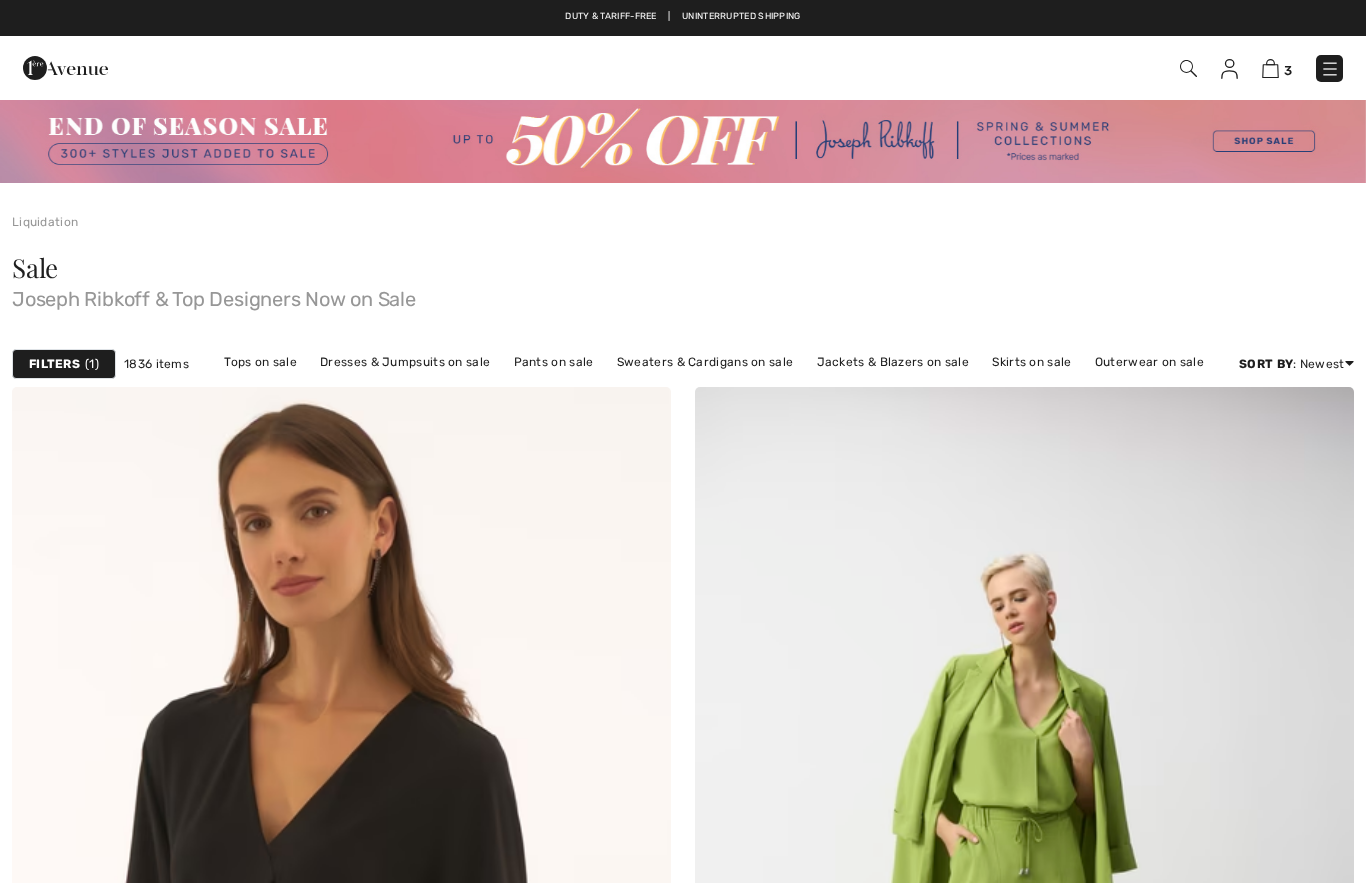 checkbox on "true" 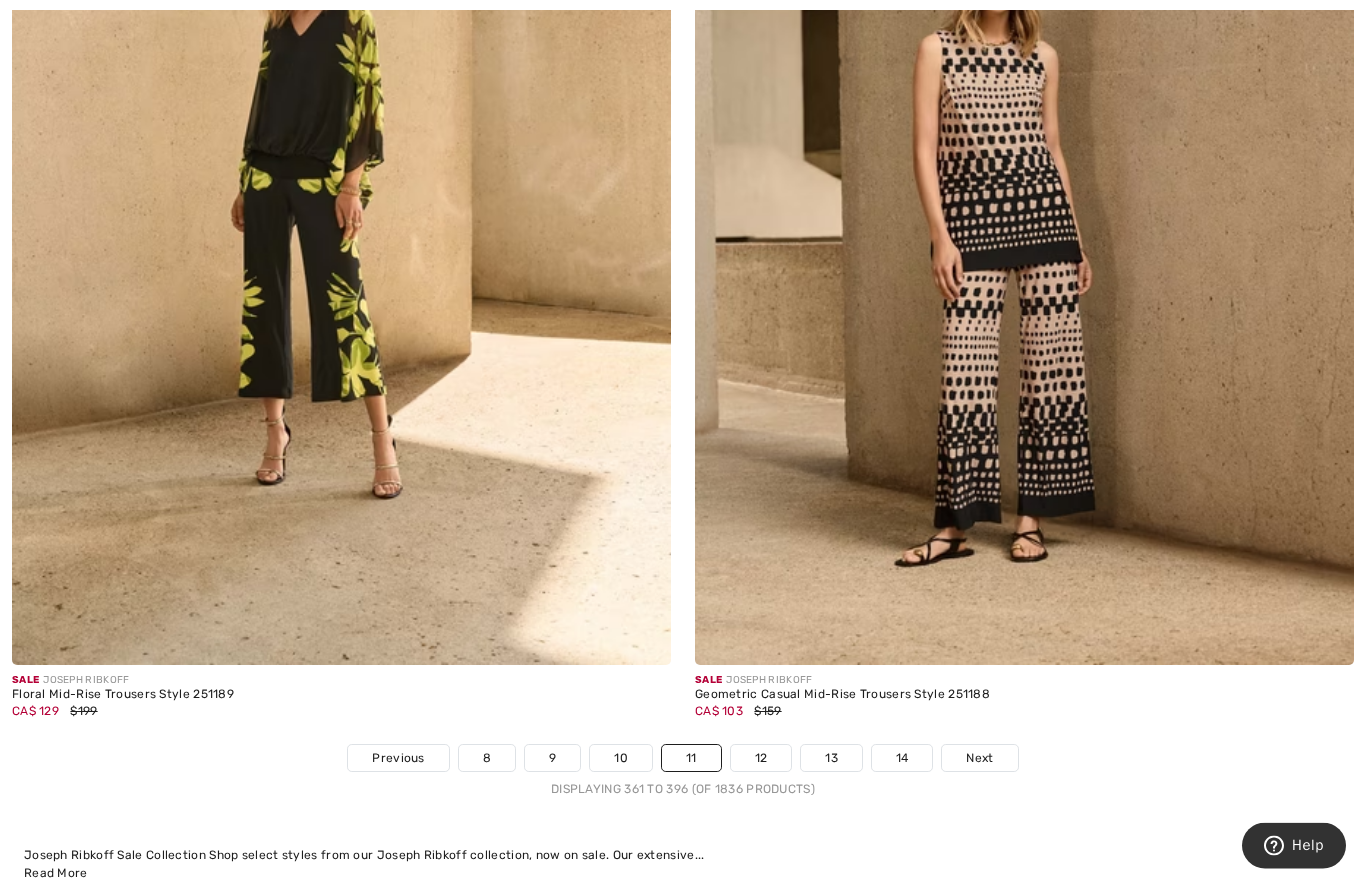 scroll, scrollTop: 19325, scrollLeft: 0, axis: vertical 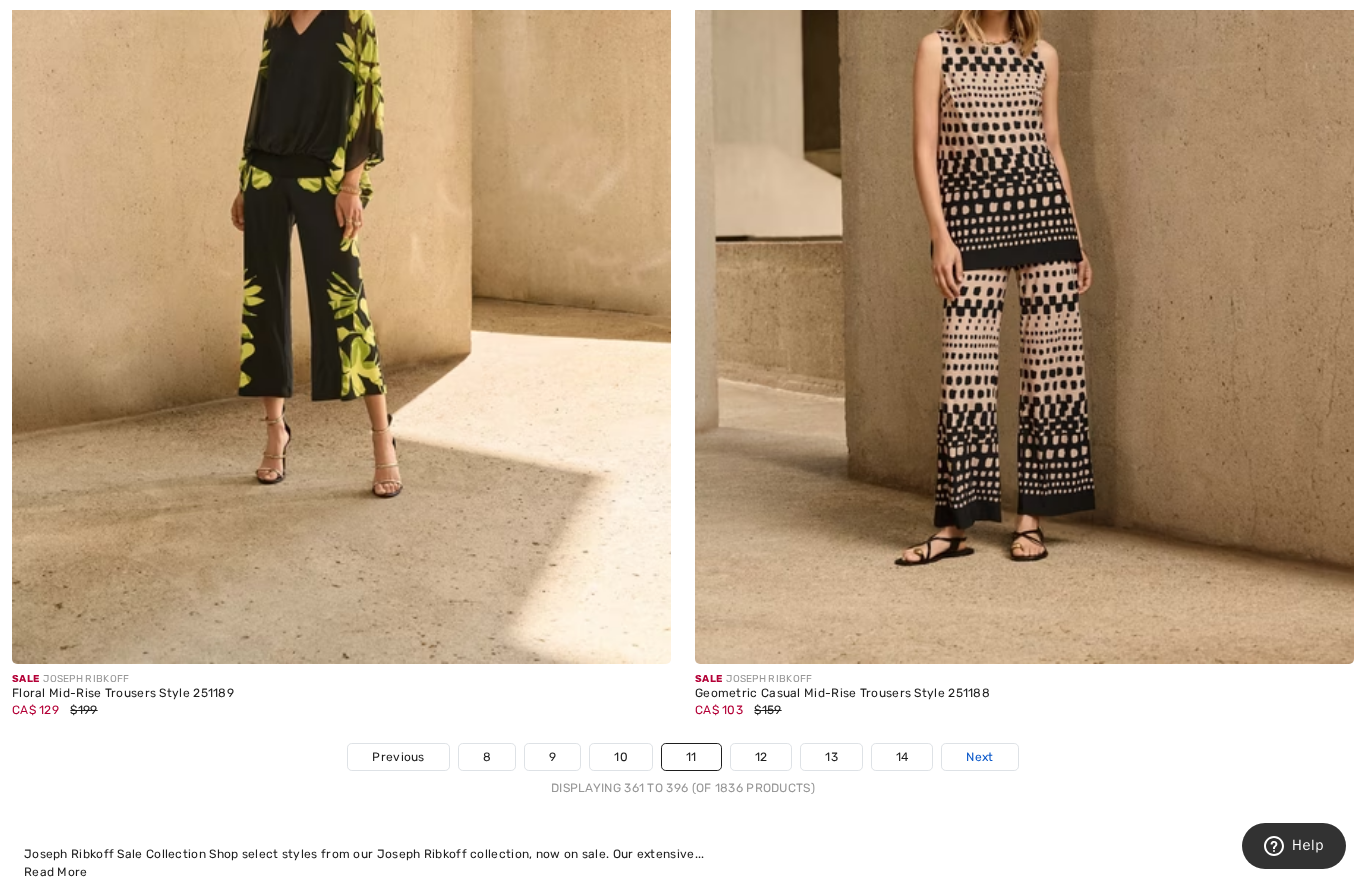 click on "Next" at bounding box center [979, 757] 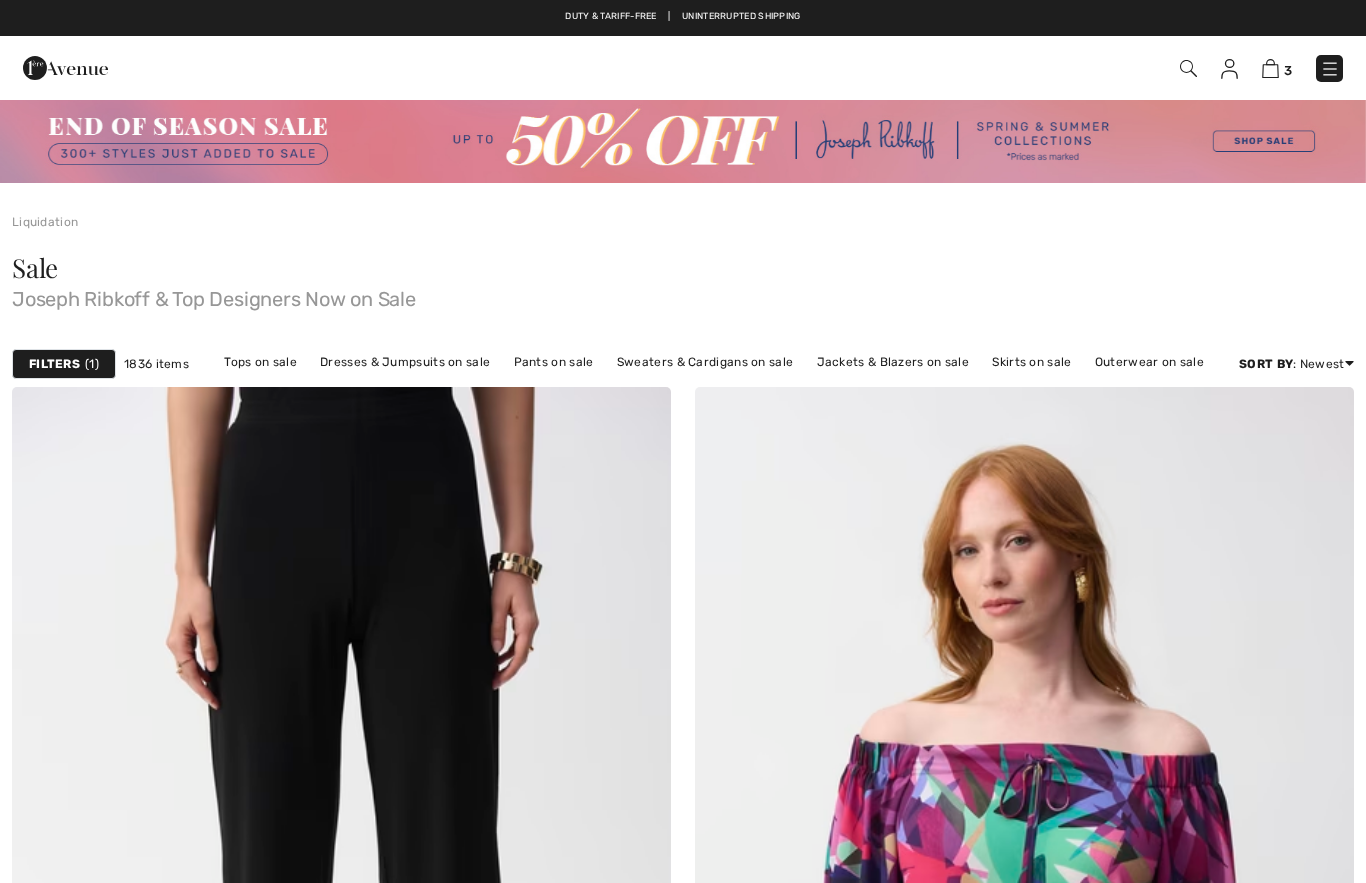 scroll, scrollTop: 0, scrollLeft: 0, axis: both 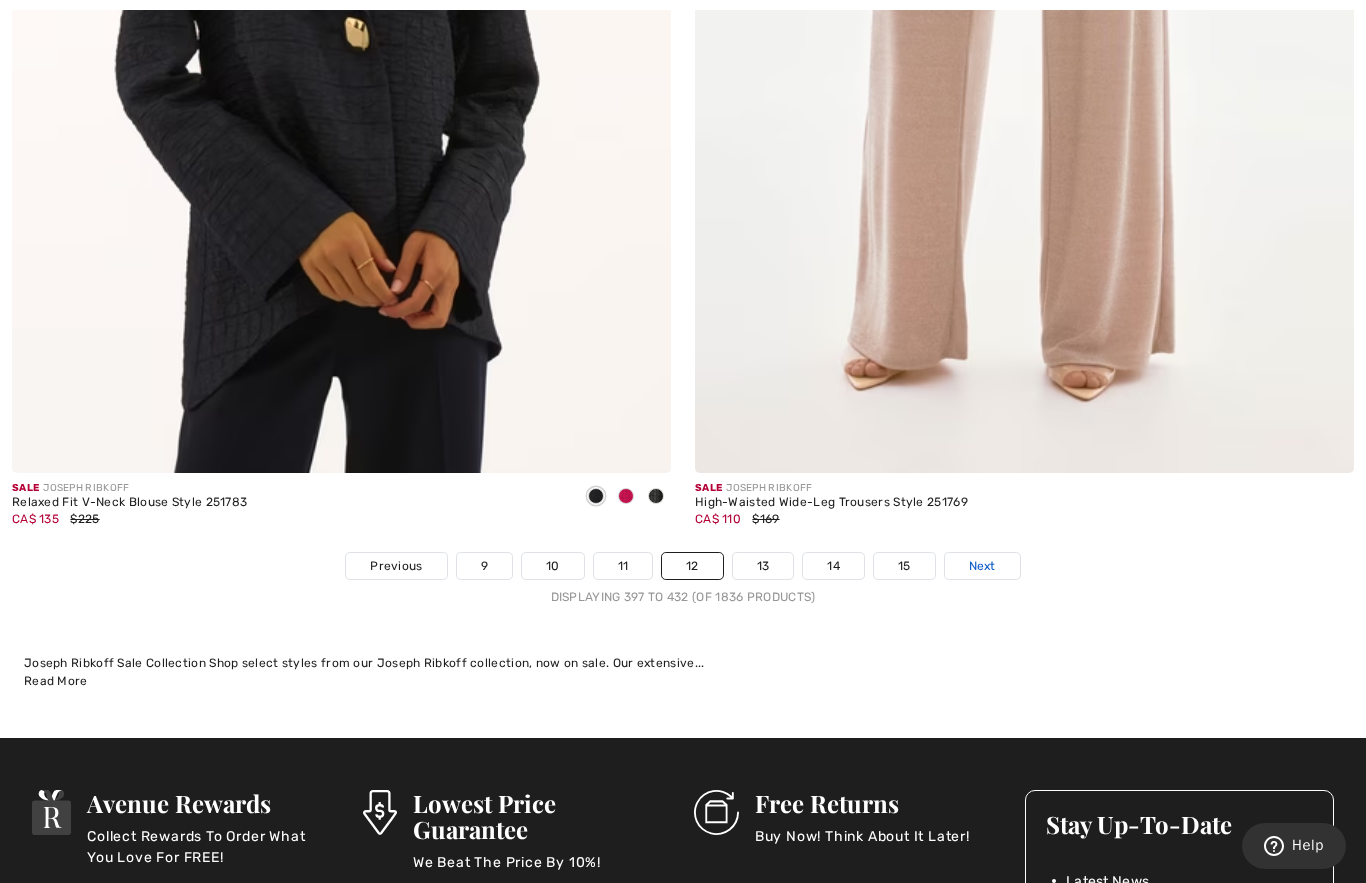click on "Next" at bounding box center (982, 566) 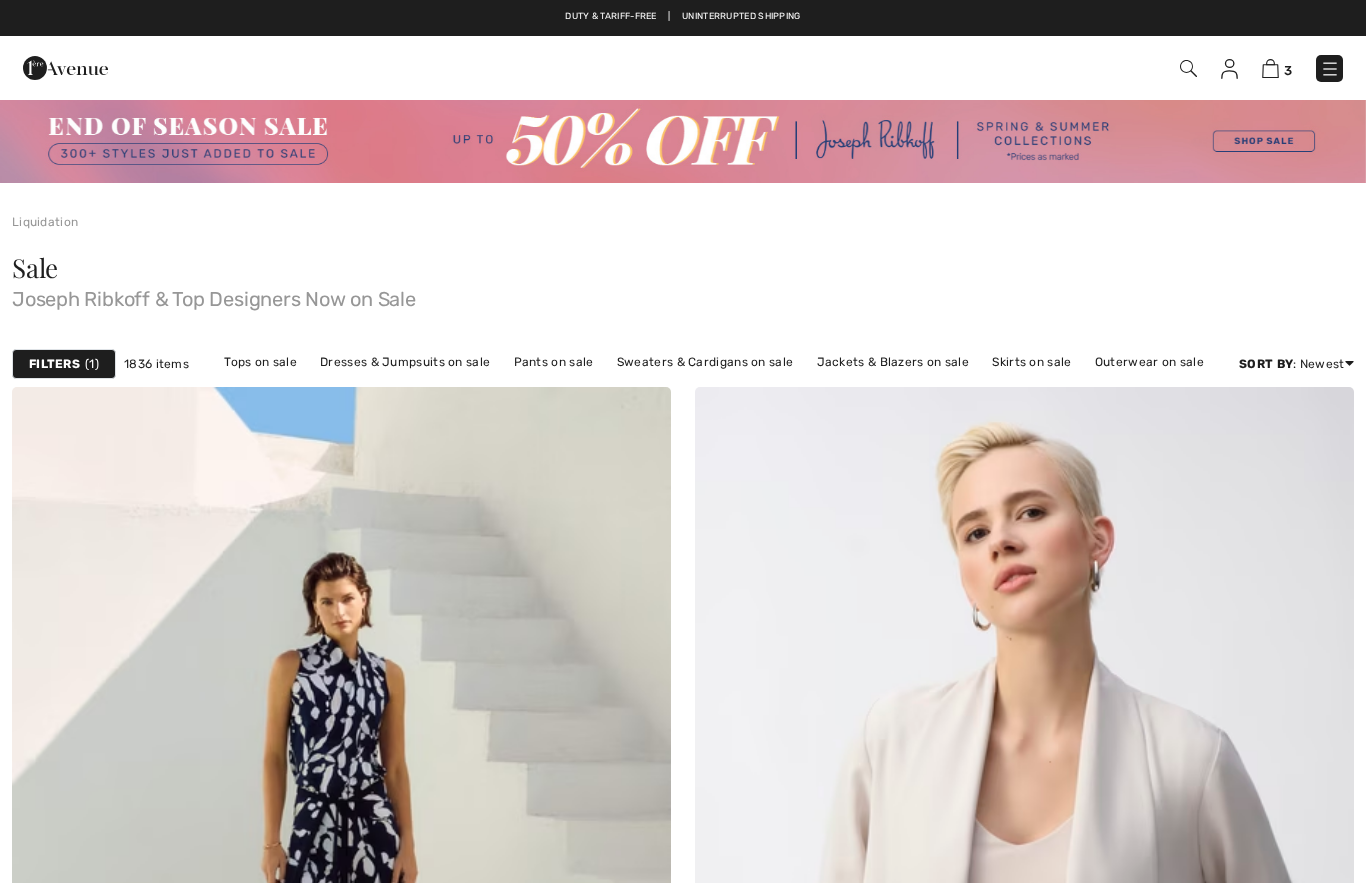 scroll, scrollTop: 0, scrollLeft: 0, axis: both 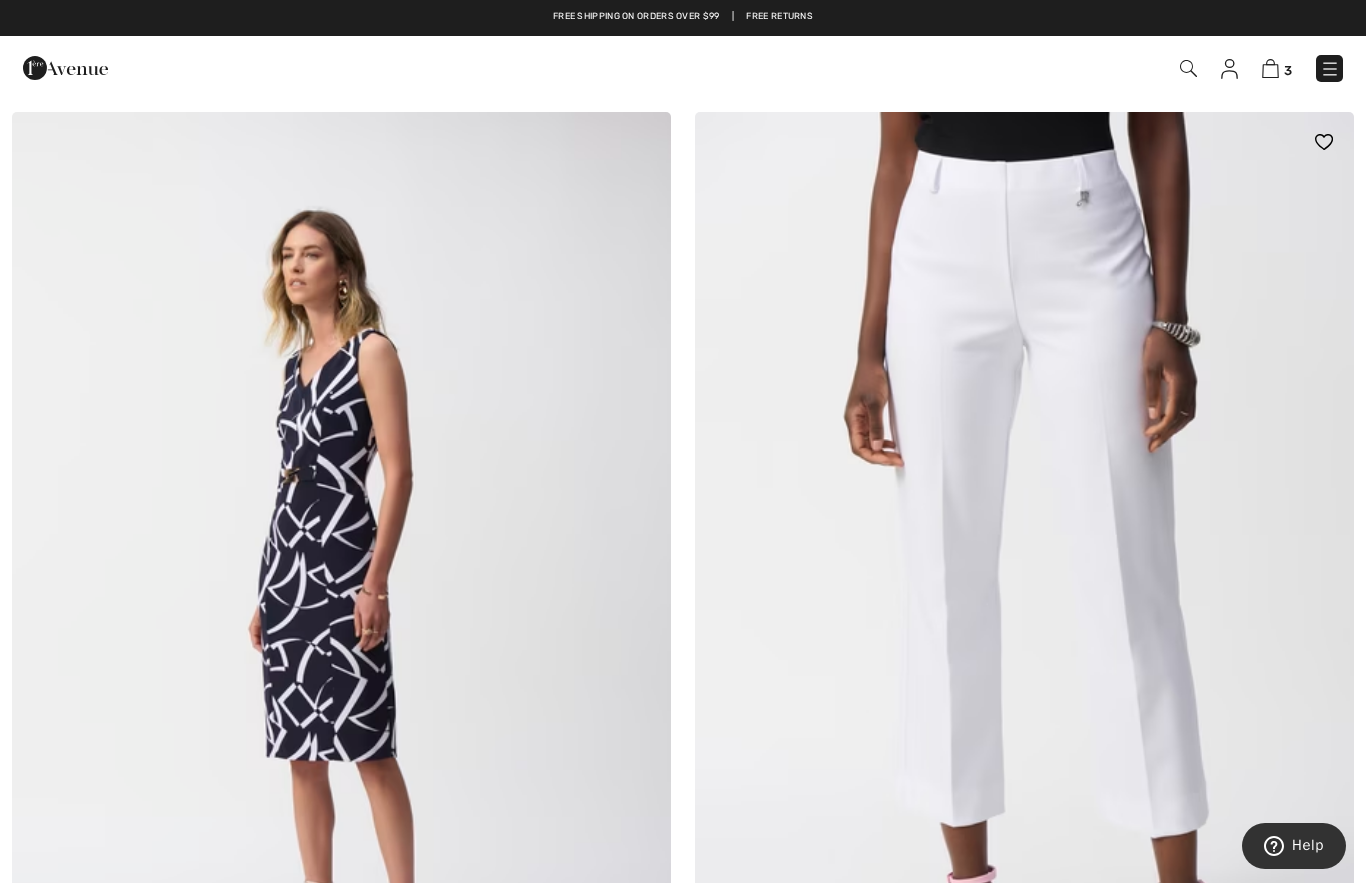 click at bounding box center [1024, 606] 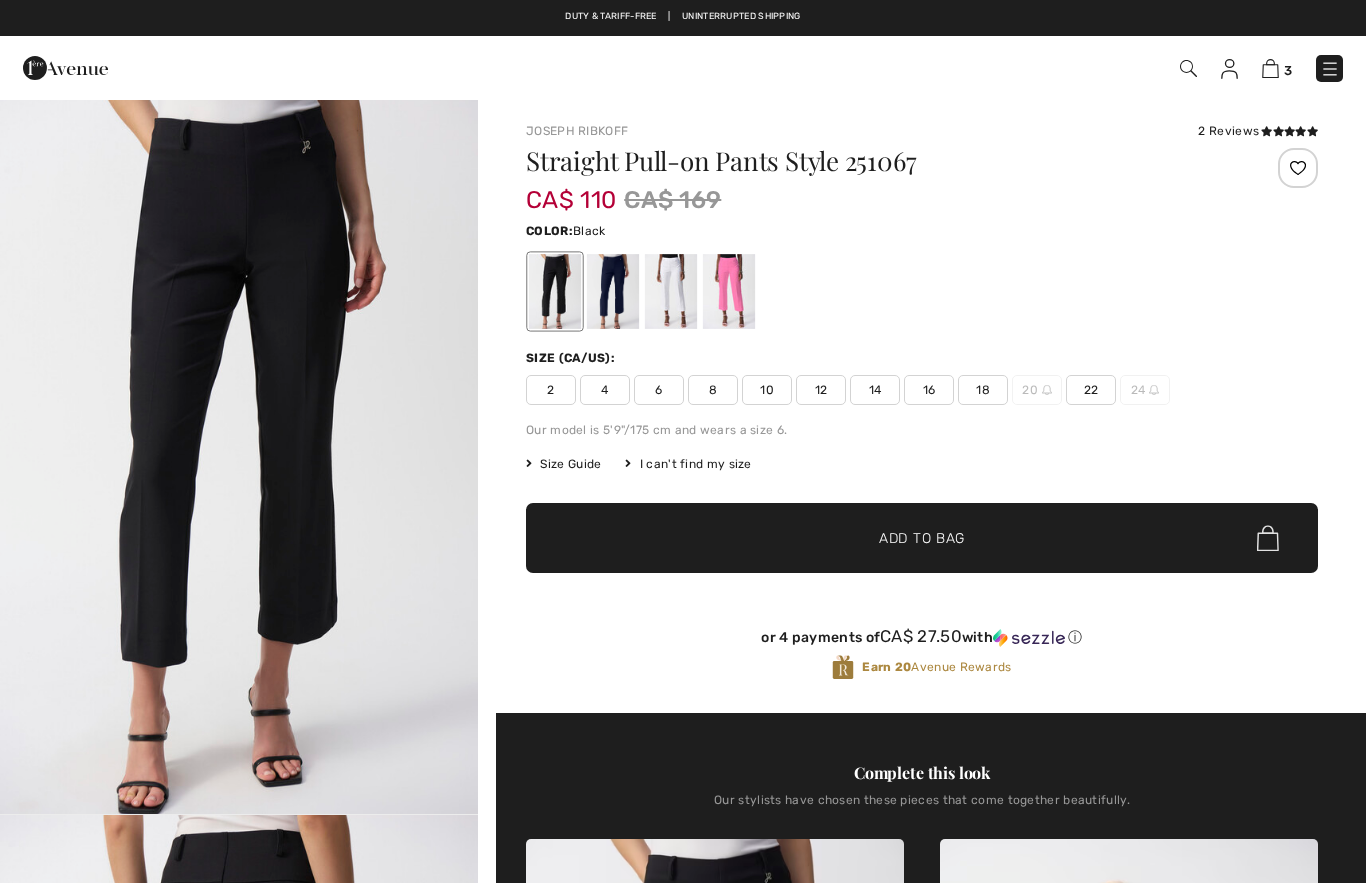 scroll, scrollTop: 0, scrollLeft: 0, axis: both 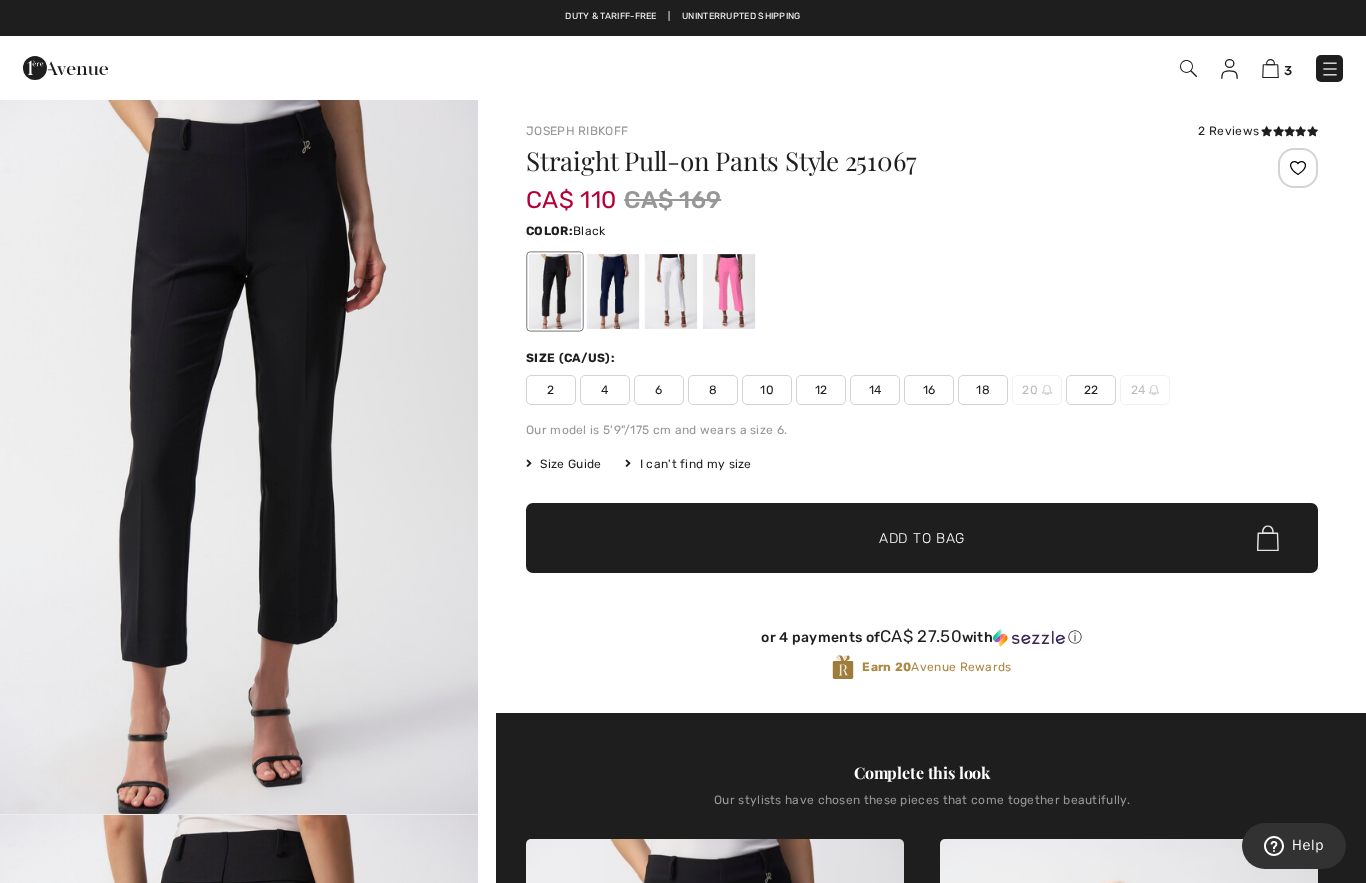 click at bounding box center [671, 291] 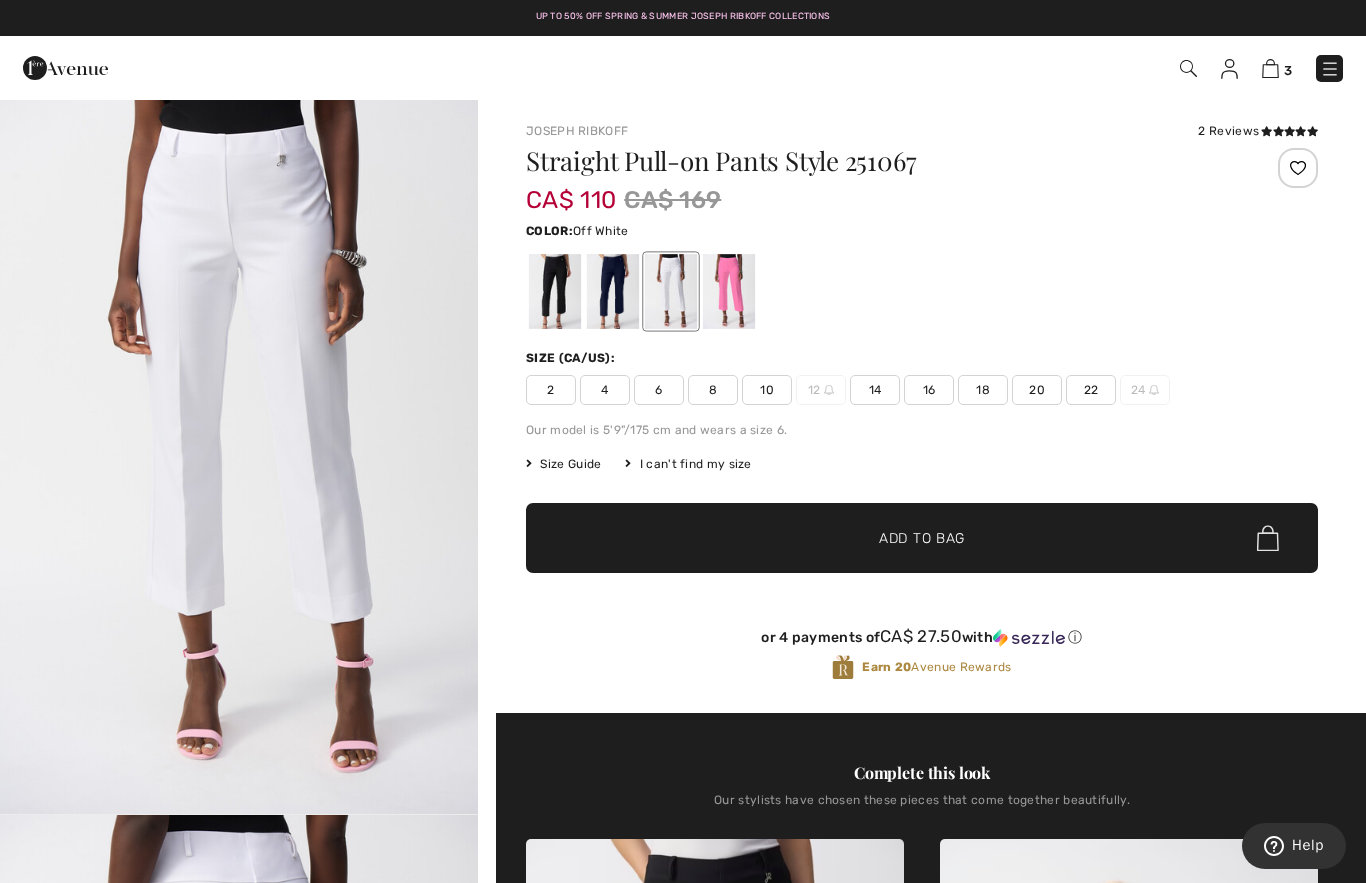 click on "6" at bounding box center [659, 390] 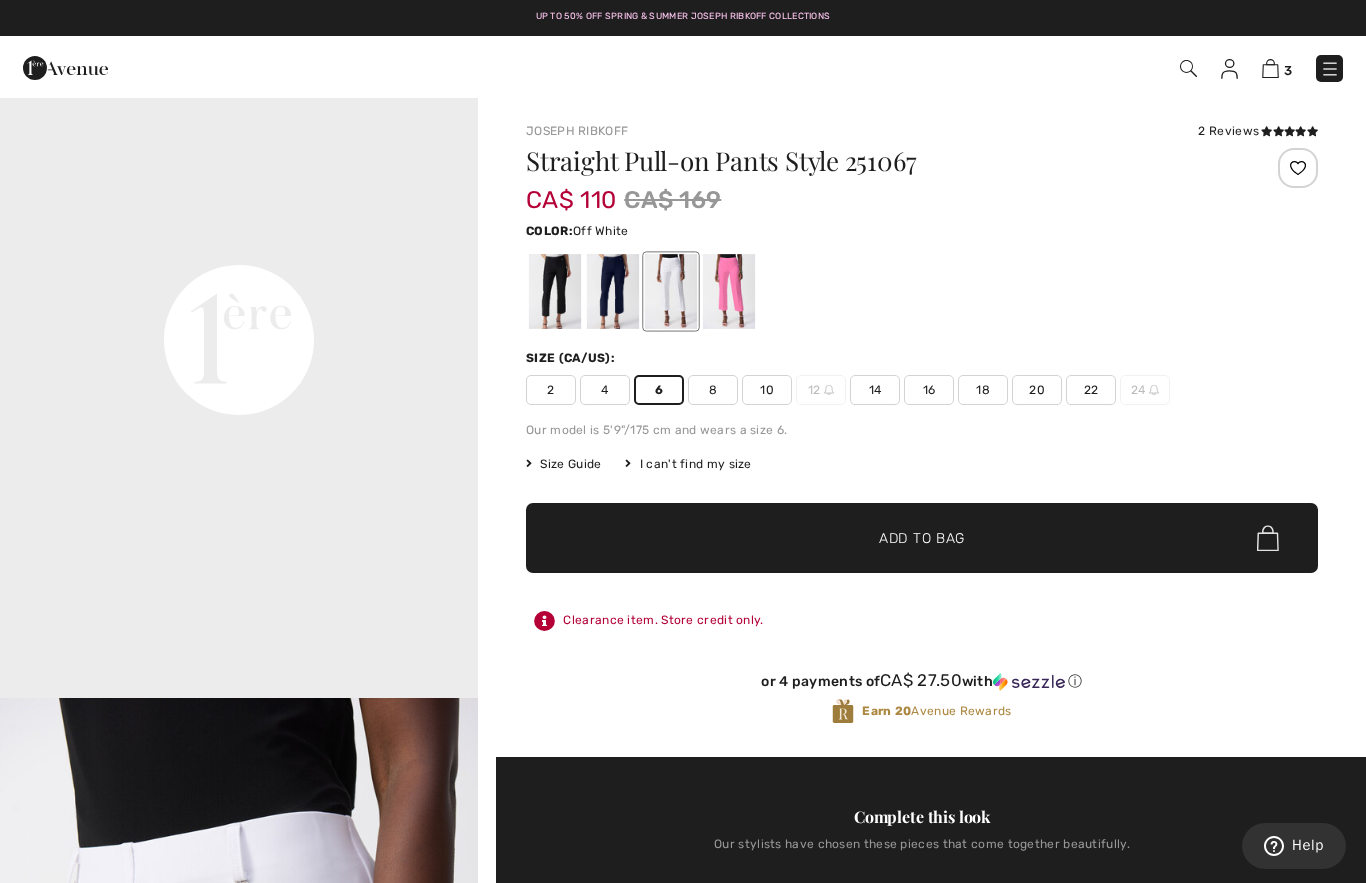 scroll, scrollTop: 1508, scrollLeft: 0, axis: vertical 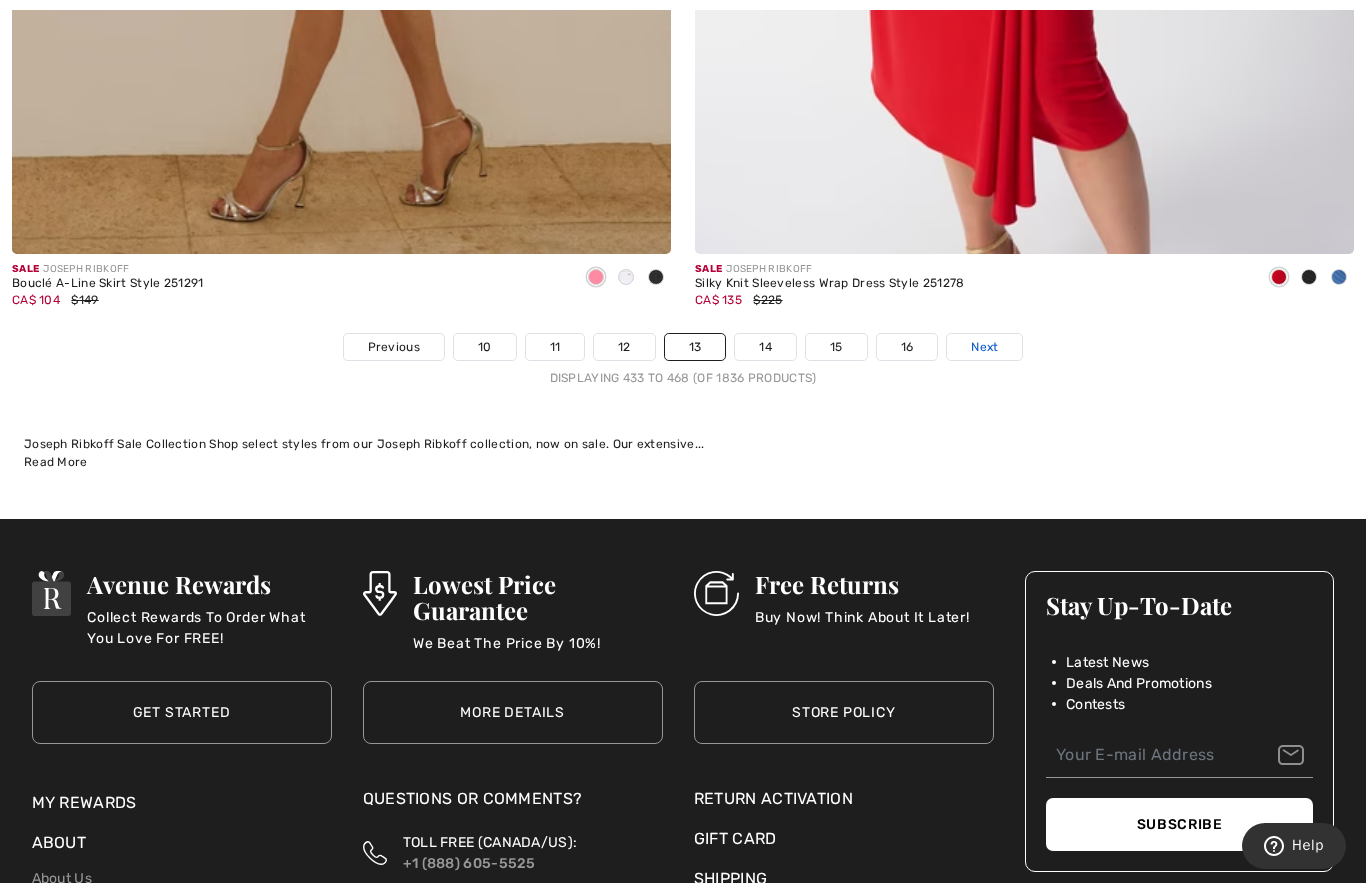 click on "Next" at bounding box center [984, 347] 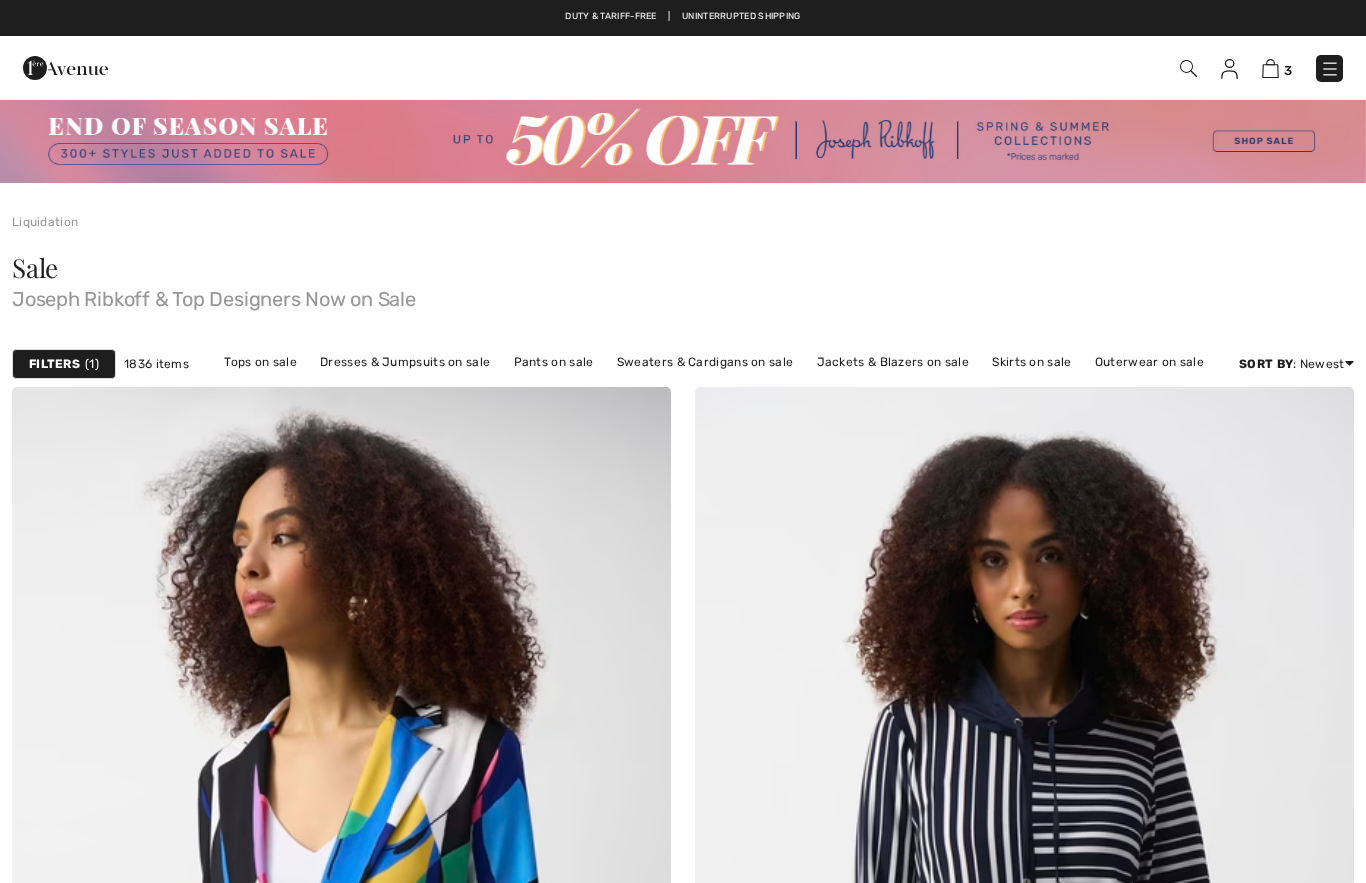 scroll, scrollTop: 0, scrollLeft: 0, axis: both 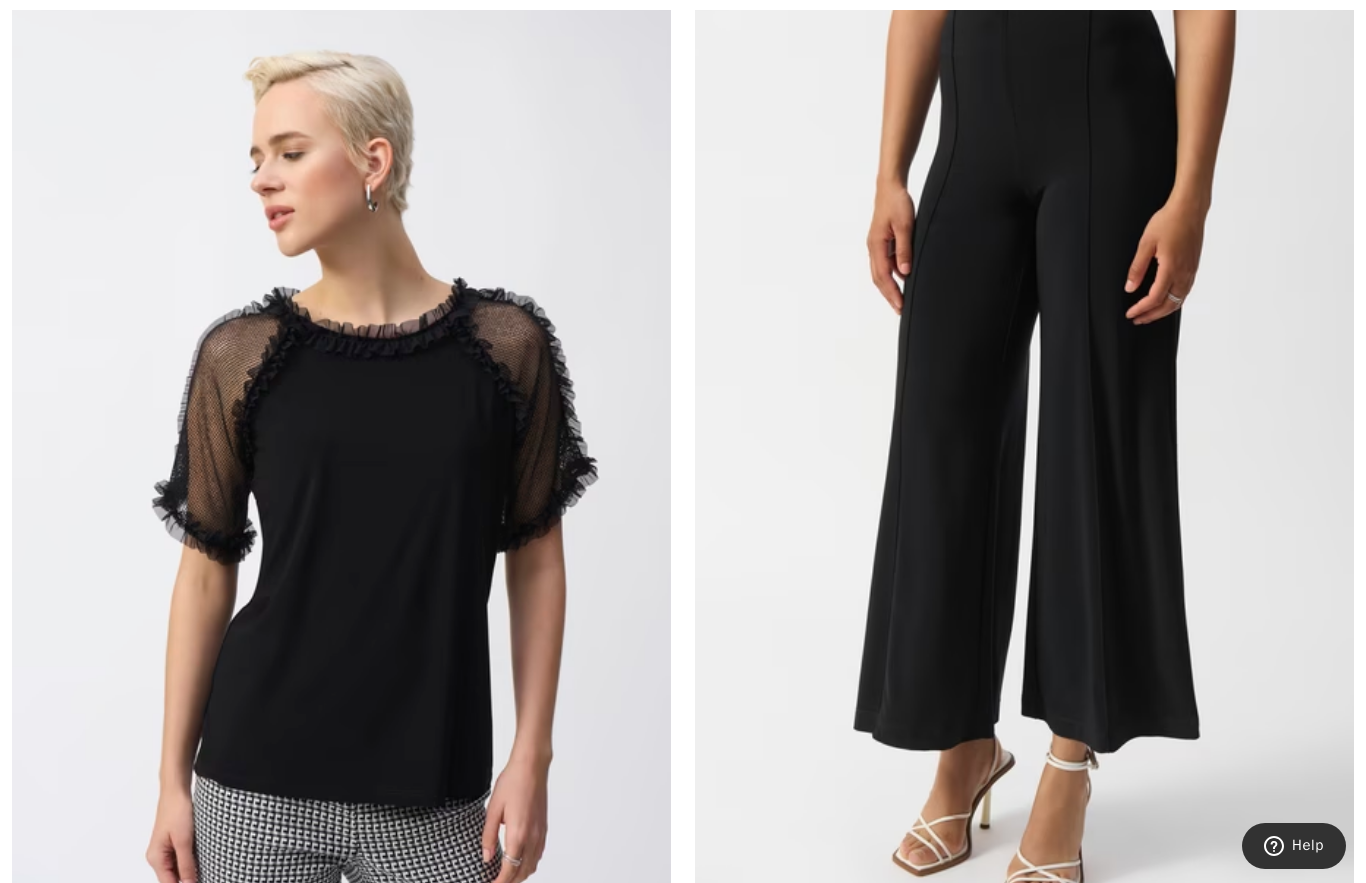 click at bounding box center (1024, 457) 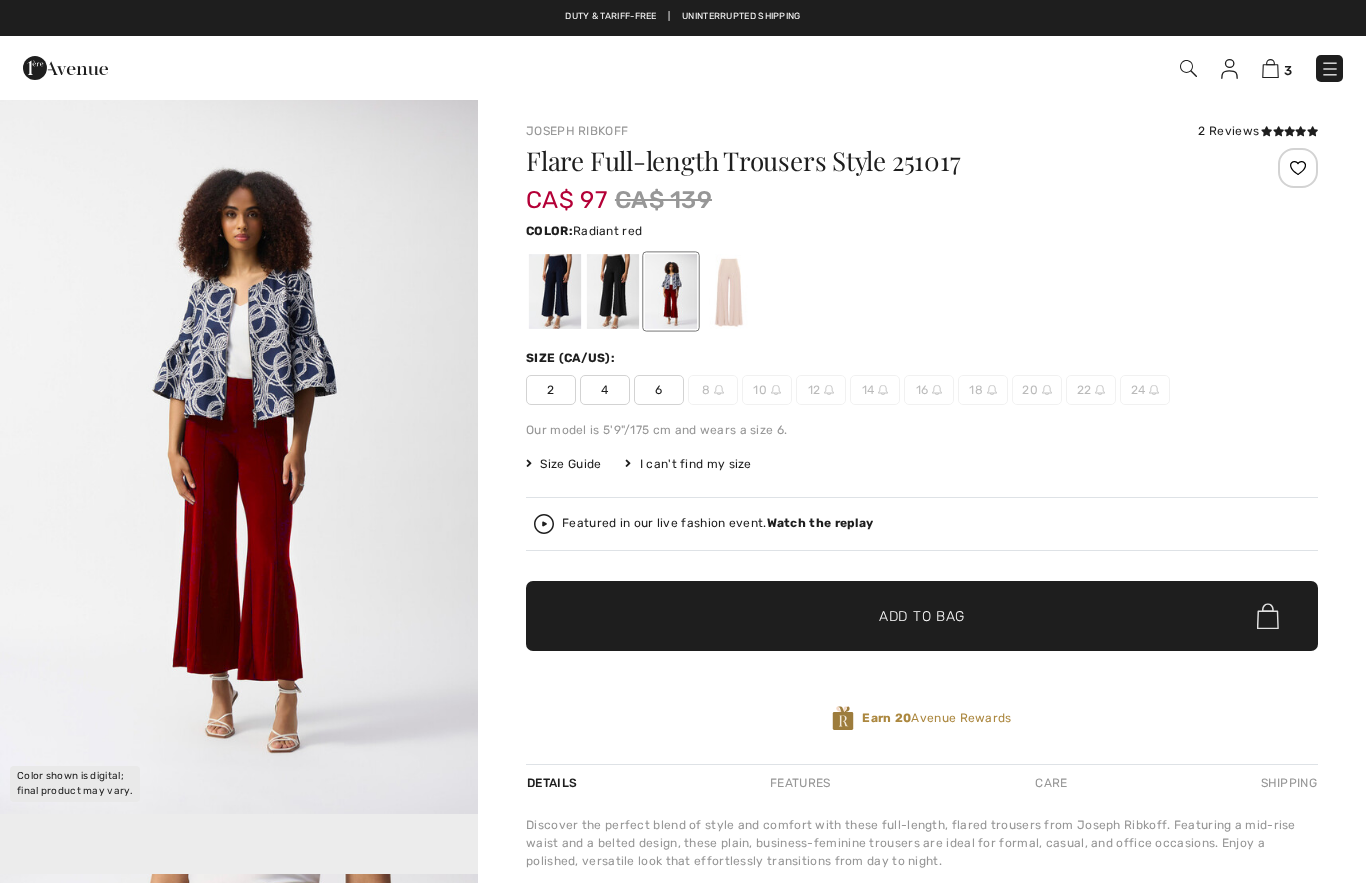 scroll, scrollTop: 0, scrollLeft: 0, axis: both 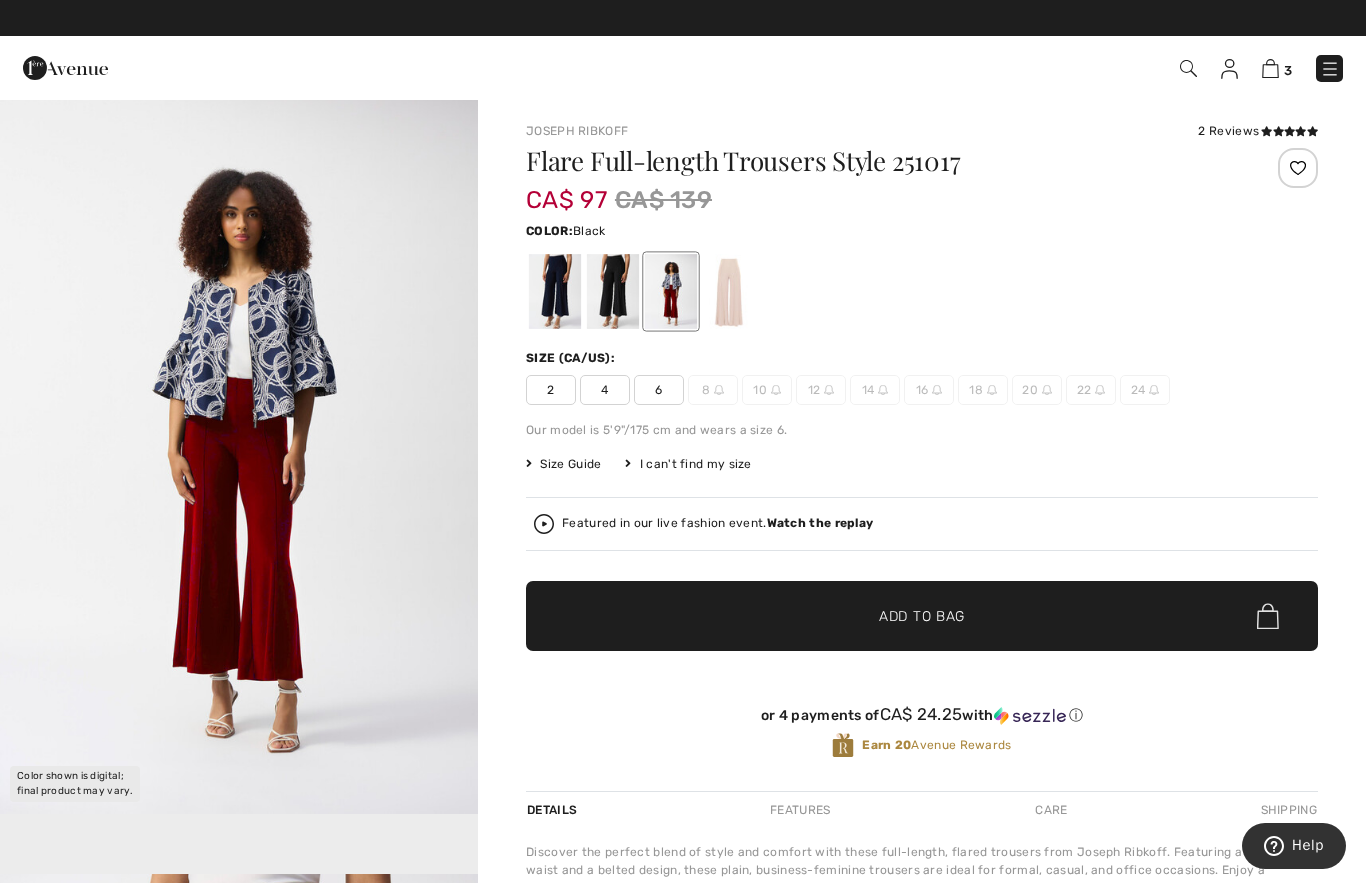 click at bounding box center (613, 291) 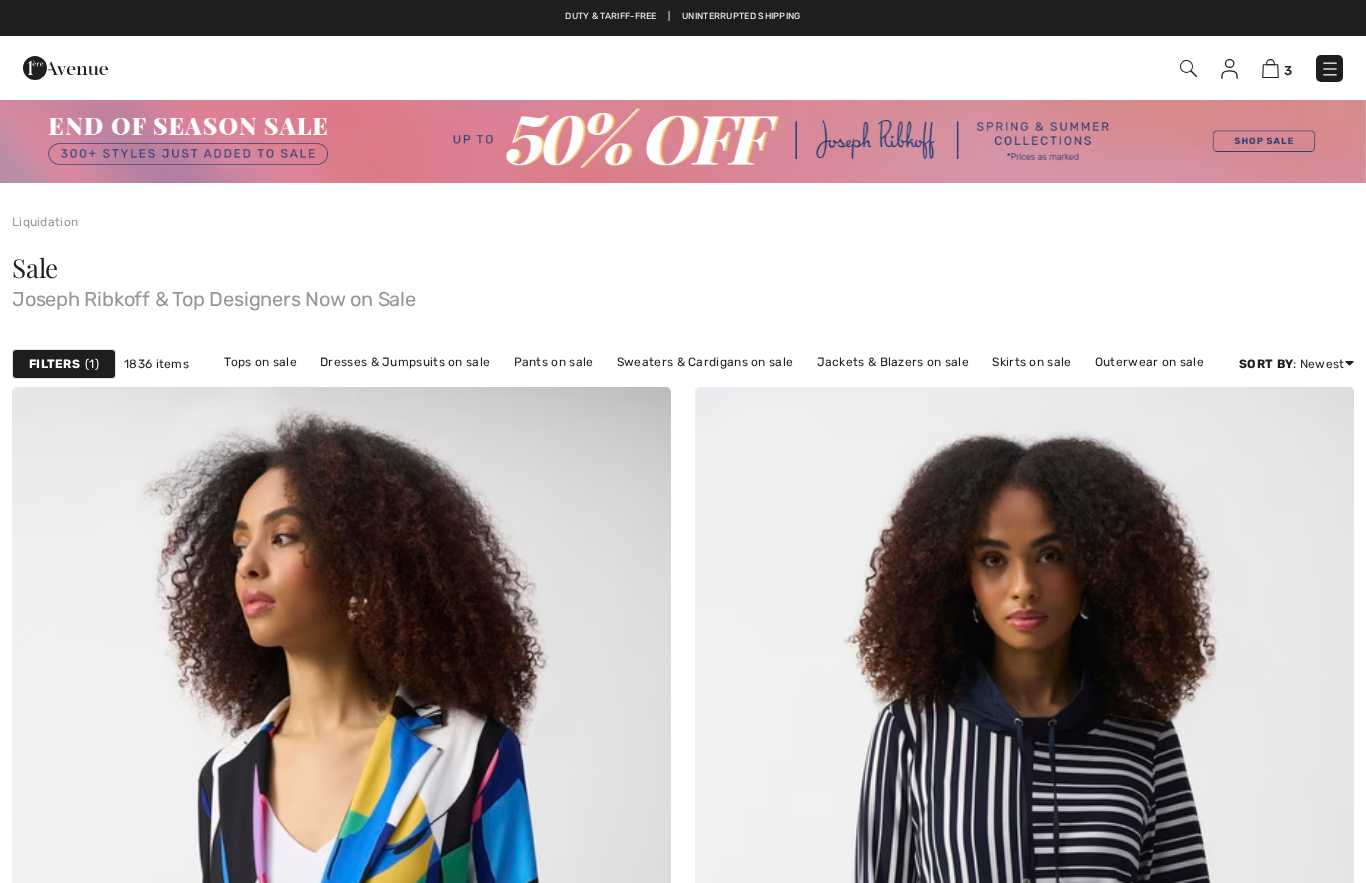 scroll, scrollTop: 7130, scrollLeft: 0, axis: vertical 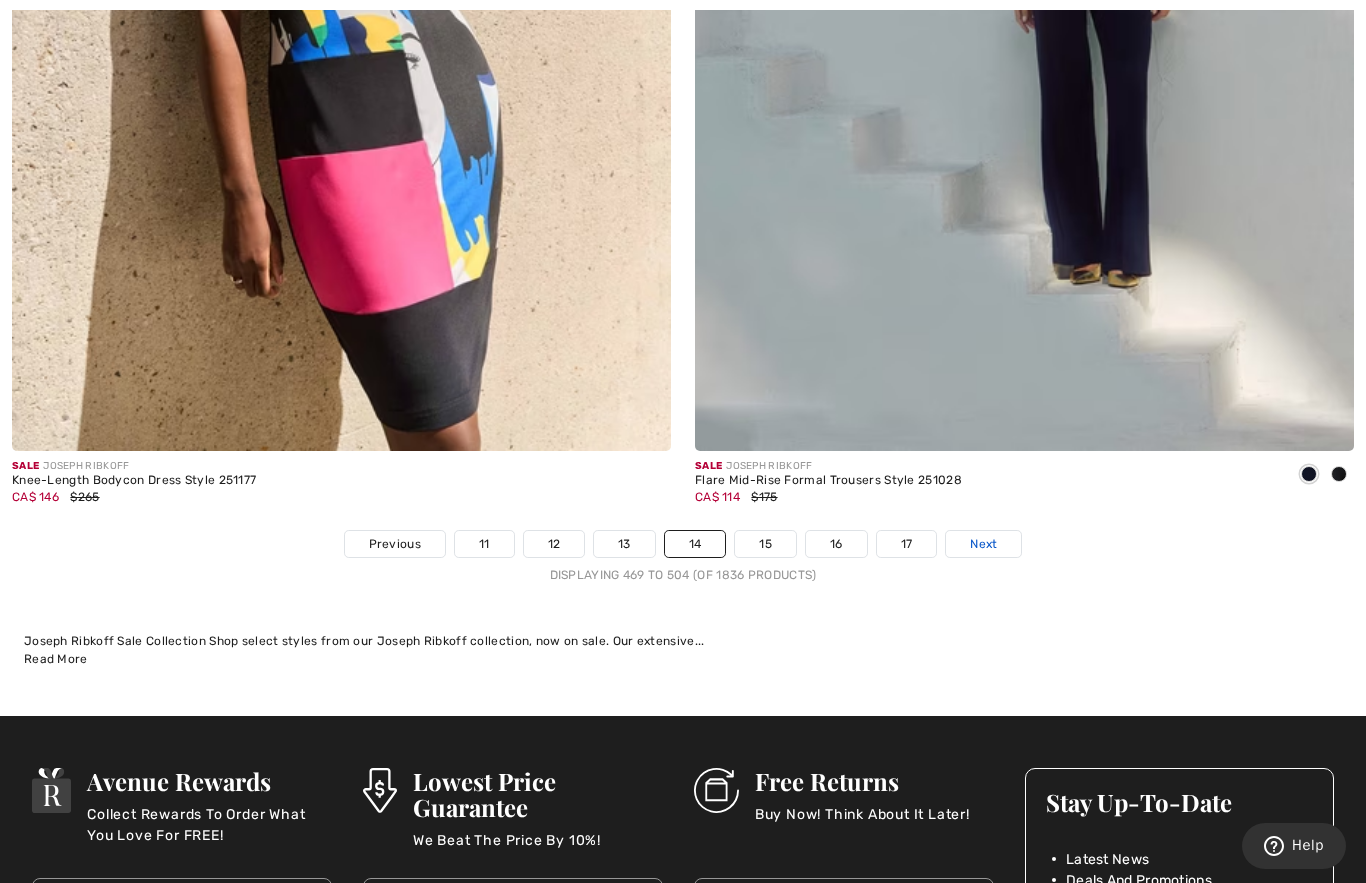 click on "Next" at bounding box center (983, 544) 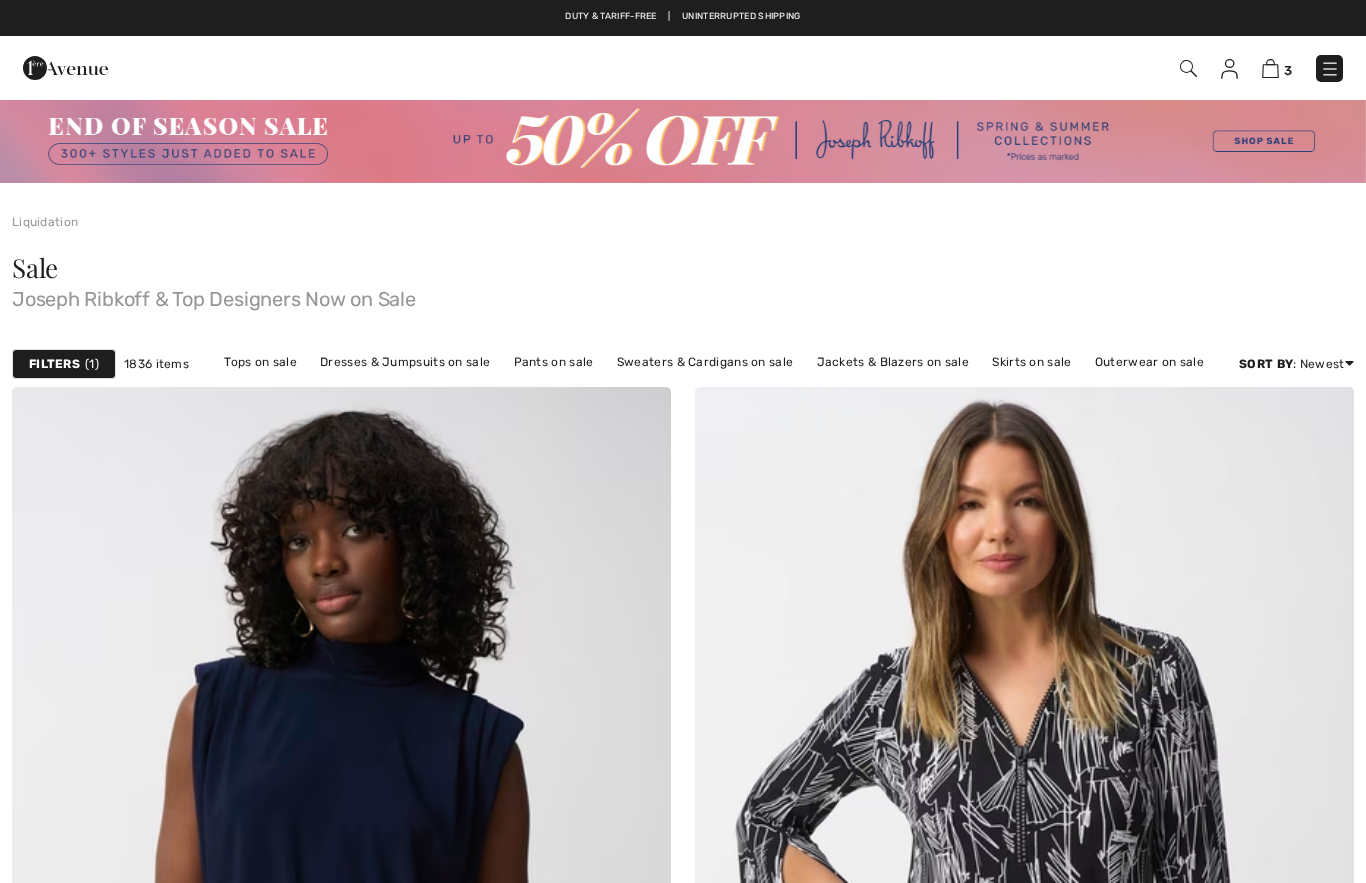 scroll, scrollTop: 0, scrollLeft: 0, axis: both 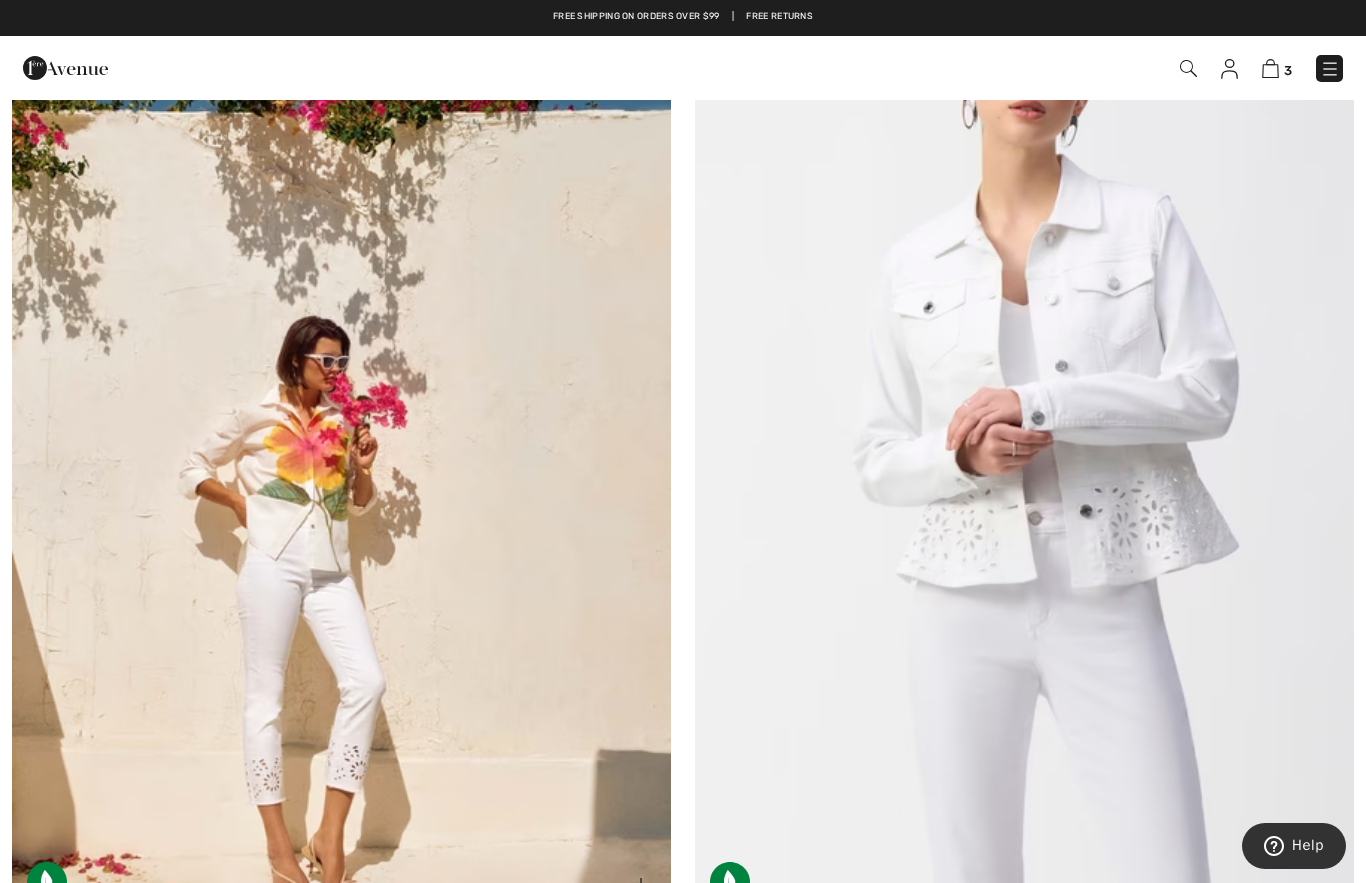 click at bounding box center (341, 422) 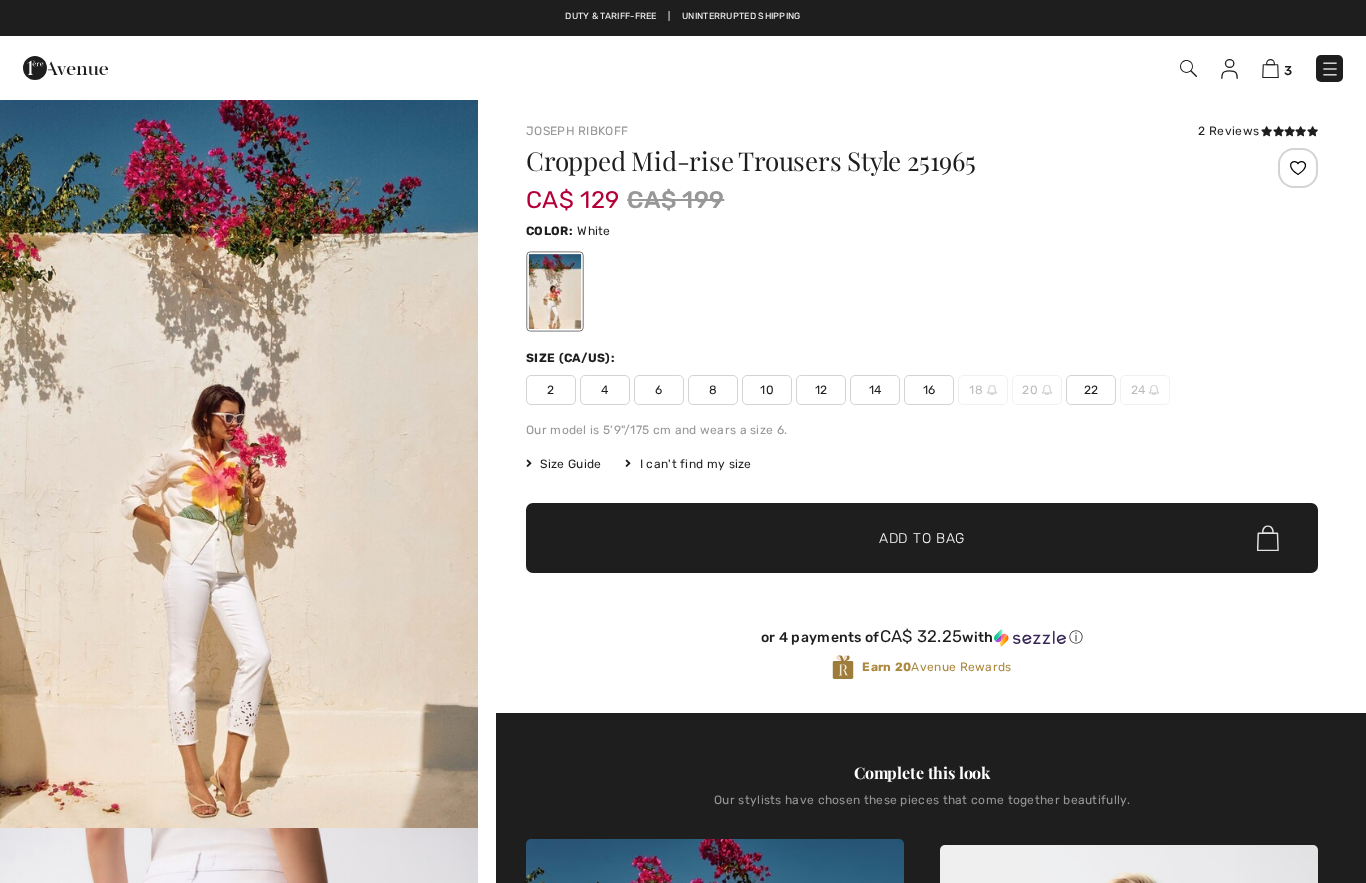 checkbox on "true" 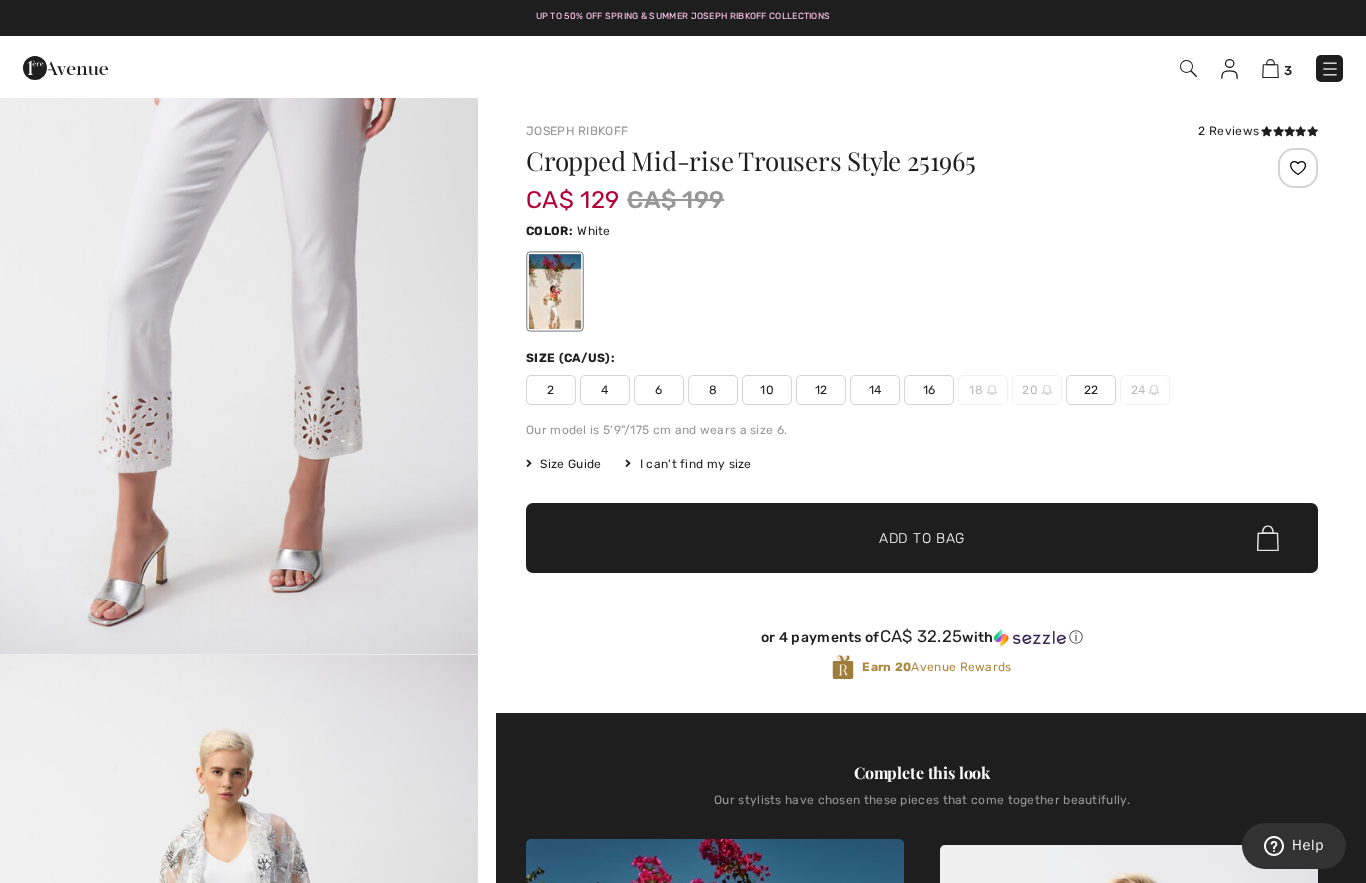 scroll, scrollTop: 2335, scrollLeft: 0, axis: vertical 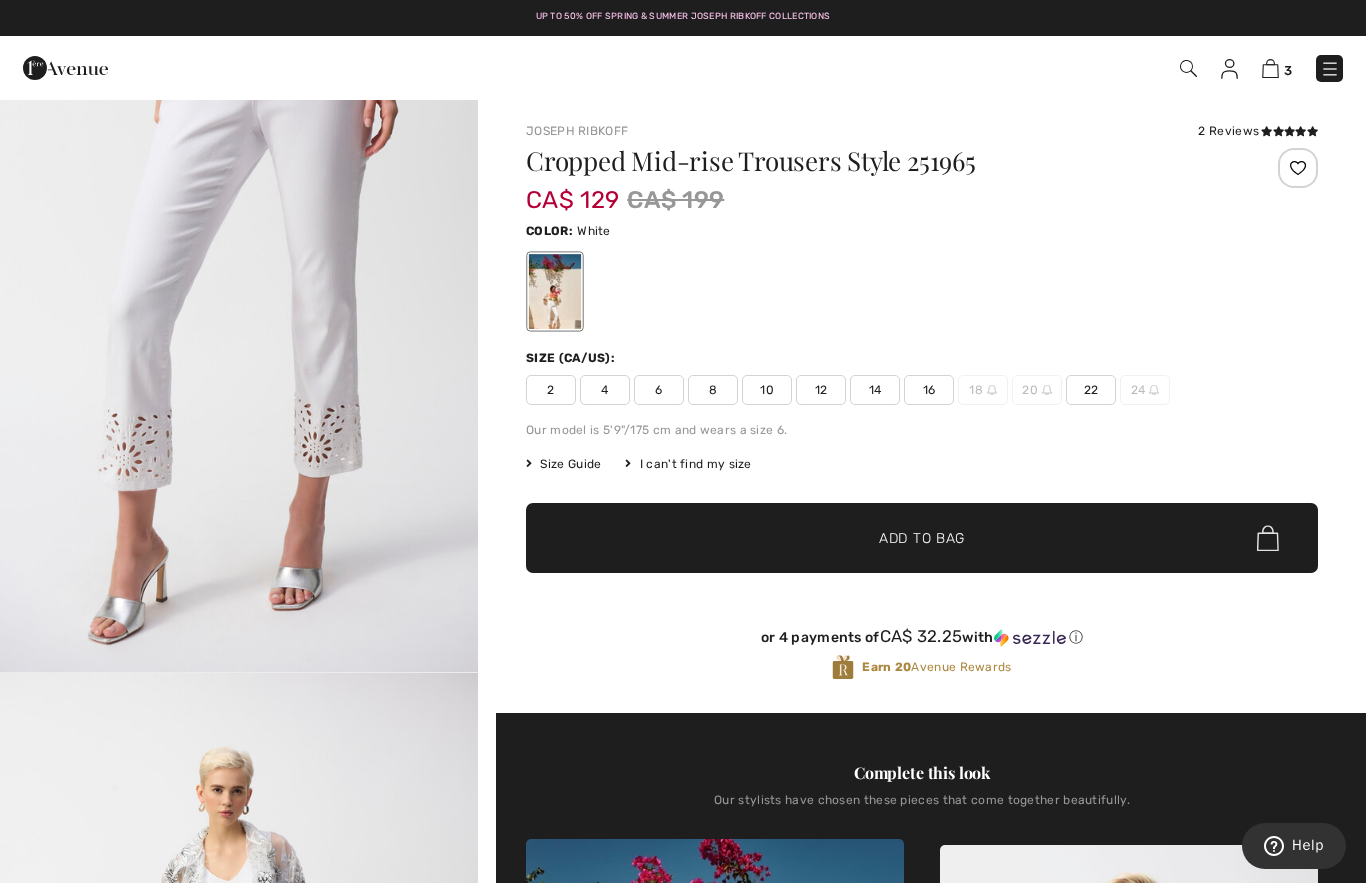 click on "8" at bounding box center (713, 390) 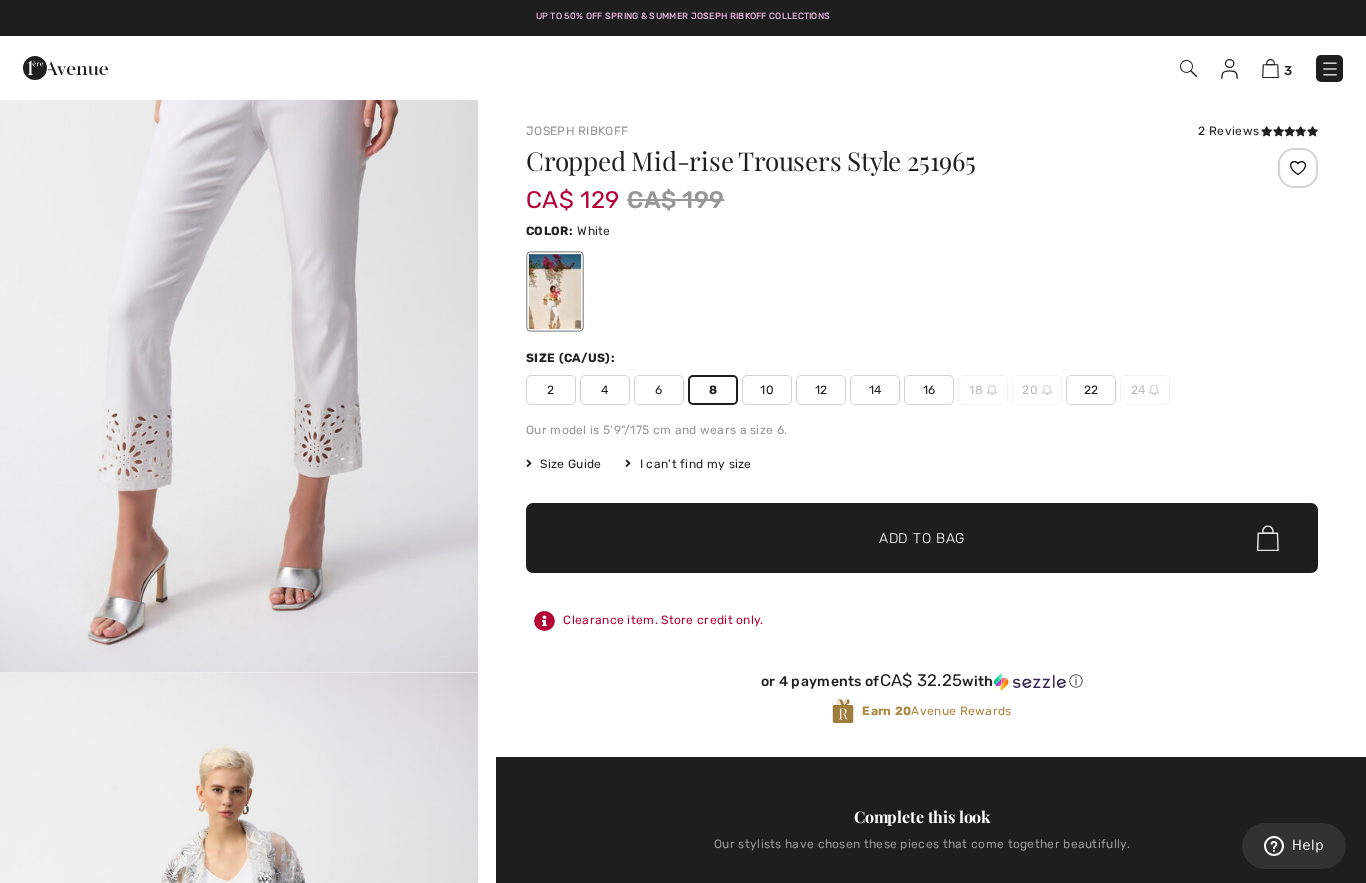 click on "✔ Added to Bag
Add to Bag" at bounding box center [922, 538] 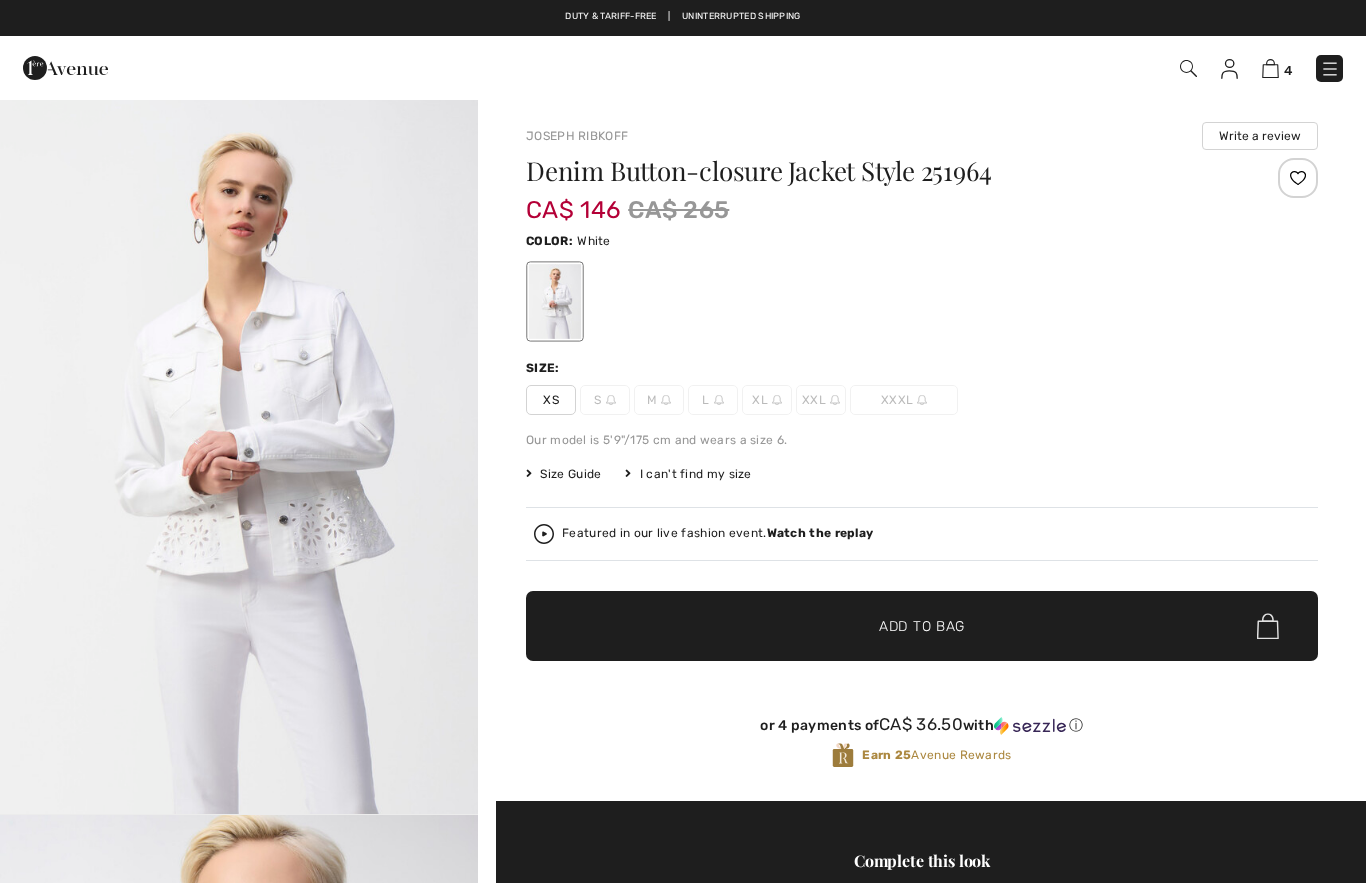 scroll, scrollTop: 0, scrollLeft: 0, axis: both 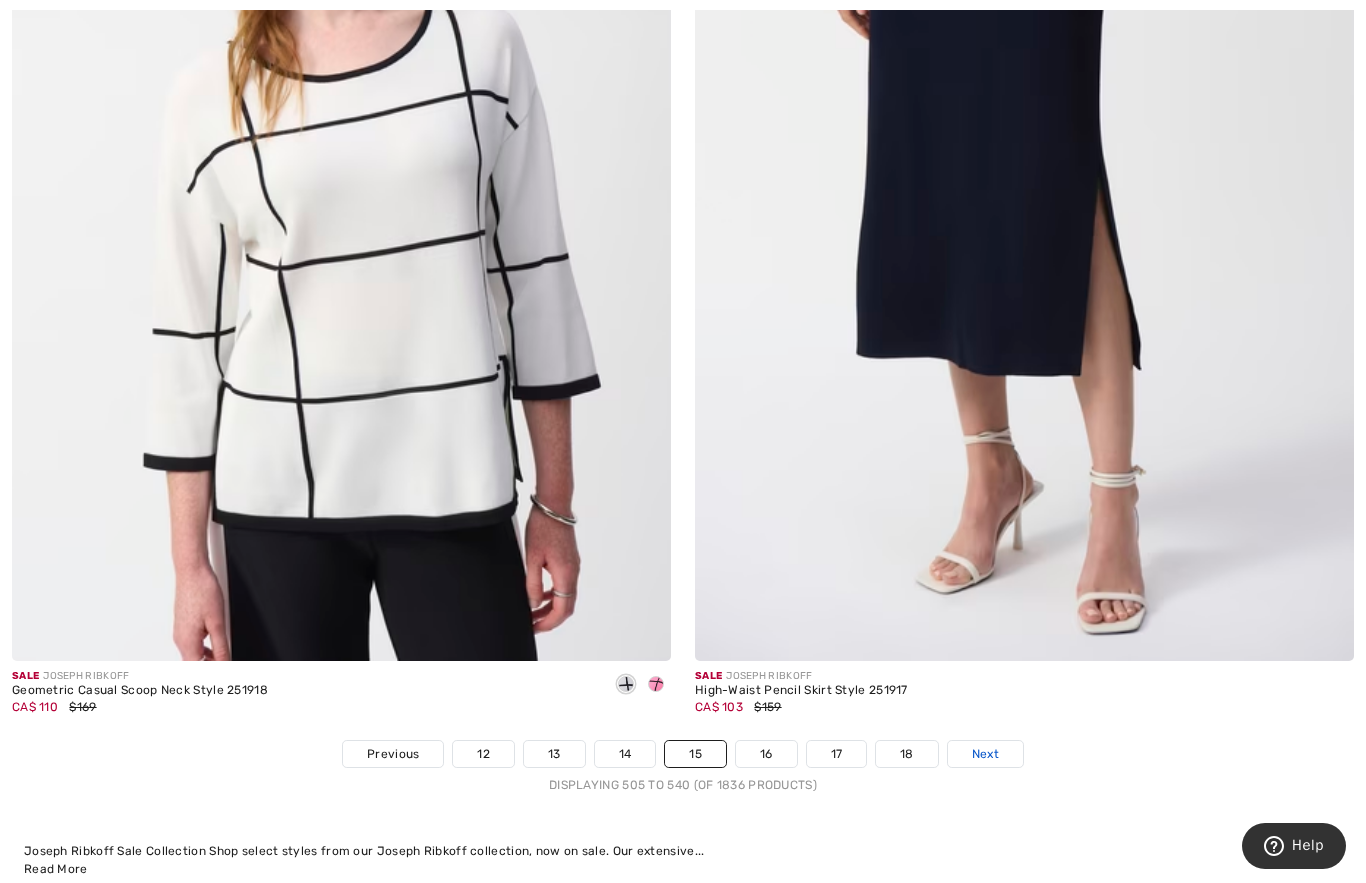 click on "Next" at bounding box center [985, 754] 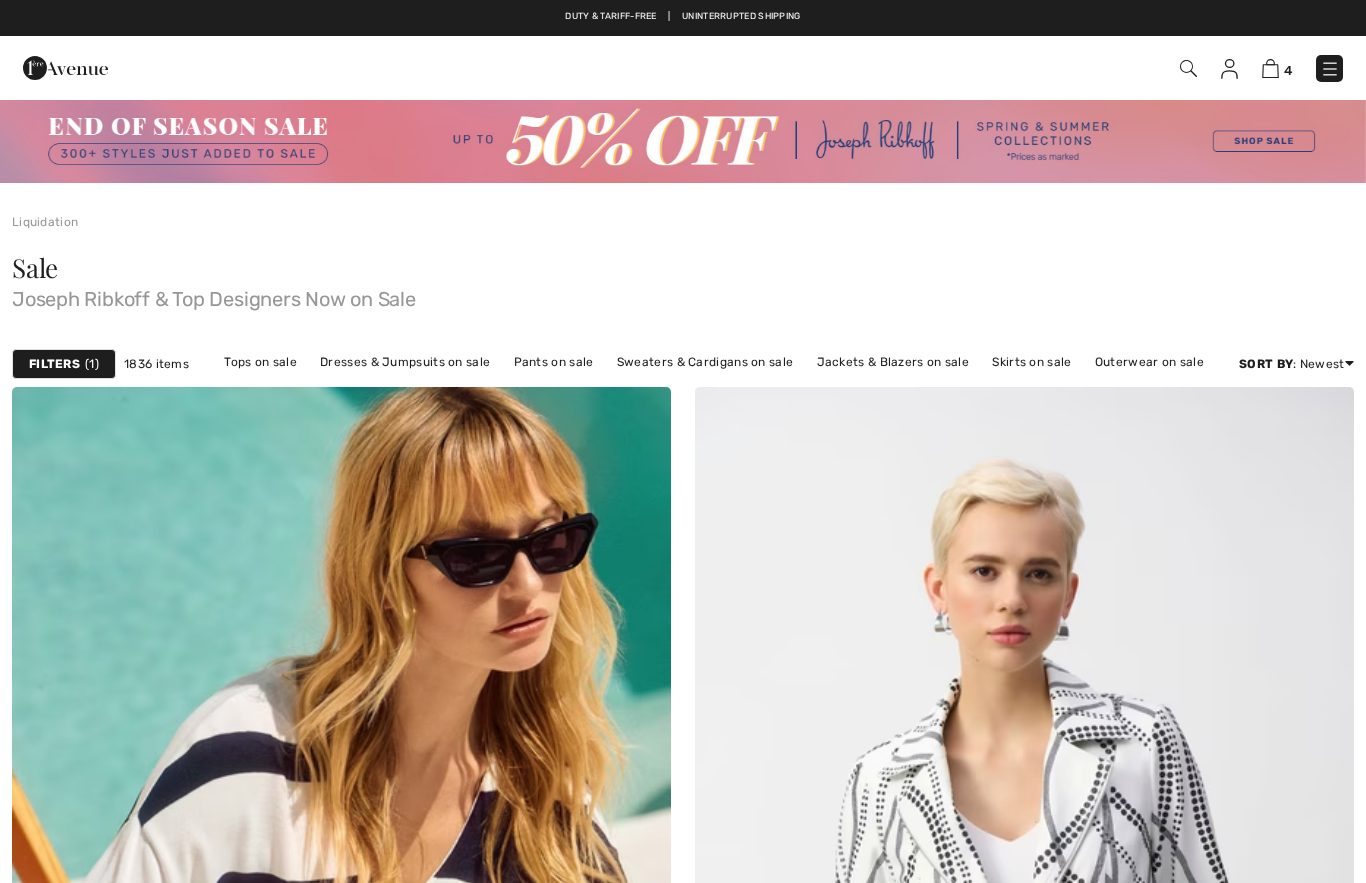scroll, scrollTop: 0, scrollLeft: 0, axis: both 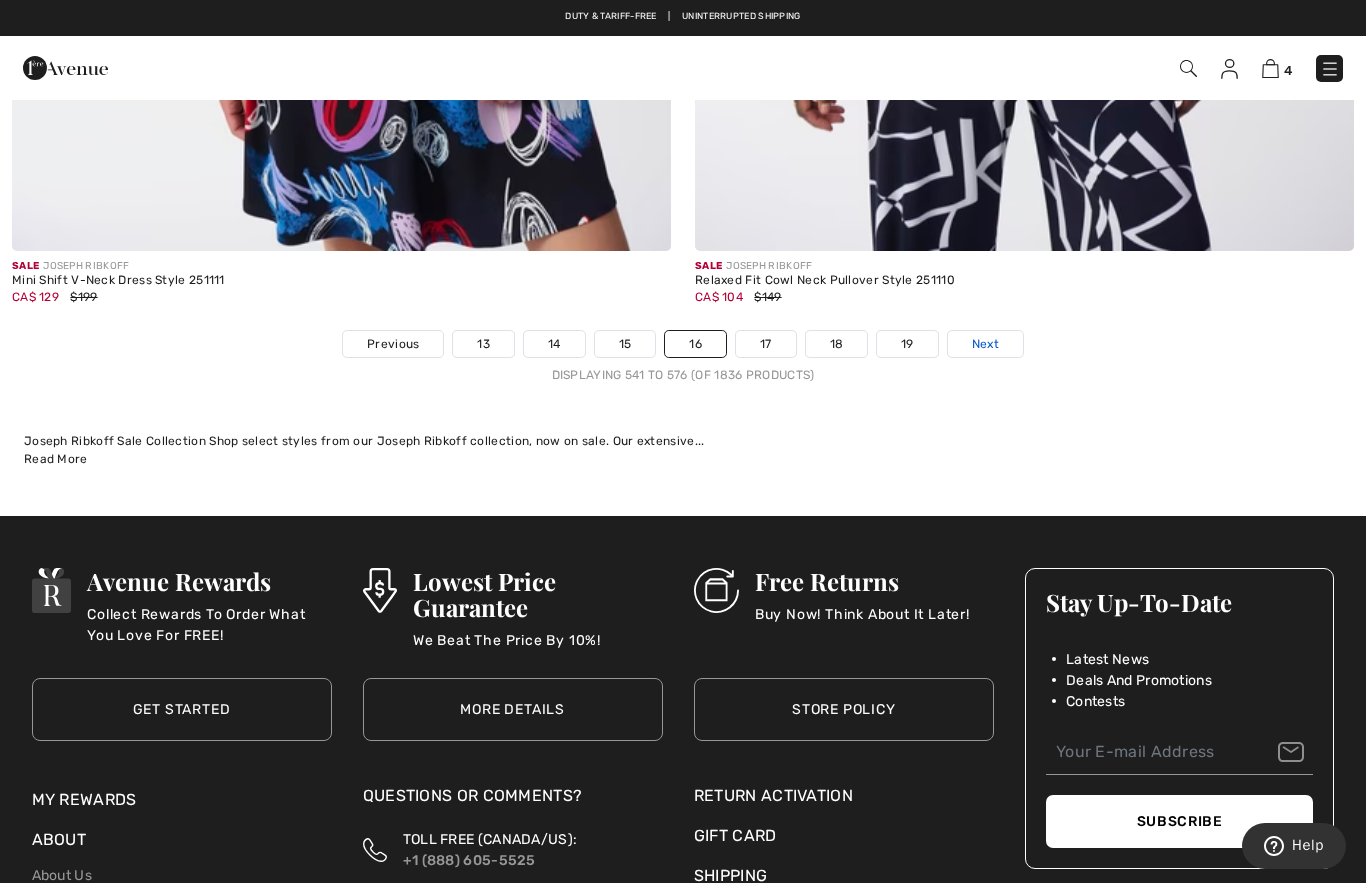 click on "Next" at bounding box center (985, 344) 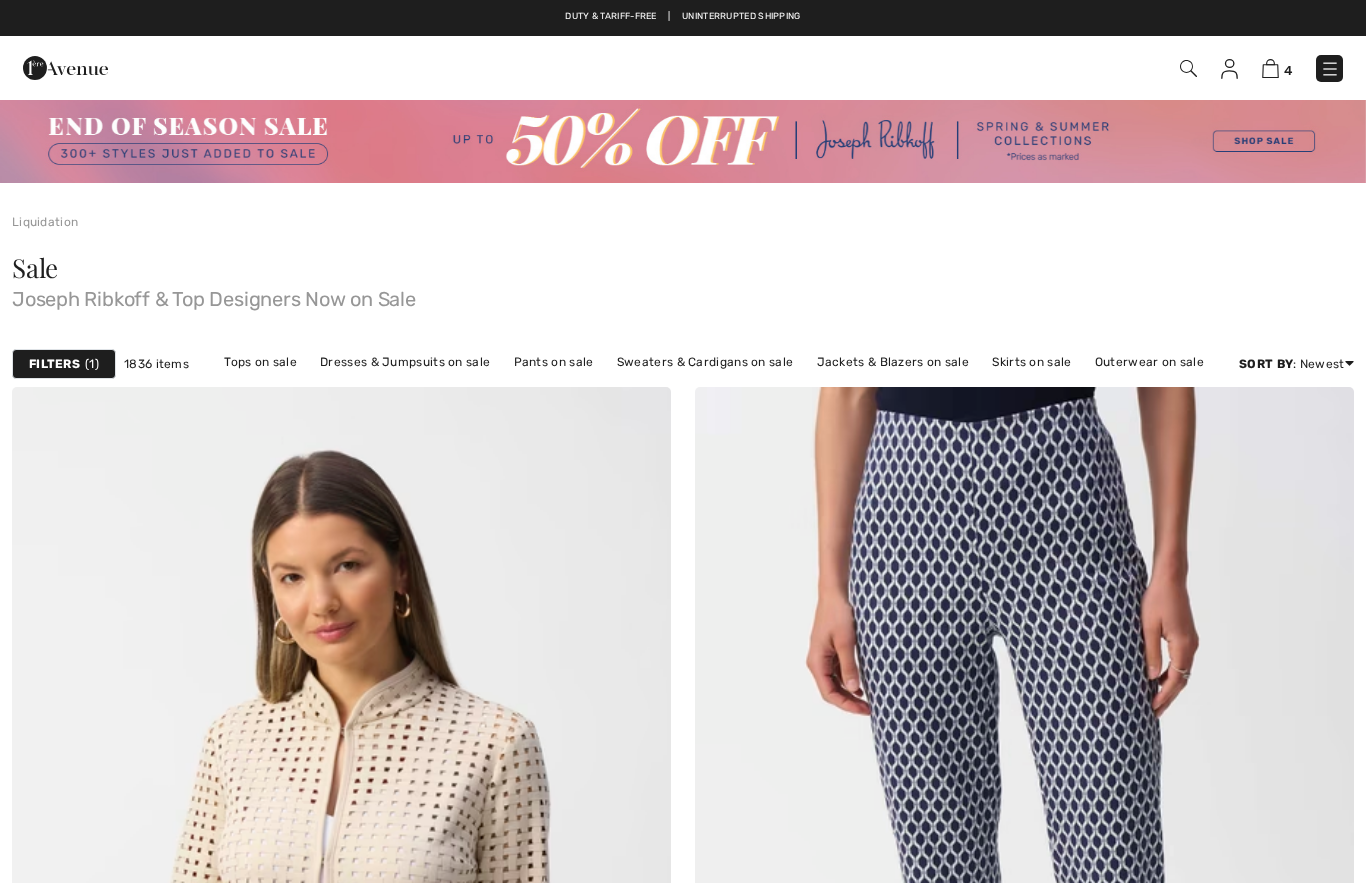 scroll, scrollTop: 0, scrollLeft: 0, axis: both 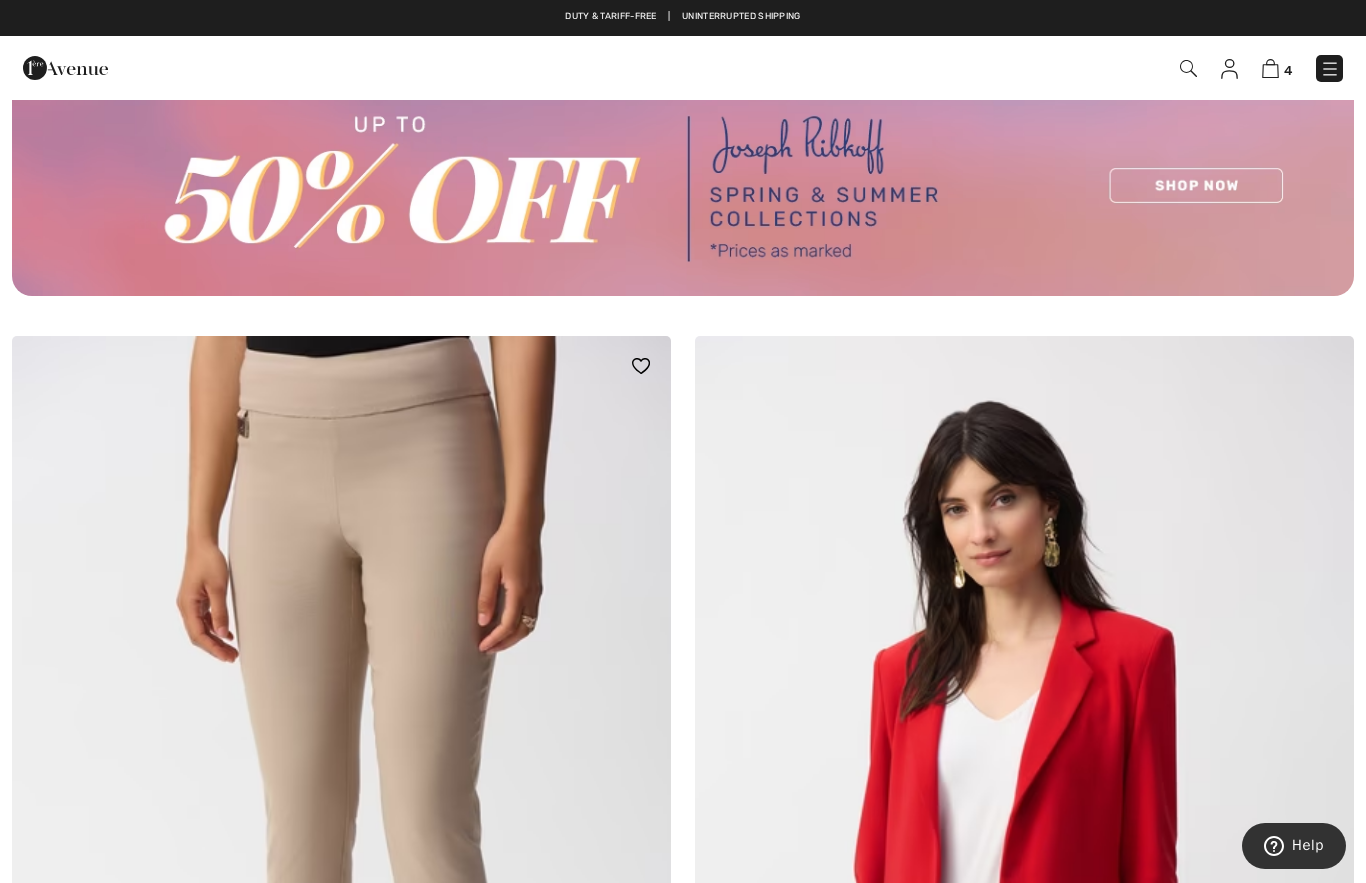 click at bounding box center [341, 830] 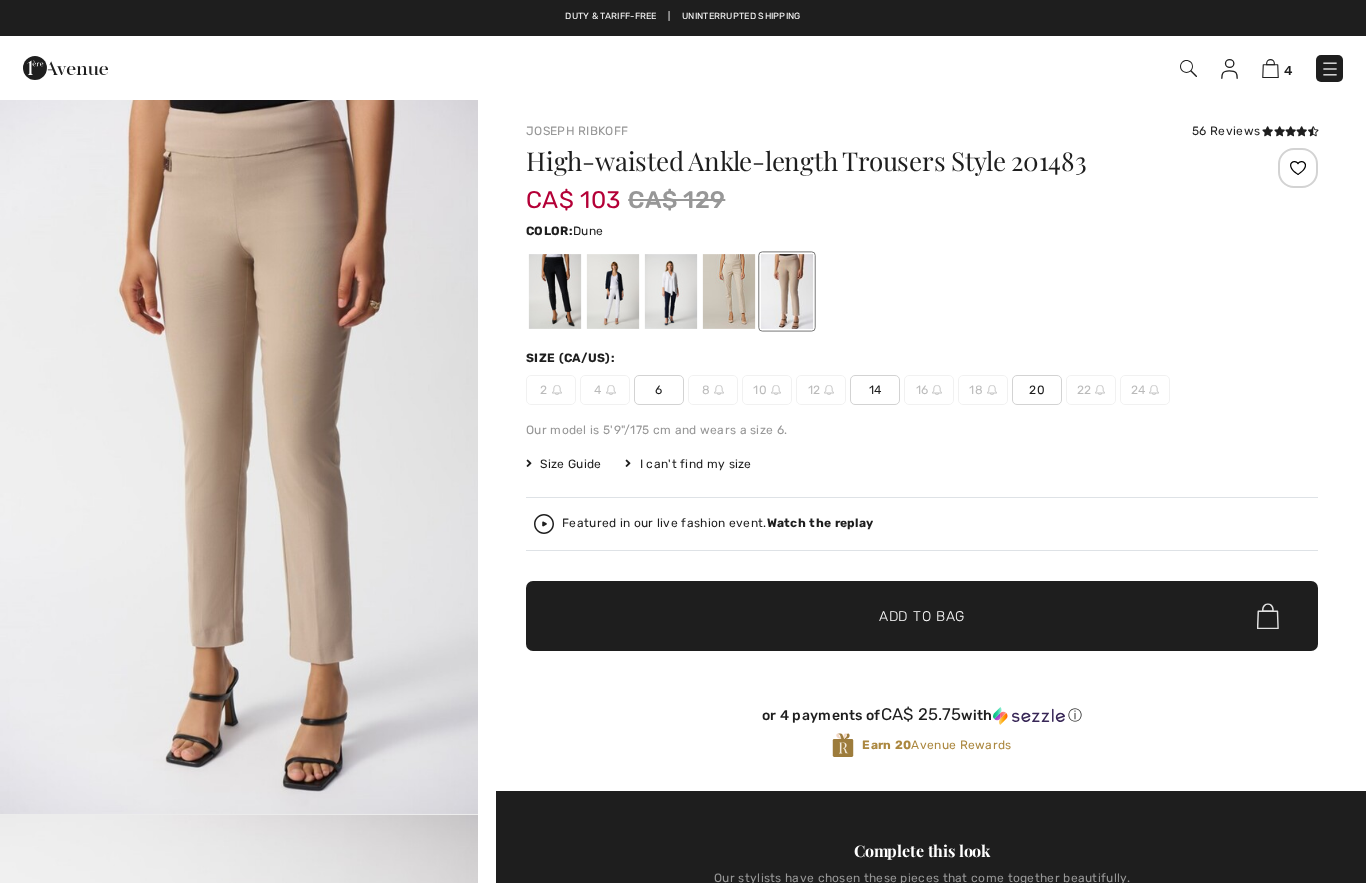 scroll, scrollTop: 0, scrollLeft: 0, axis: both 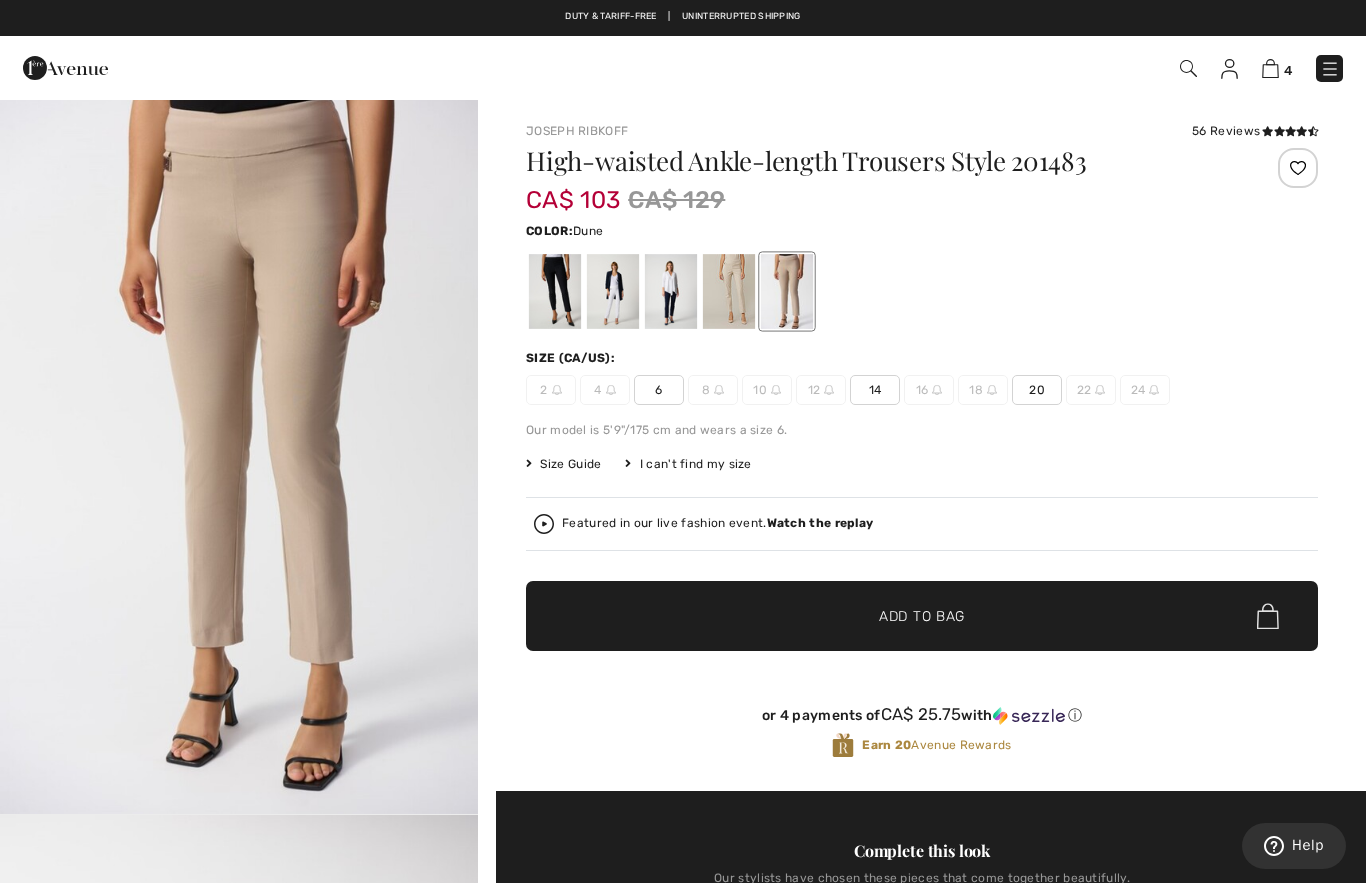 click on "6" at bounding box center (659, 390) 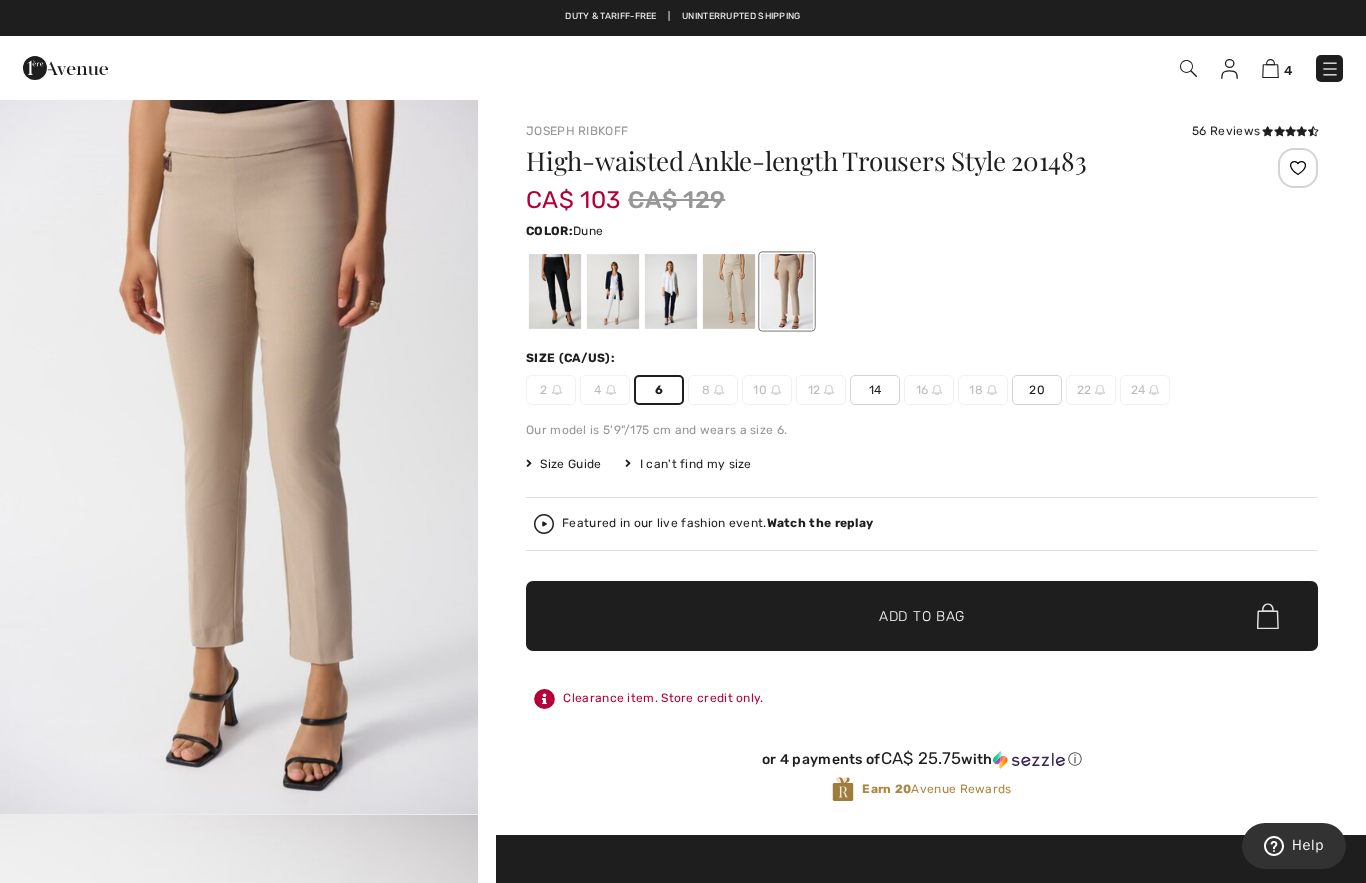 click on "✔ Added to Bag
Add to Bag" at bounding box center [922, 616] 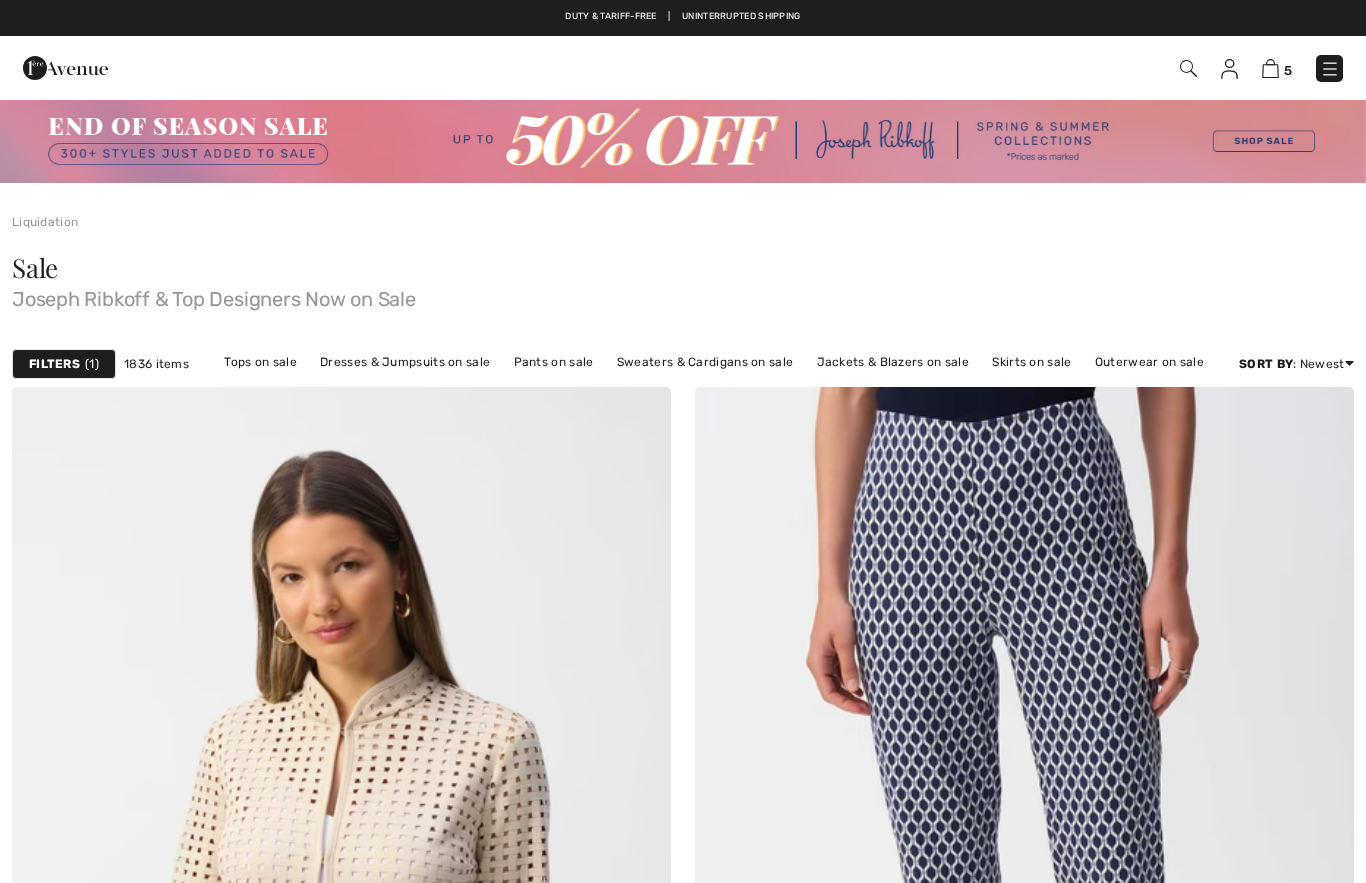scroll, scrollTop: 13328, scrollLeft: 0, axis: vertical 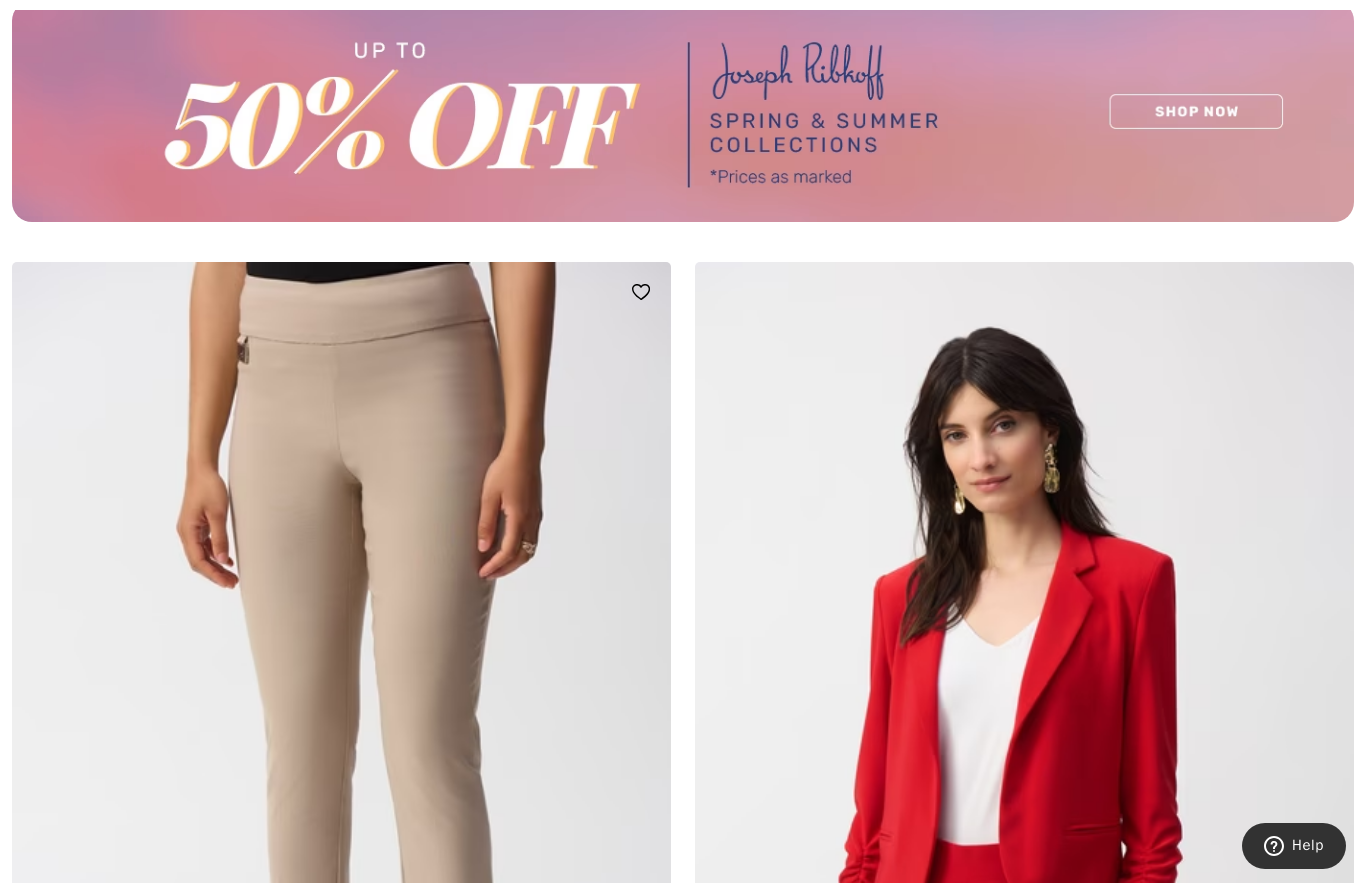 click at bounding box center [341, 756] 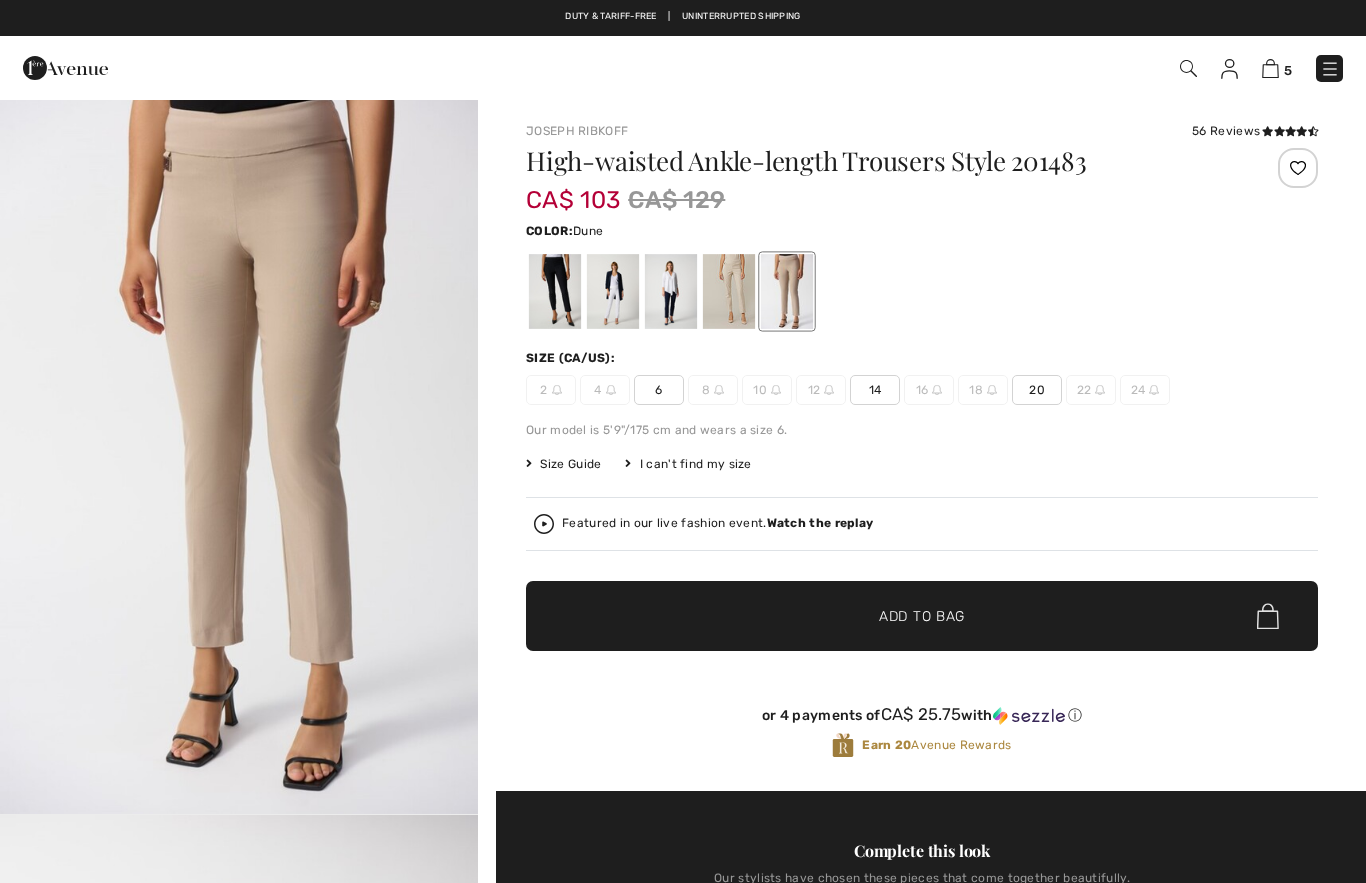 checkbox on "true" 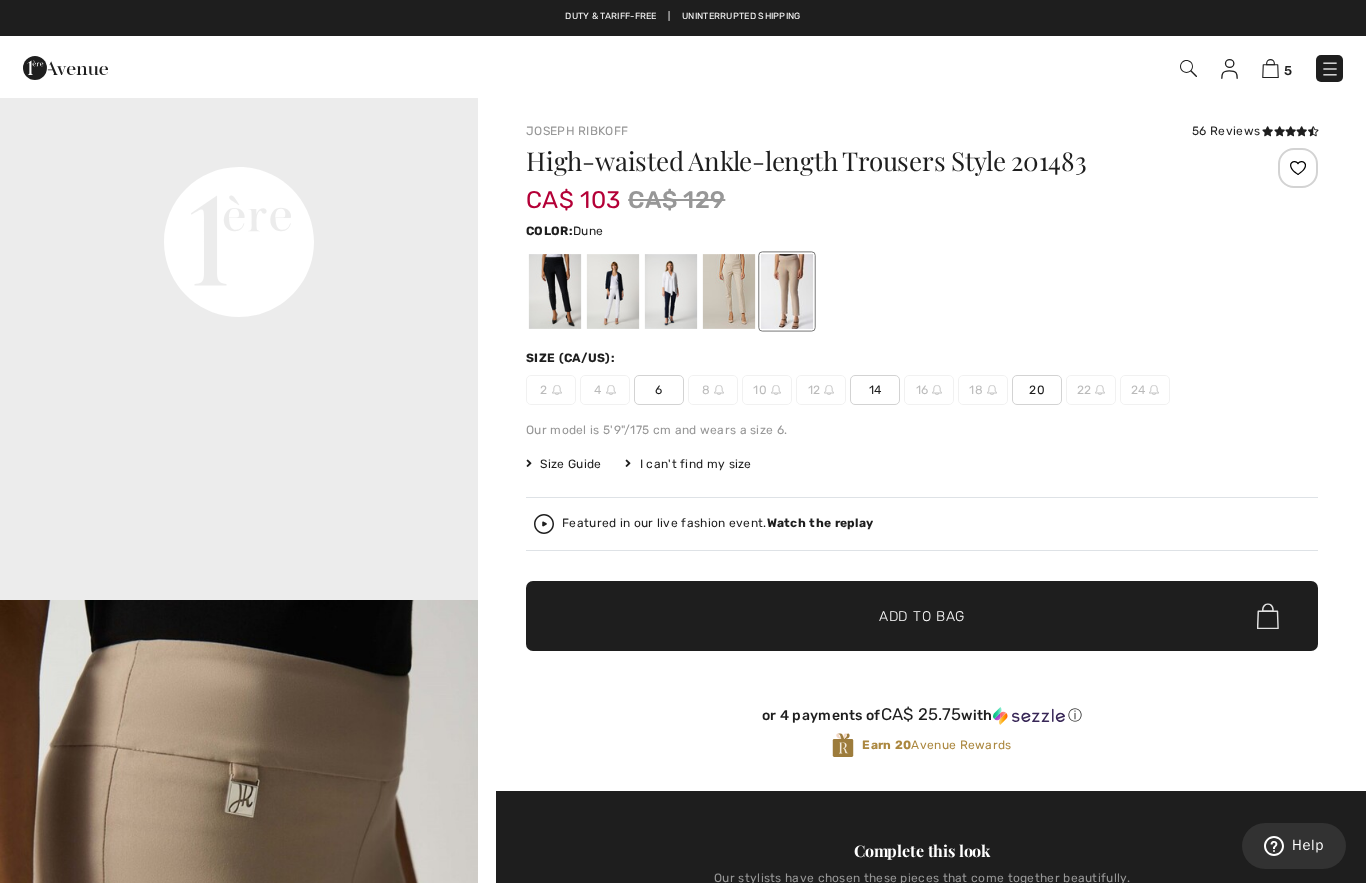 scroll, scrollTop: 1650, scrollLeft: 0, axis: vertical 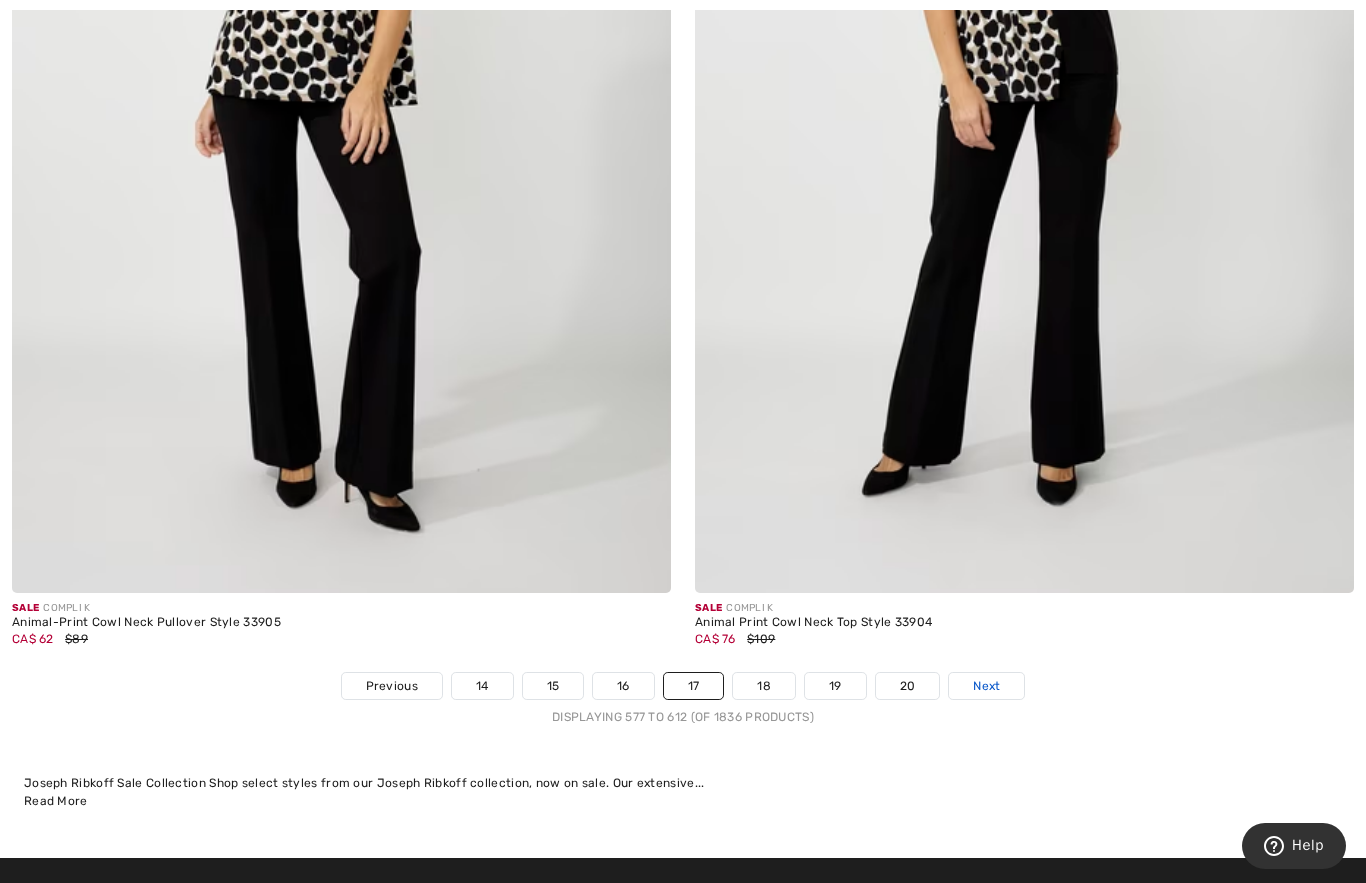 click on "Next" at bounding box center (986, 686) 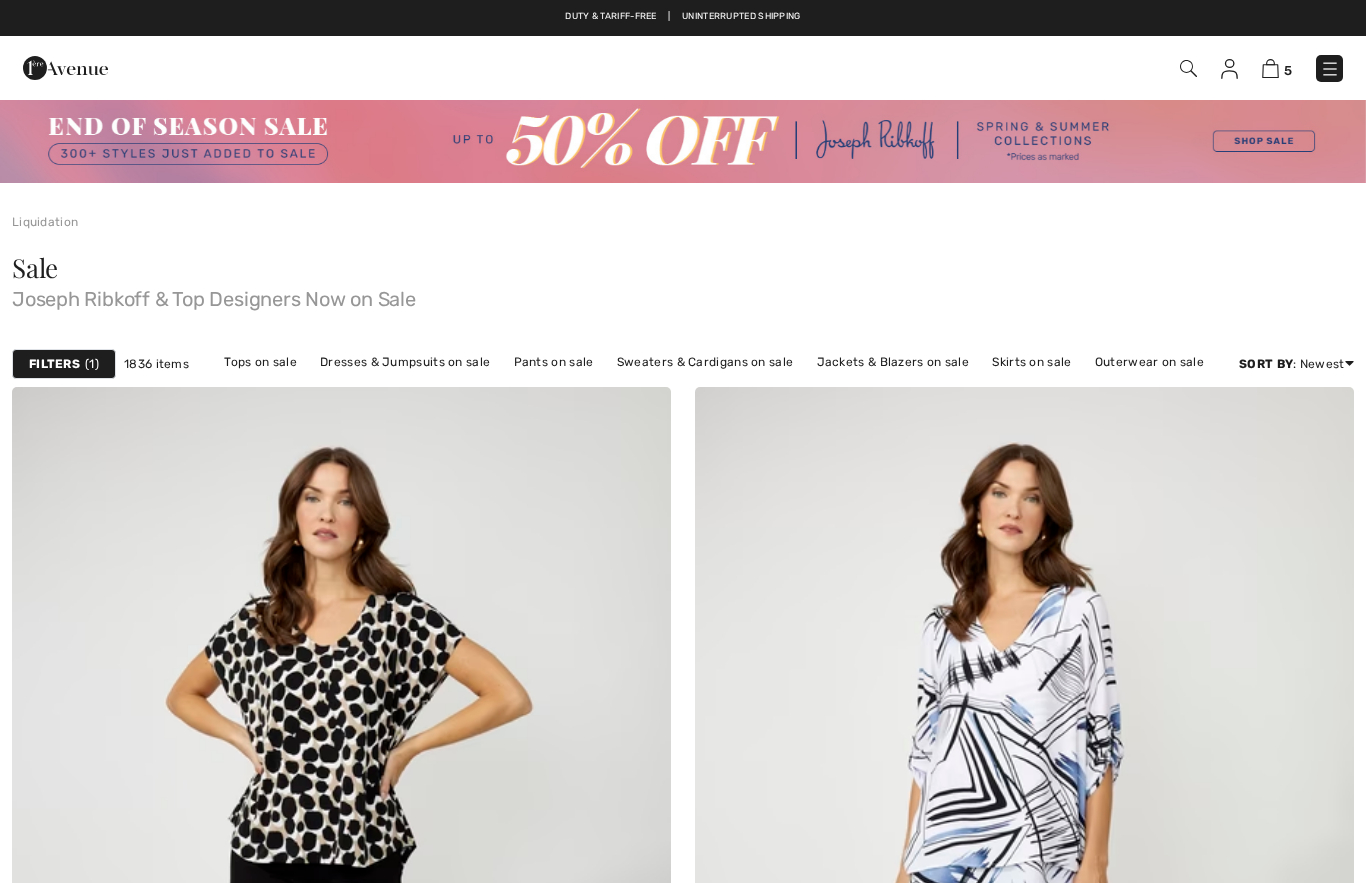 scroll, scrollTop: 0, scrollLeft: 0, axis: both 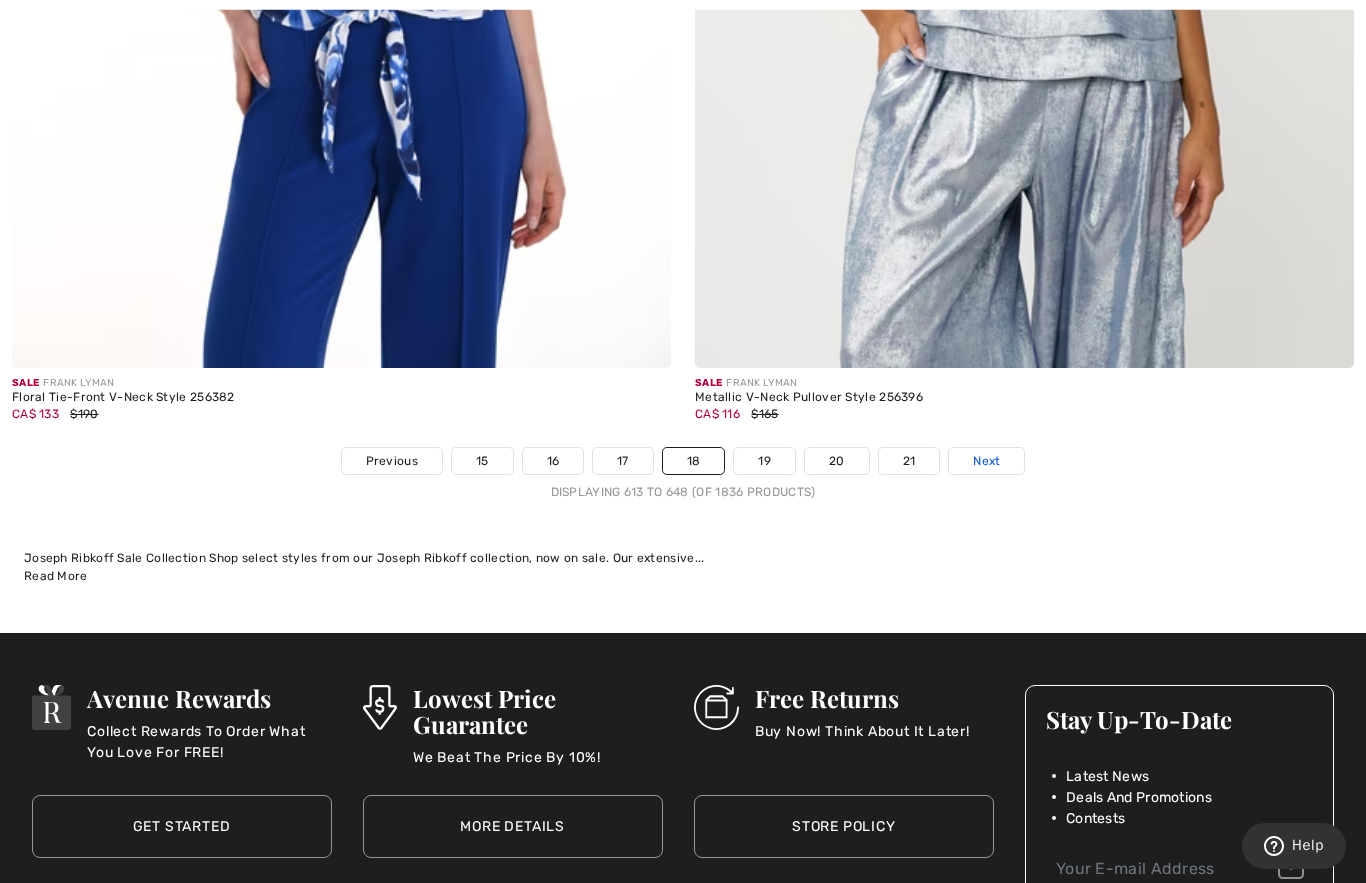 click on "Next" at bounding box center (986, 461) 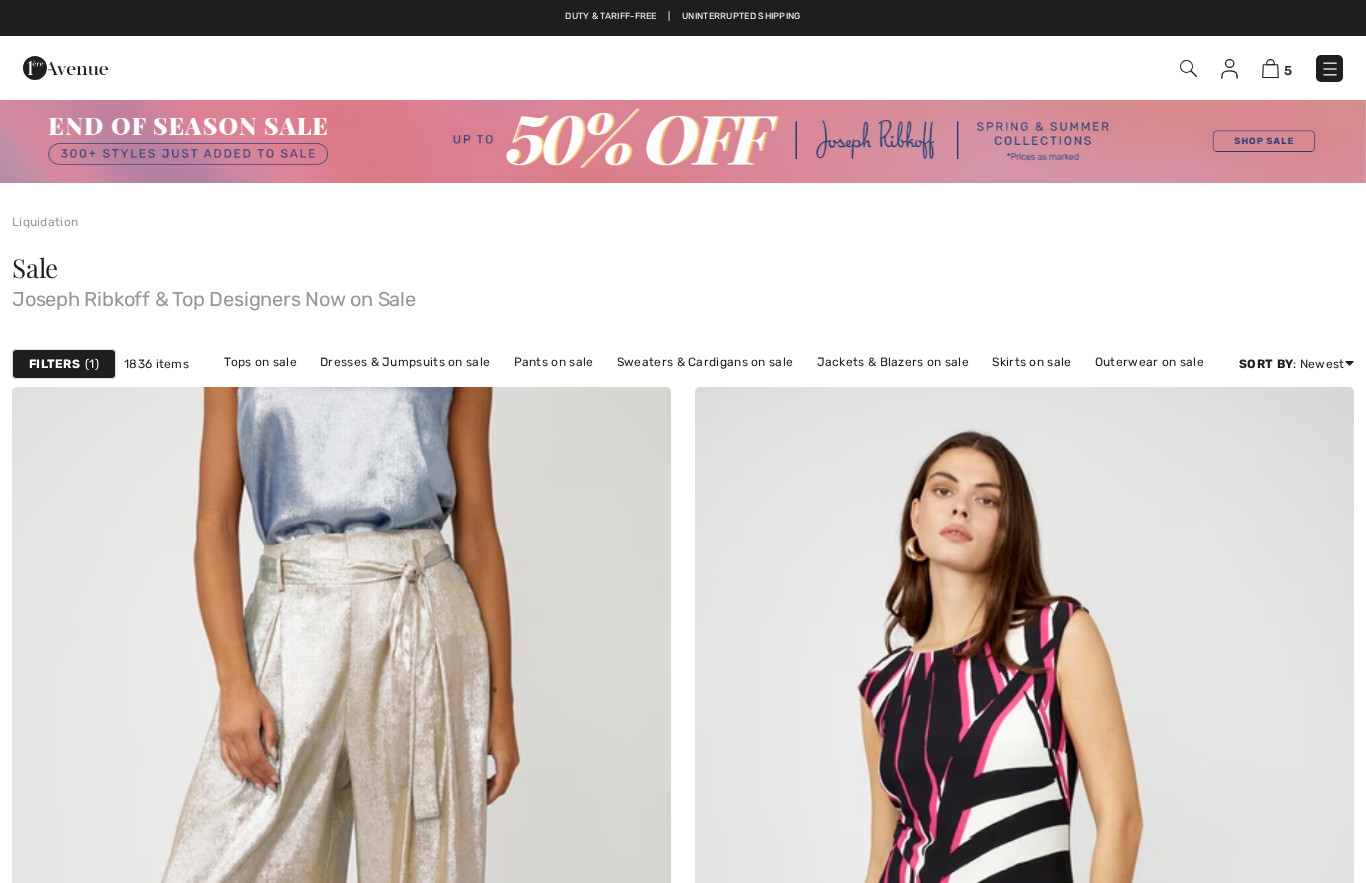 scroll, scrollTop: 0, scrollLeft: 0, axis: both 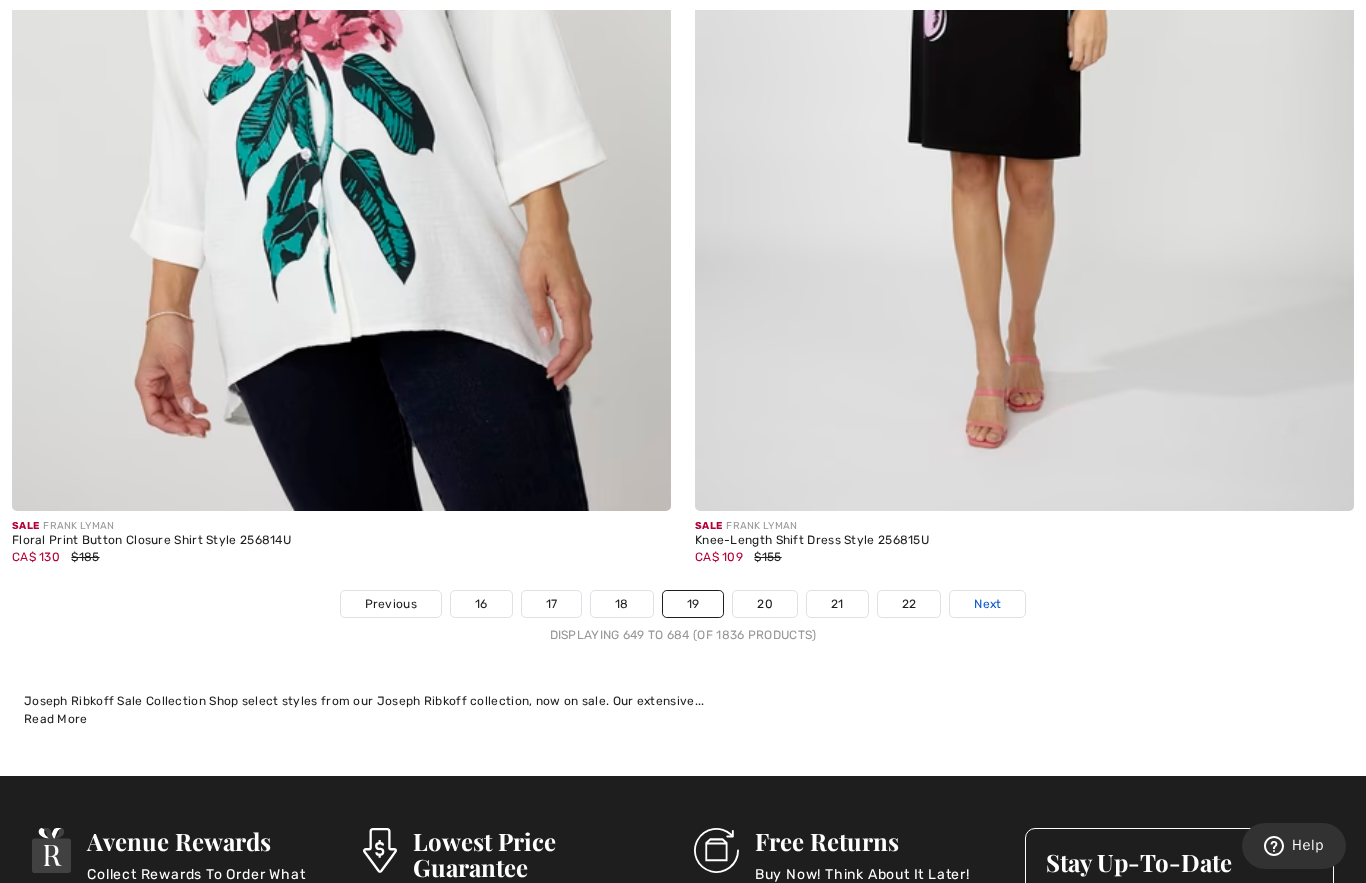 click on "Next" at bounding box center (987, 604) 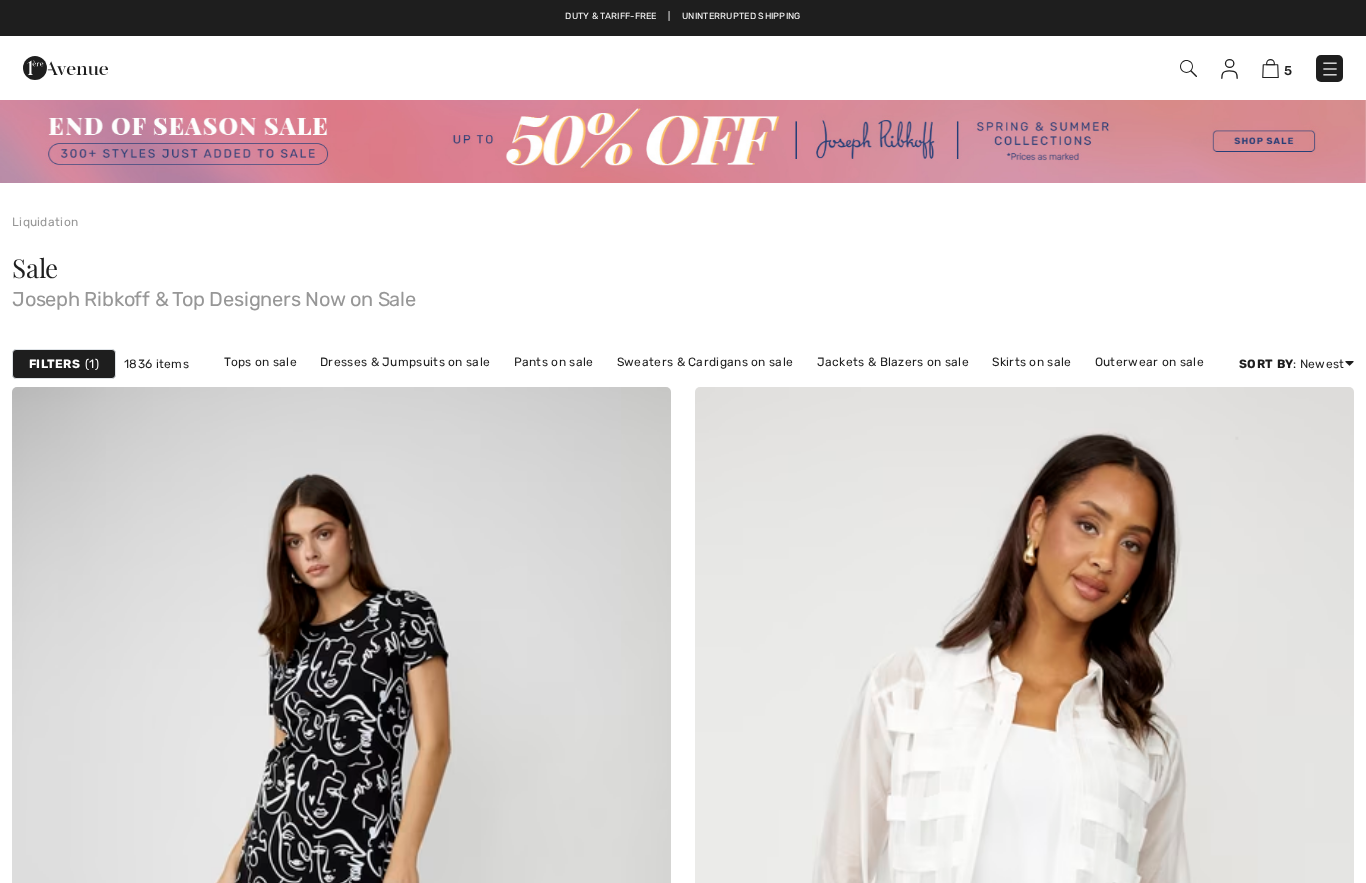 scroll, scrollTop: 0, scrollLeft: 0, axis: both 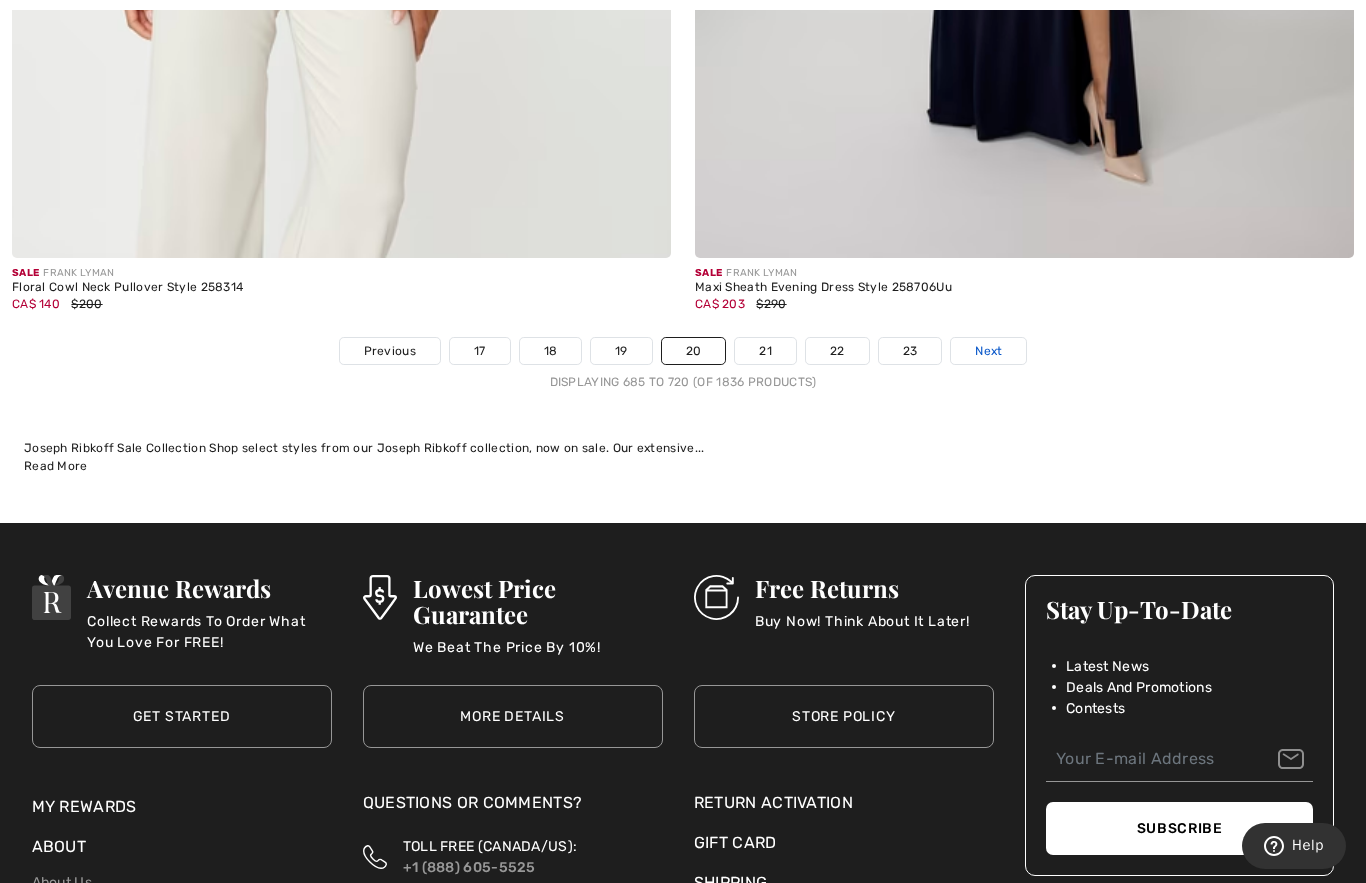 click on "Next" at bounding box center [988, 351] 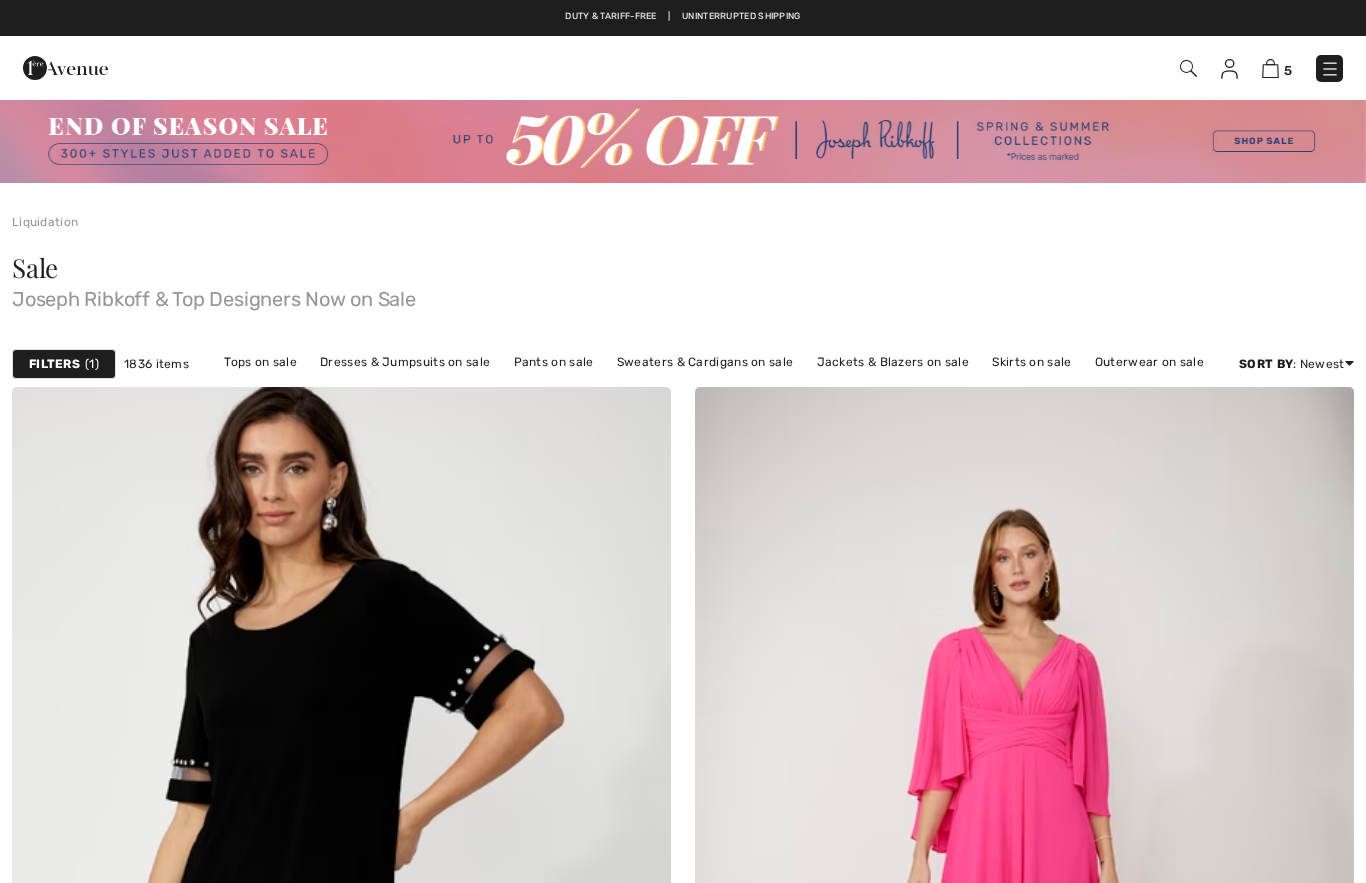 scroll, scrollTop: 0, scrollLeft: 0, axis: both 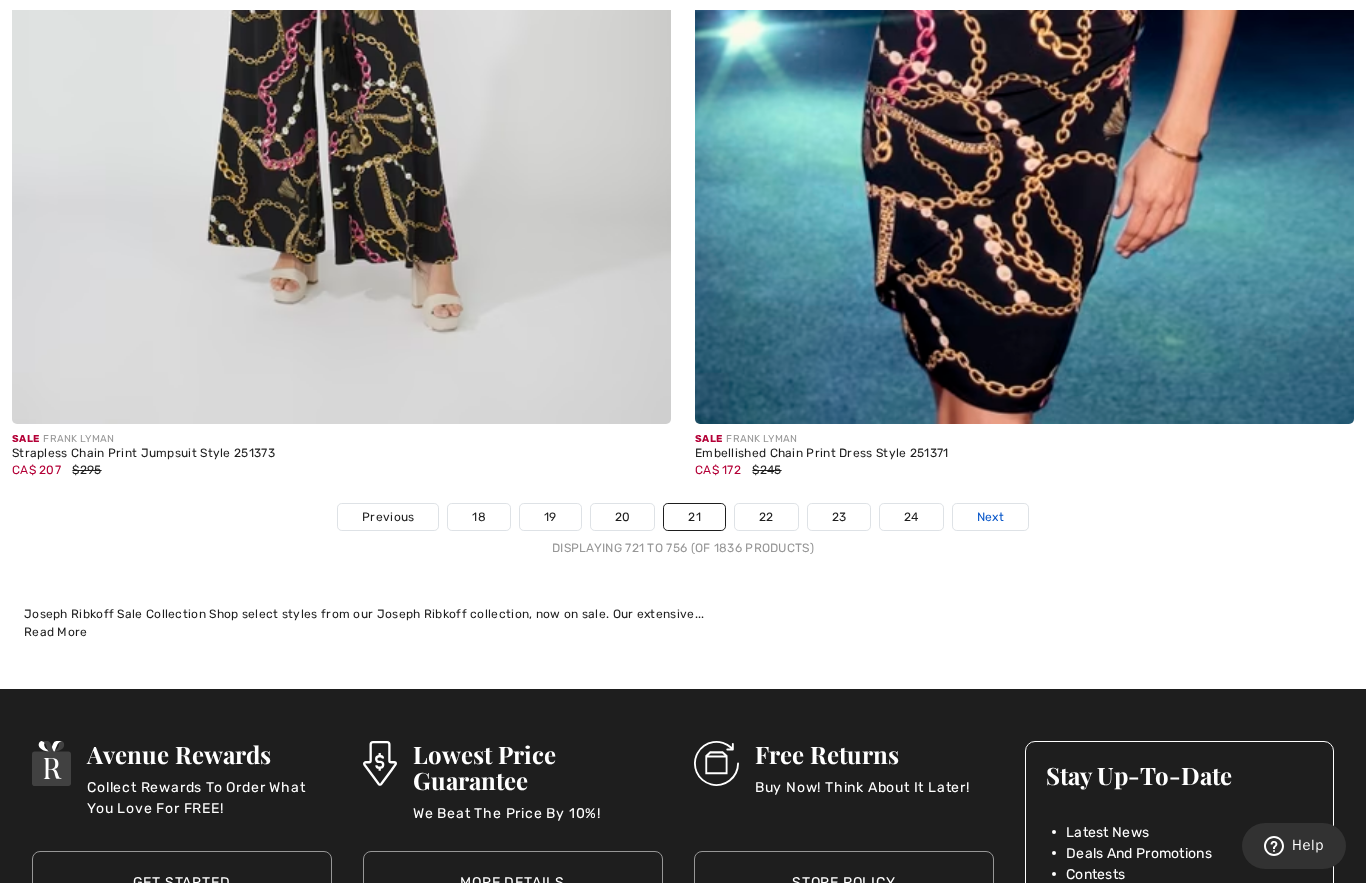click on "Next" at bounding box center (990, 517) 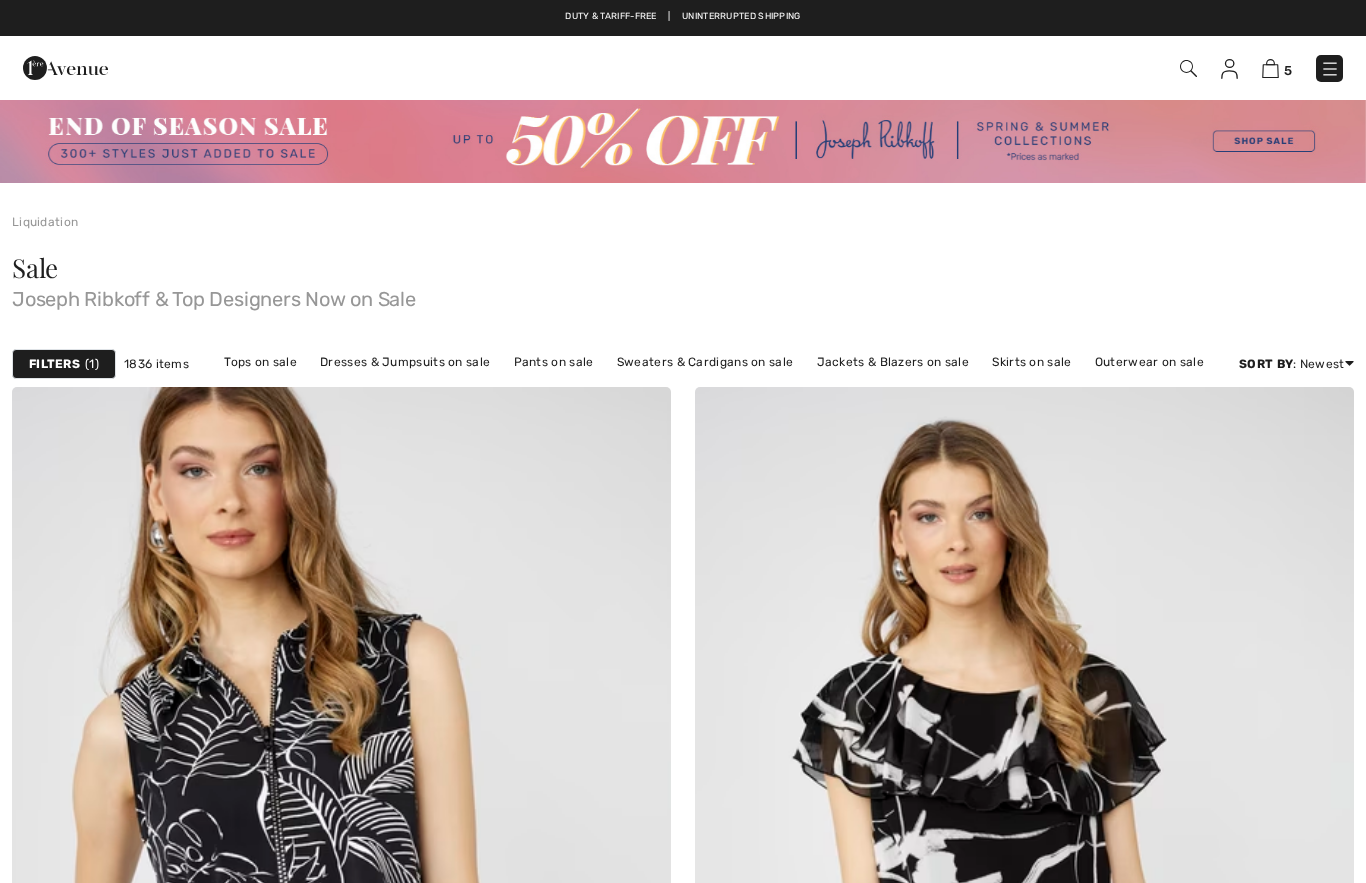 scroll, scrollTop: 0, scrollLeft: 0, axis: both 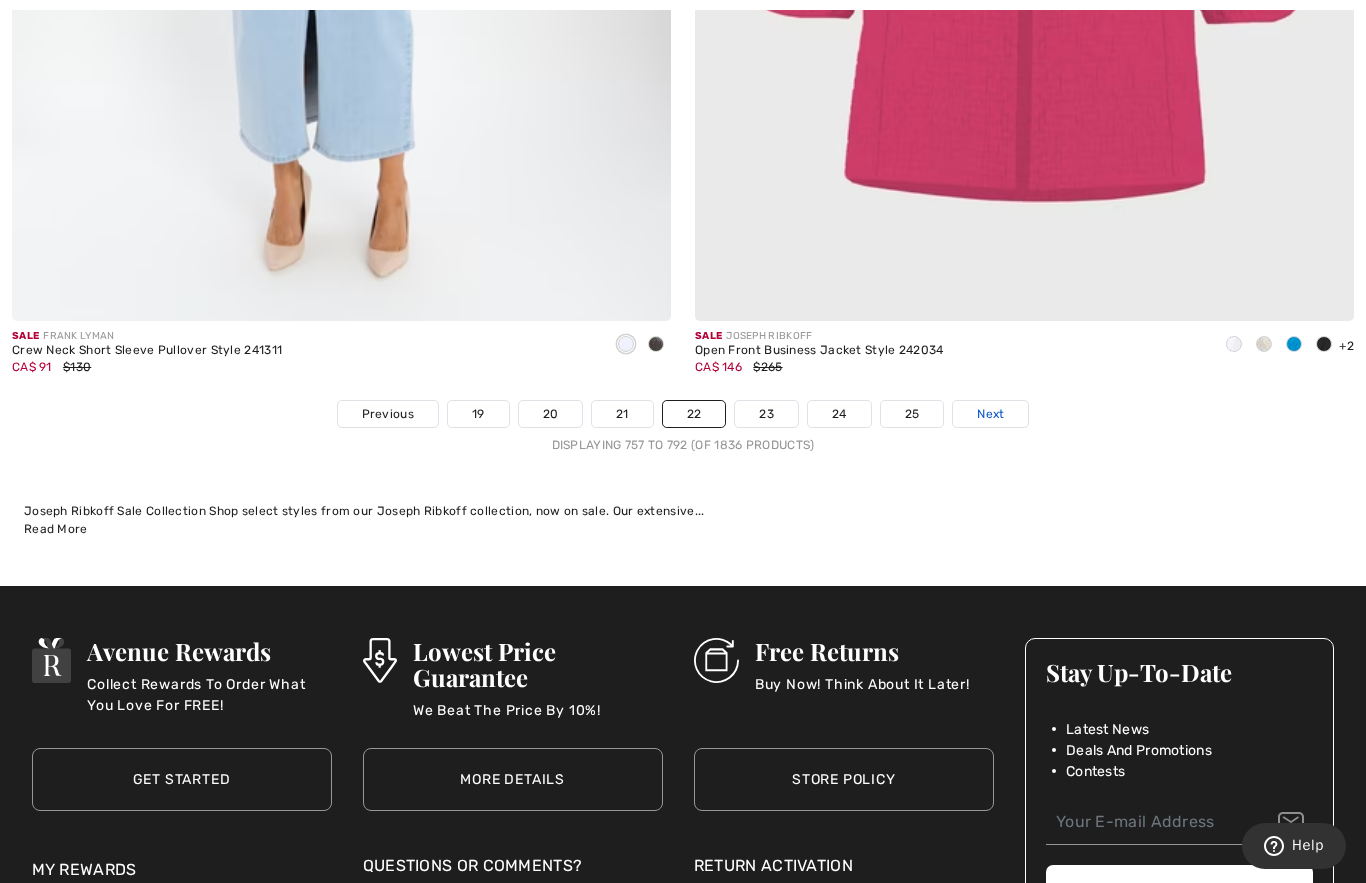 click on "Next" at bounding box center (990, 414) 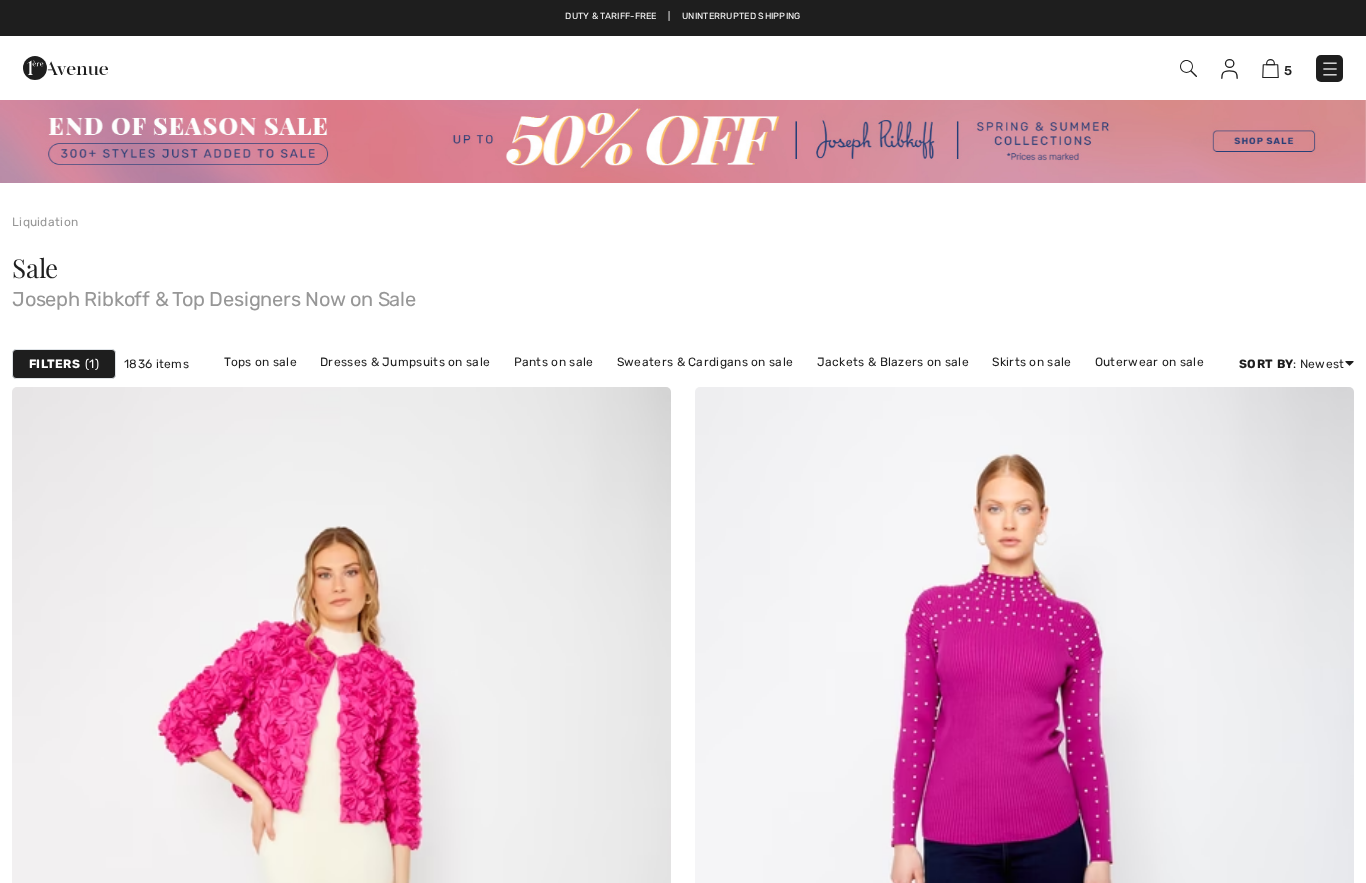 scroll, scrollTop: 0, scrollLeft: 0, axis: both 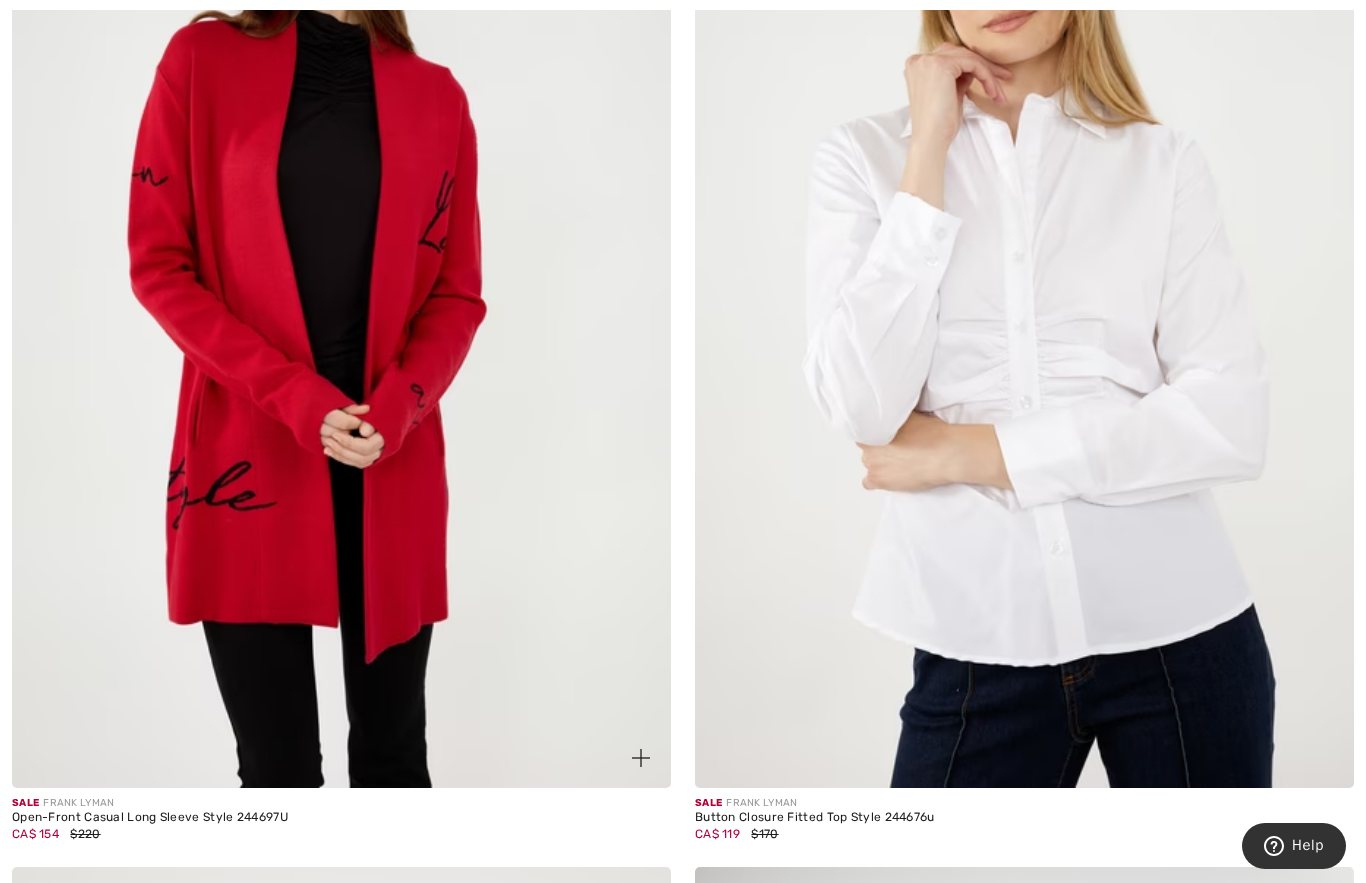 click at bounding box center [341, 294] 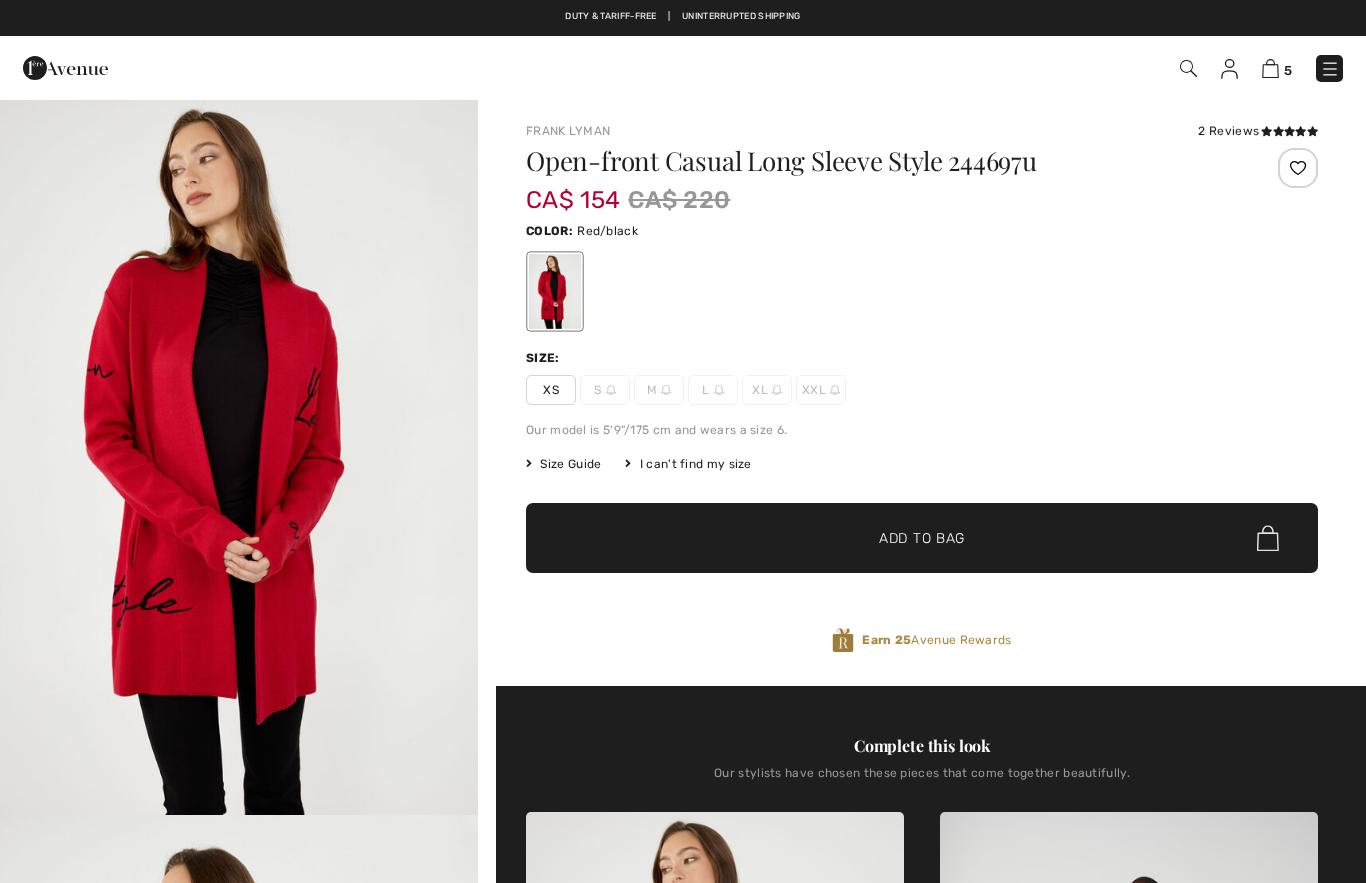 scroll, scrollTop: 0, scrollLeft: 0, axis: both 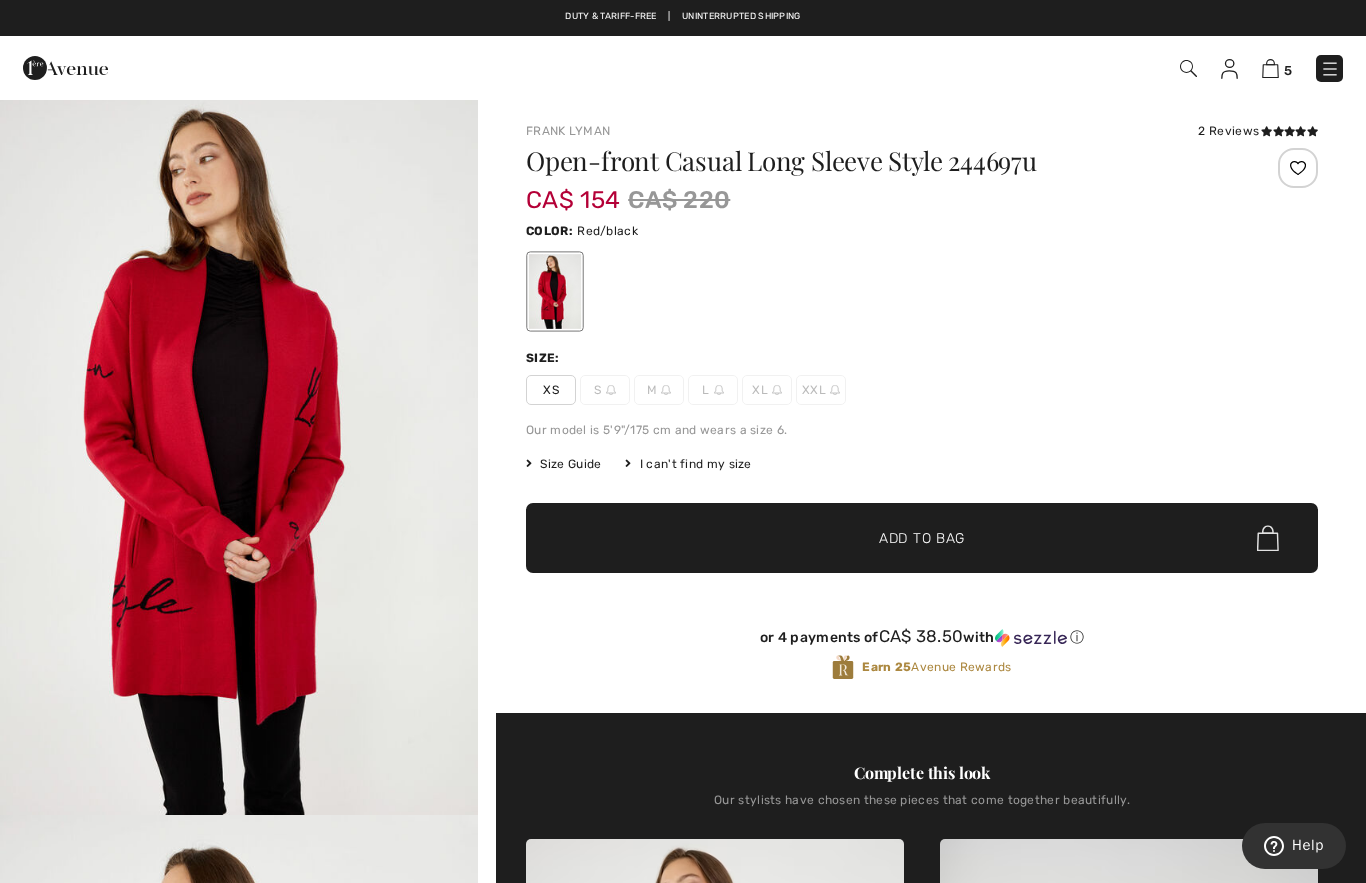 click on "✔ Added to Bag
Add to Bag" at bounding box center (922, 538) 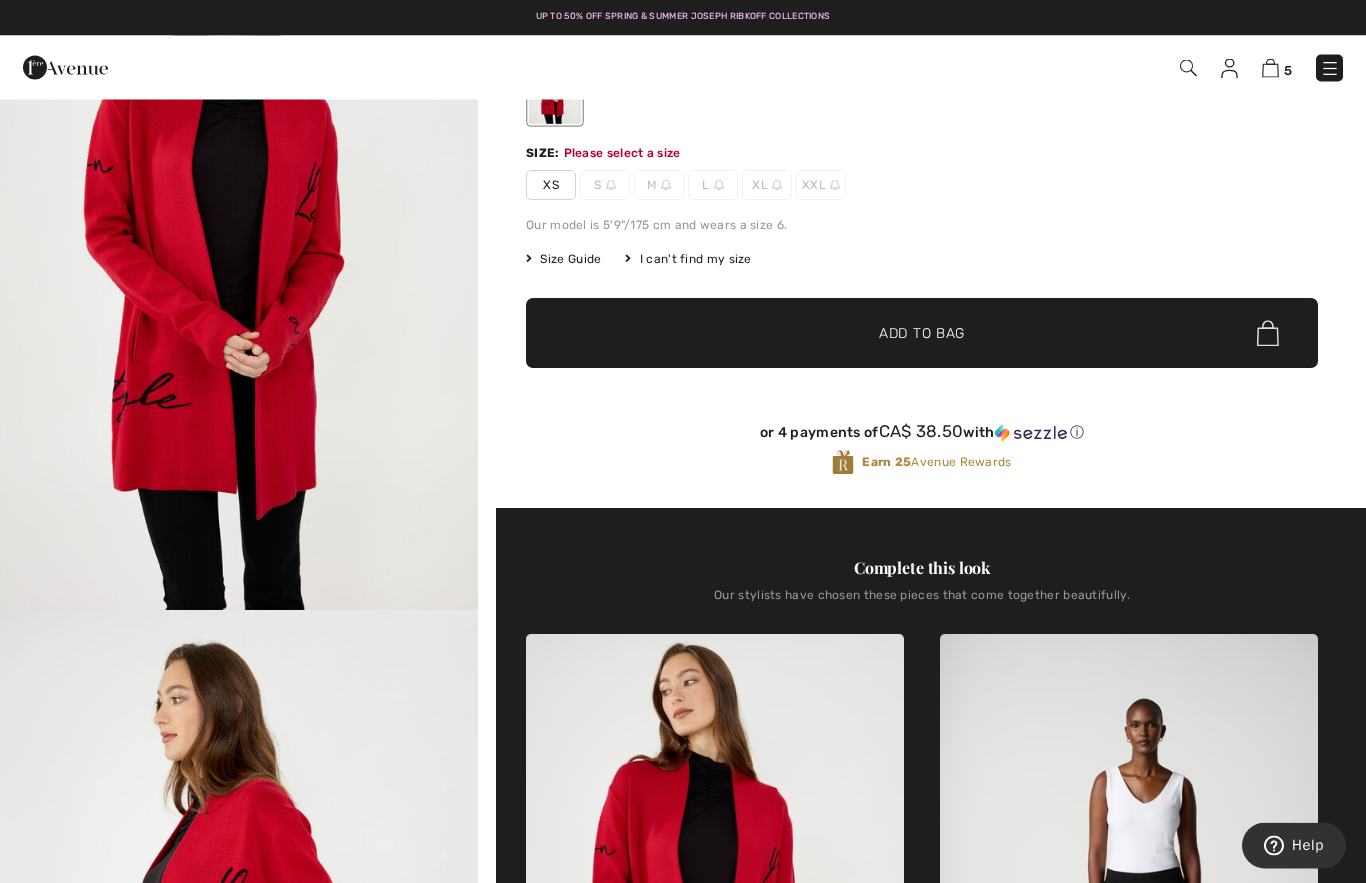 scroll, scrollTop: 205, scrollLeft: 0, axis: vertical 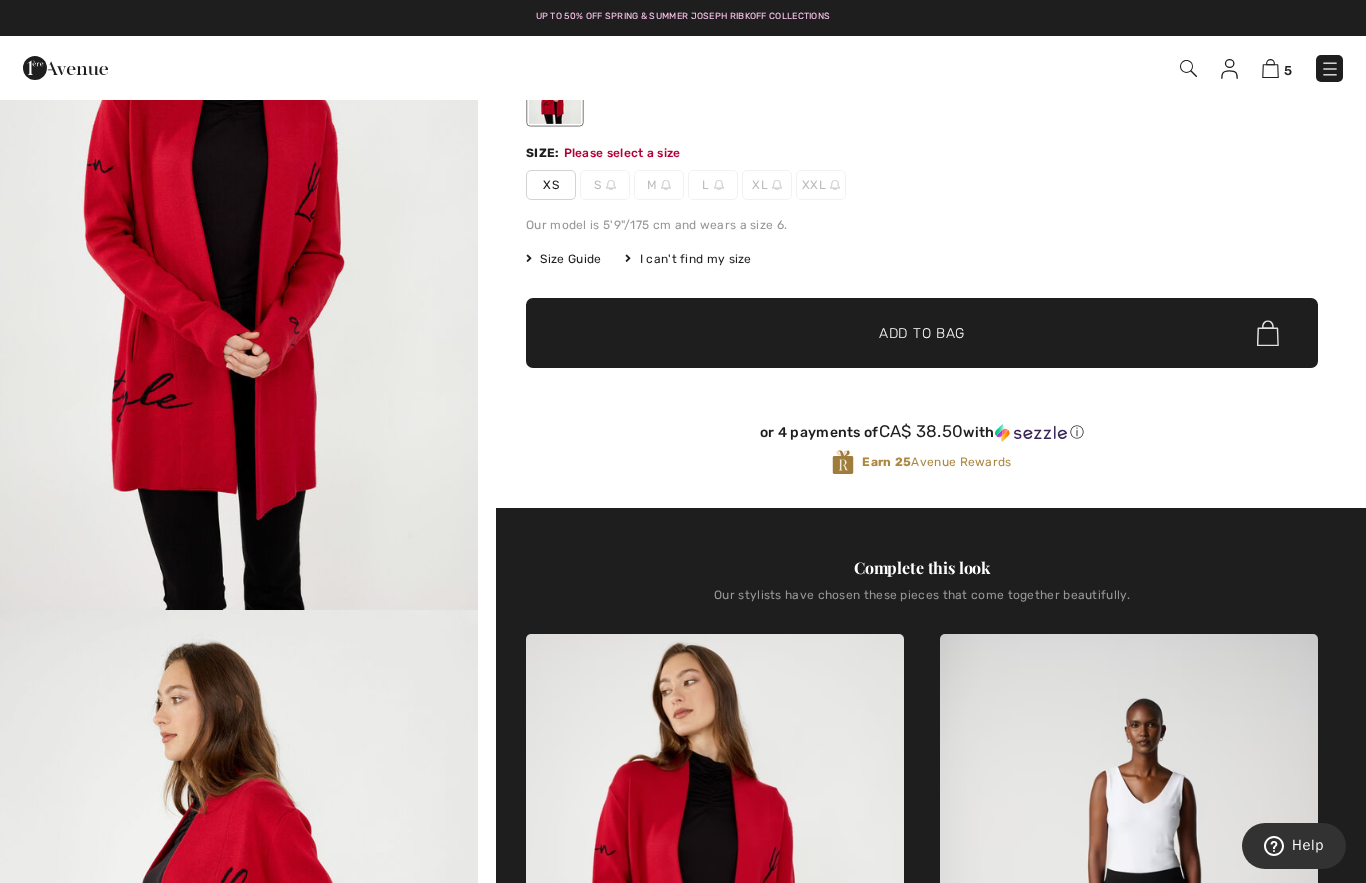 click on "XS" at bounding box center [551, 185] 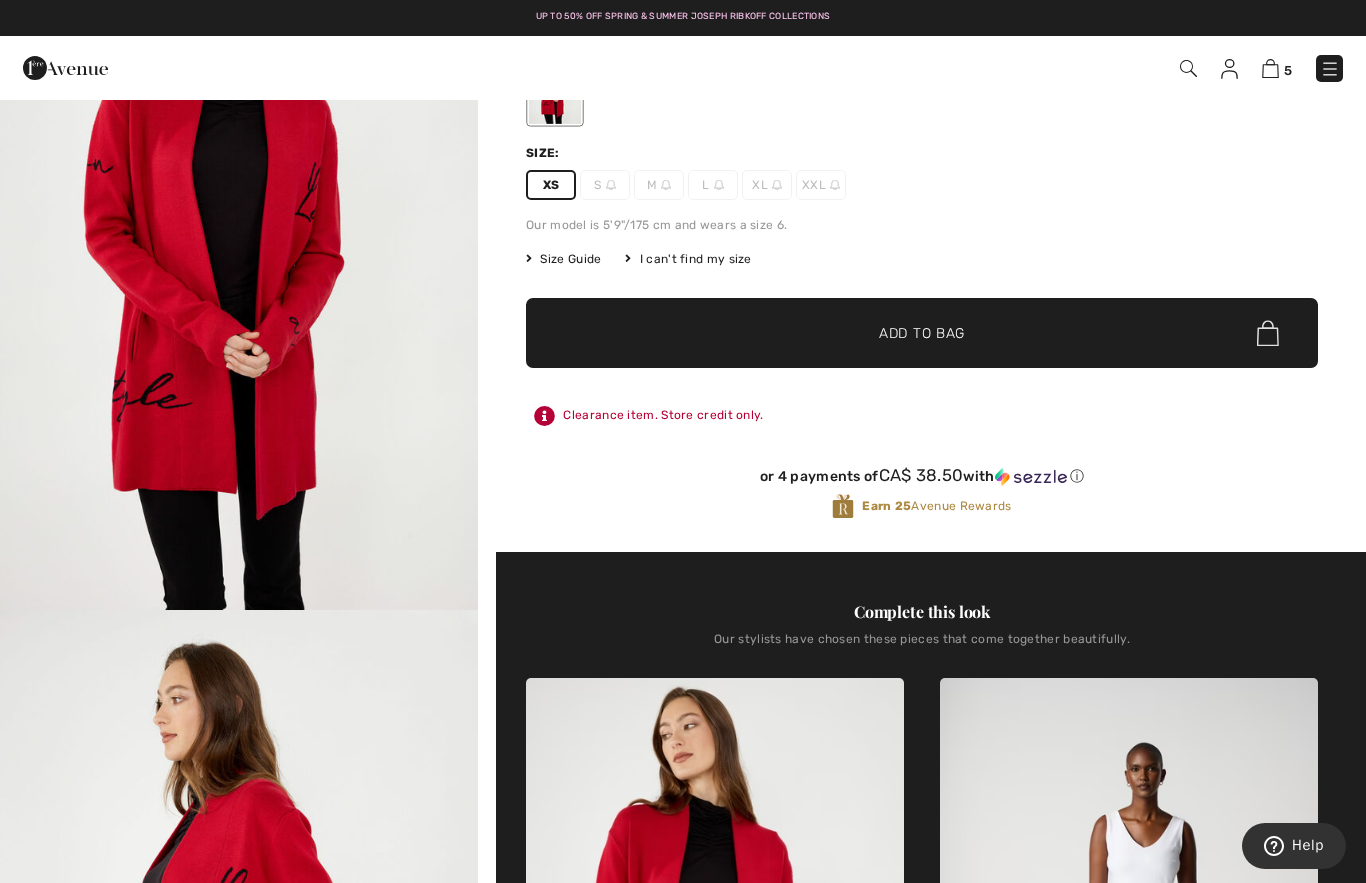 click on "Add to Bag" at bounding box center (922, 333) 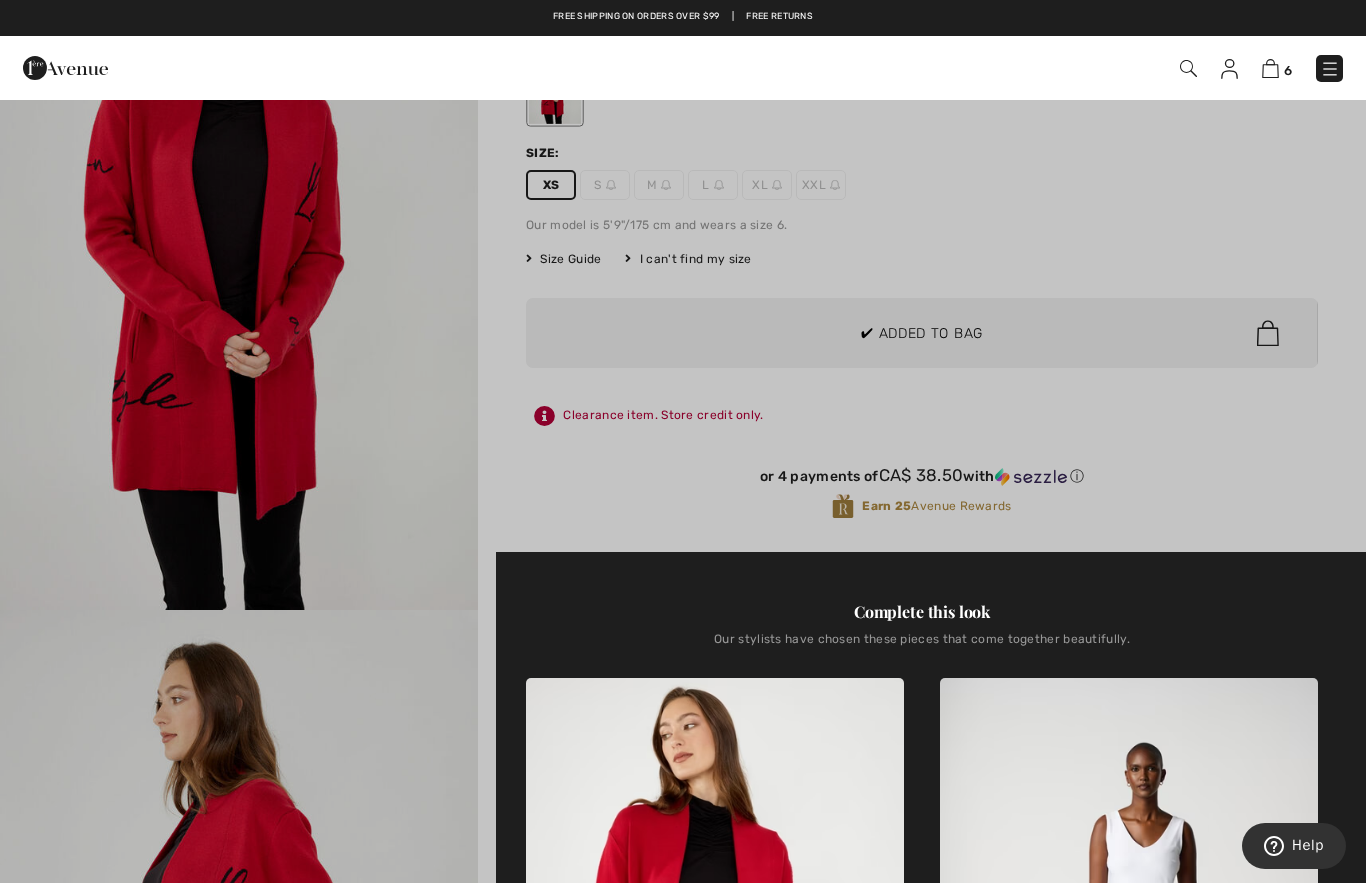 click at bounding box center [683, 441] 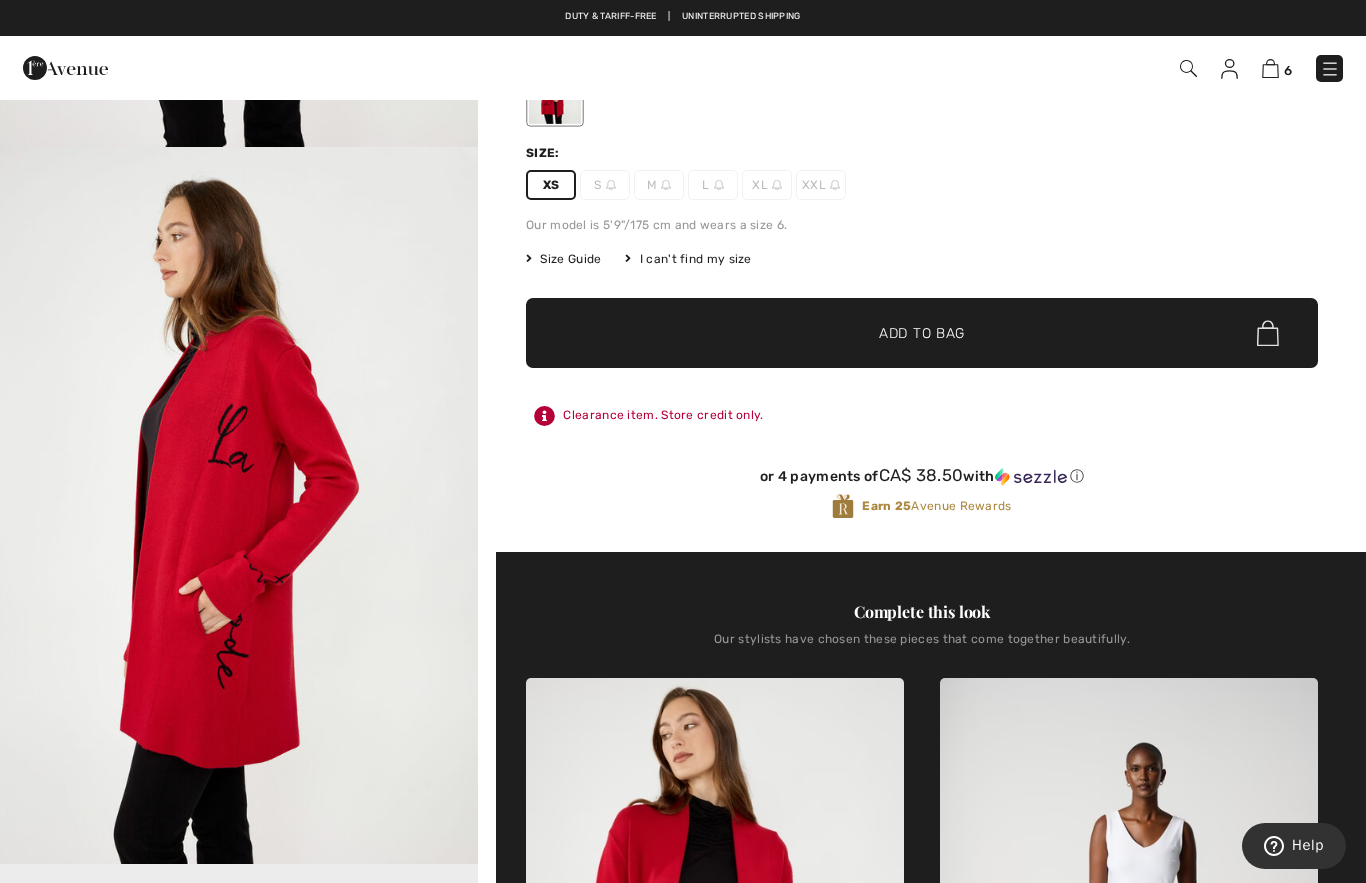 scroll, scrollTop: 381, scrollLeft: 0, axis: vertical 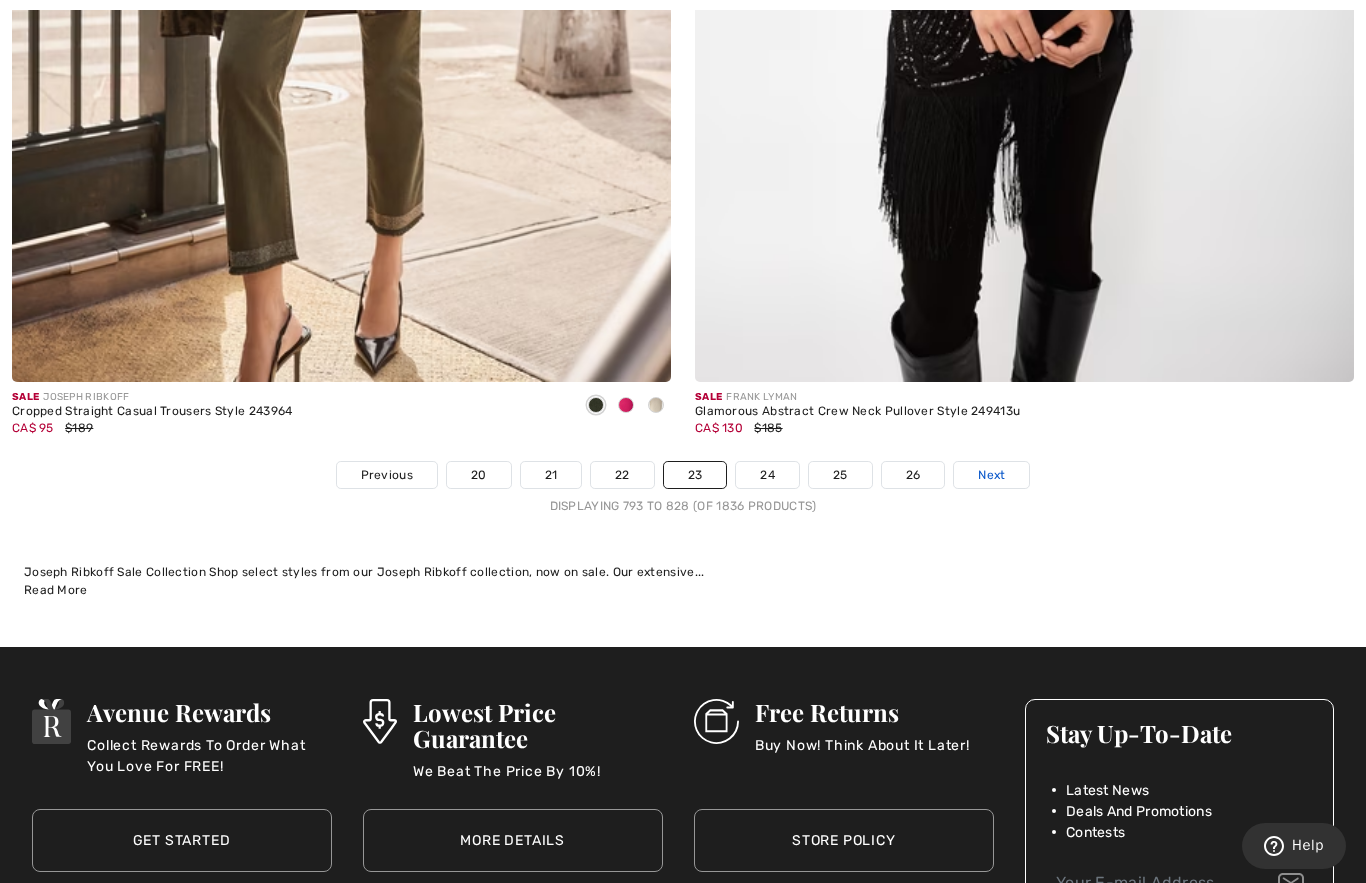 click on "Next" at bounding box center [991, 475] 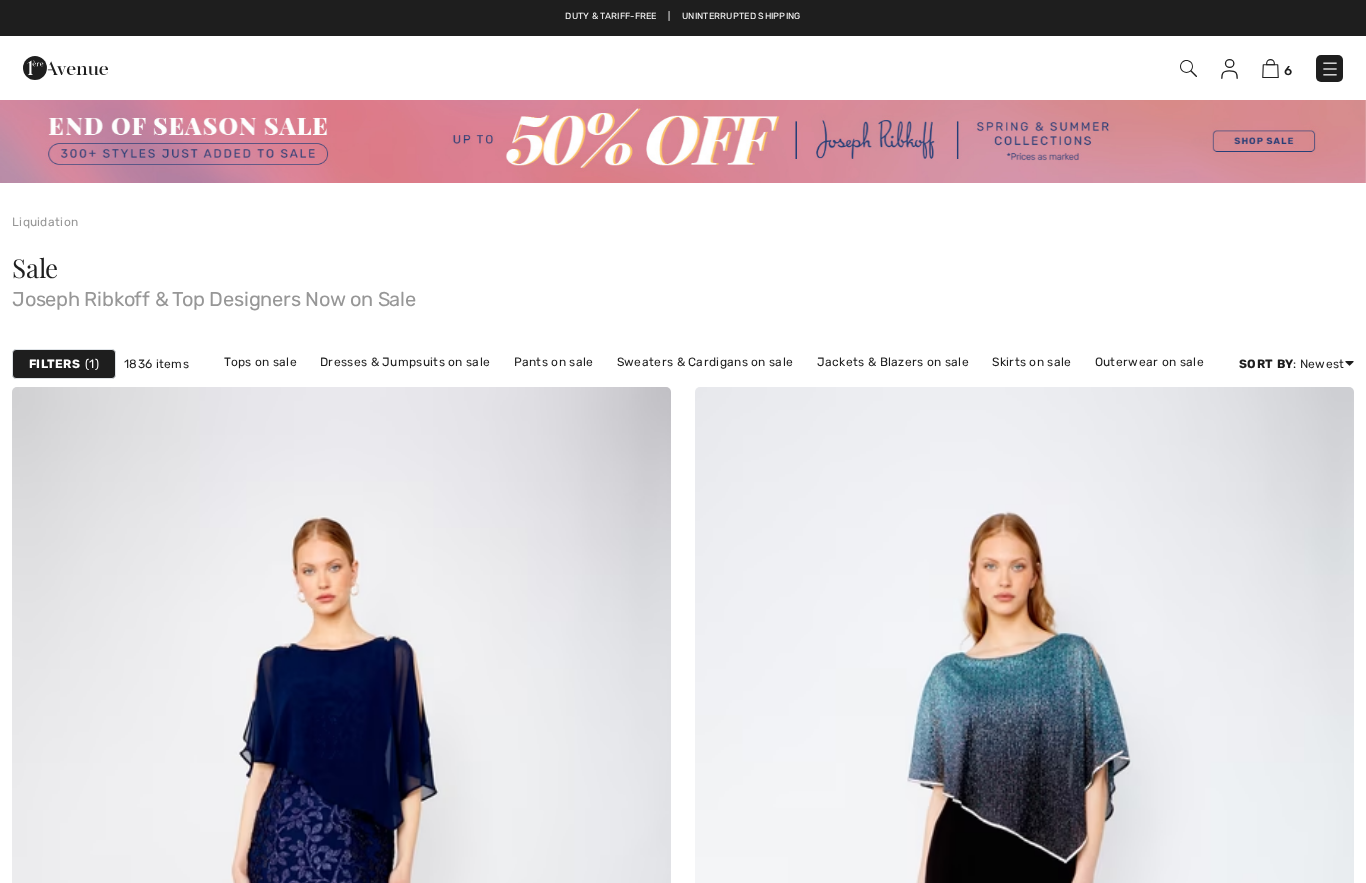scroll, scrollTop: 0, scrollLeft: 0, axis: both 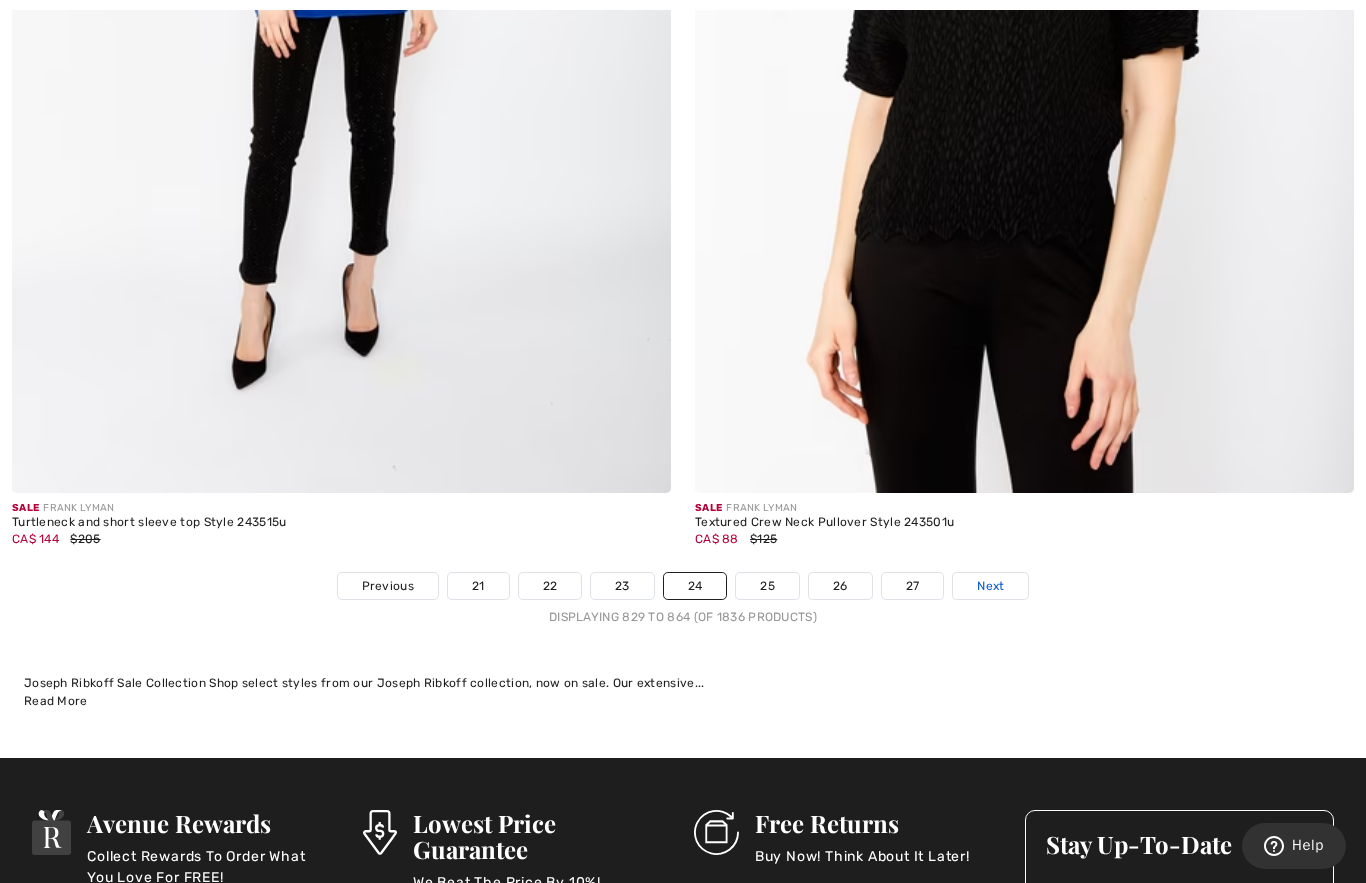 click on "Next" at bounding box center (990, 586) 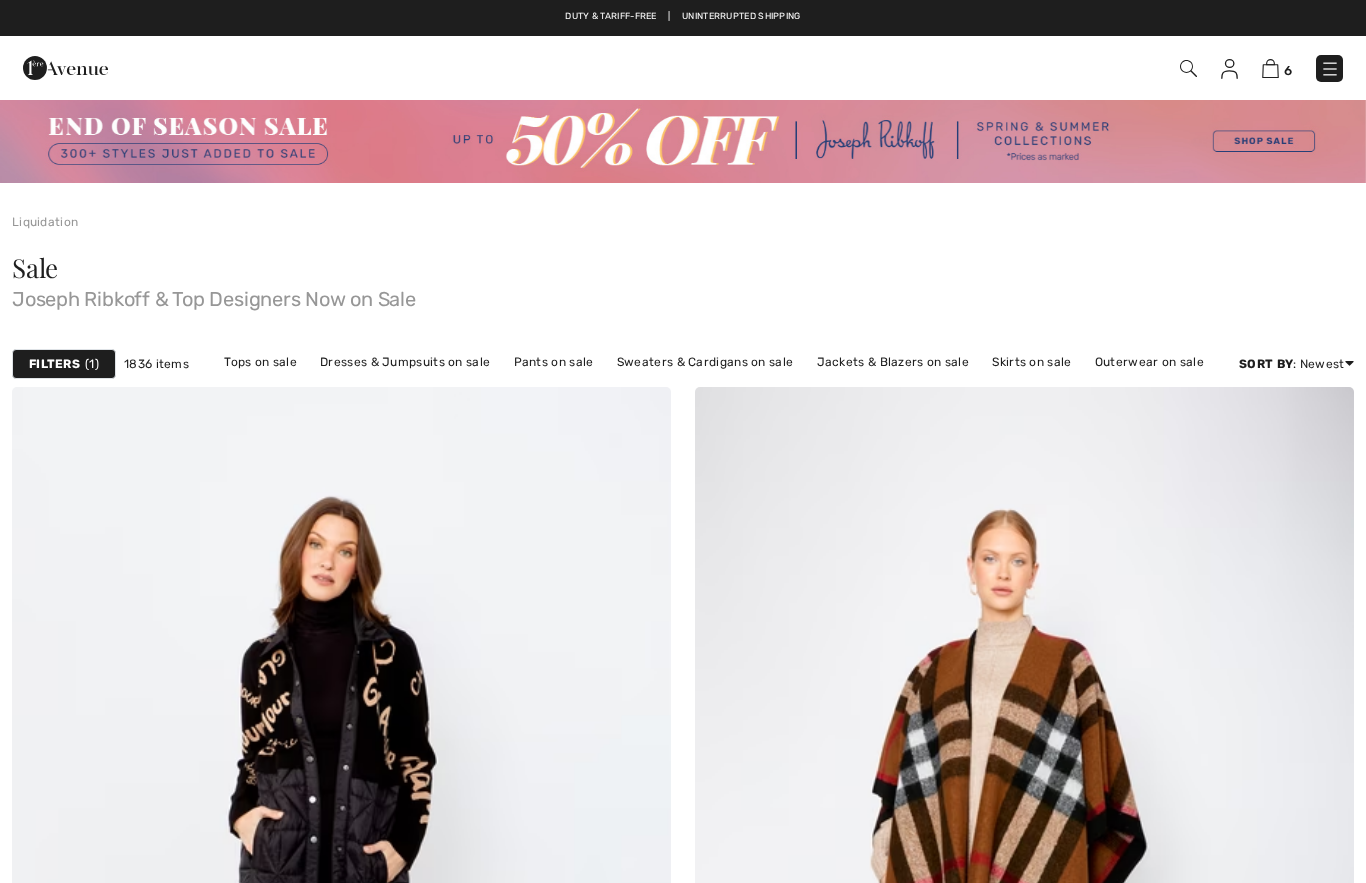 scroll, scrollTop: 0, scrollLeft: 0, axis: both 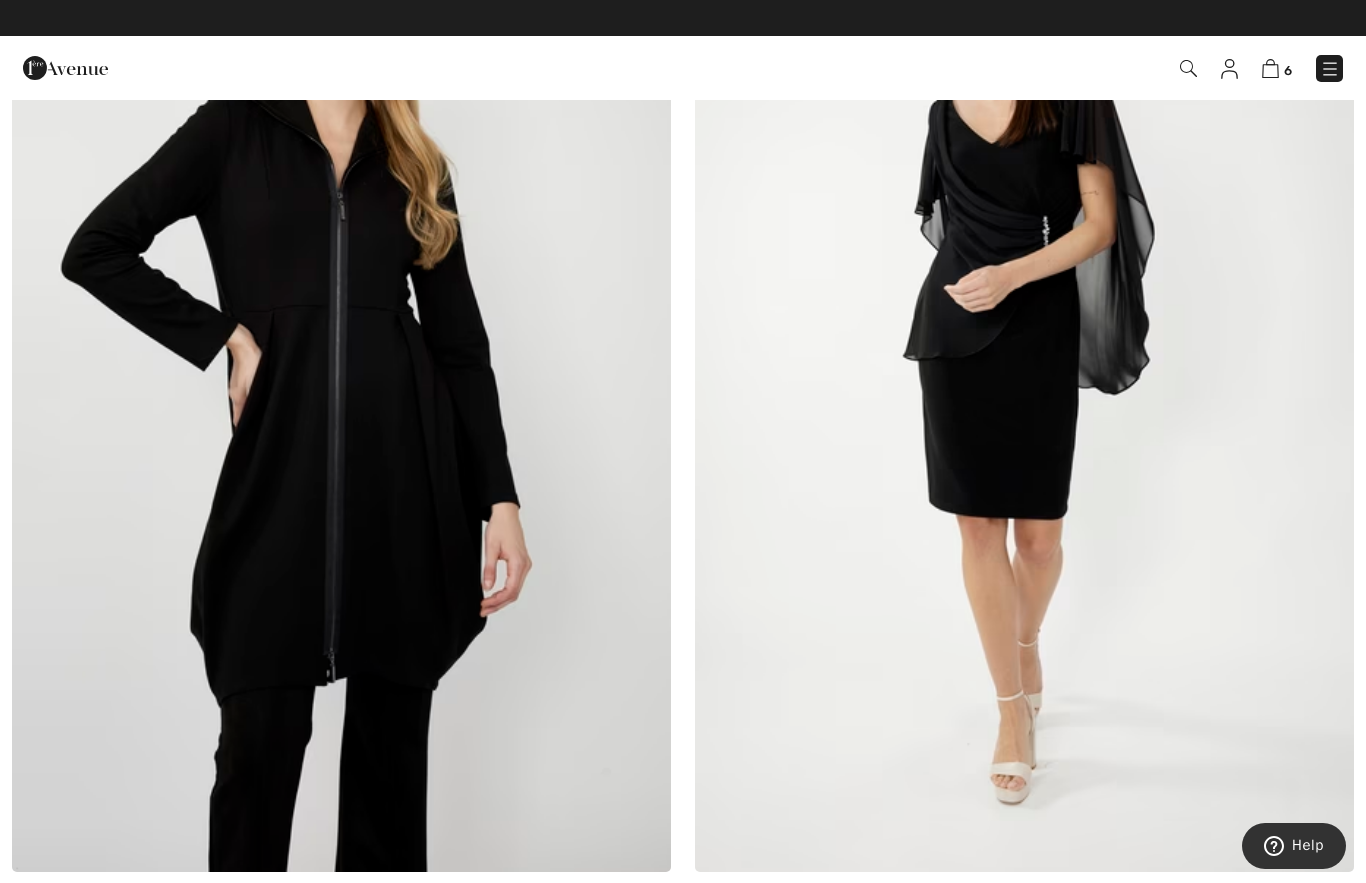 click at bounding box center (1024, 377) 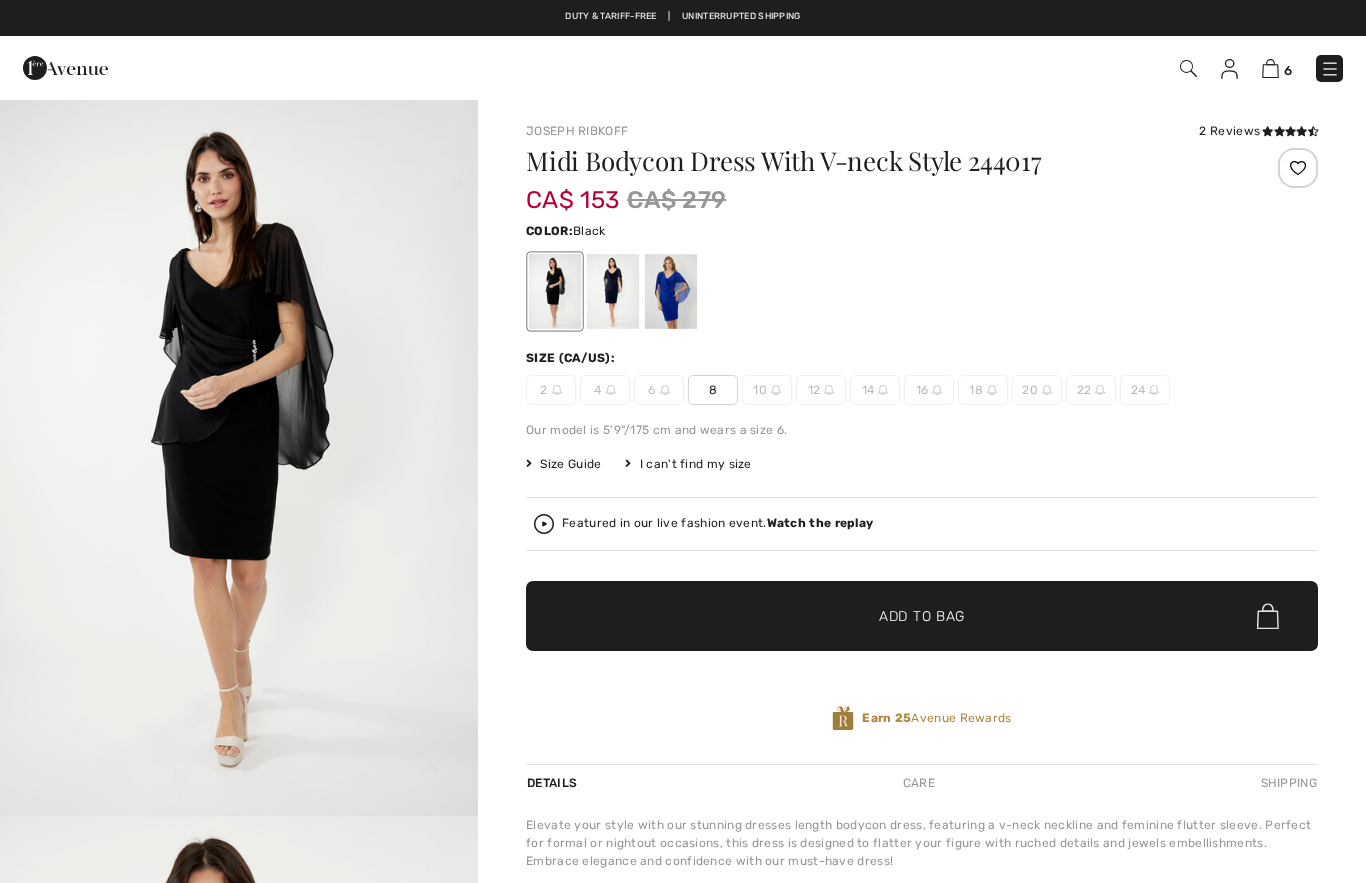 scroll, scrollTop: 0, scrollLeft: 0, axis: both 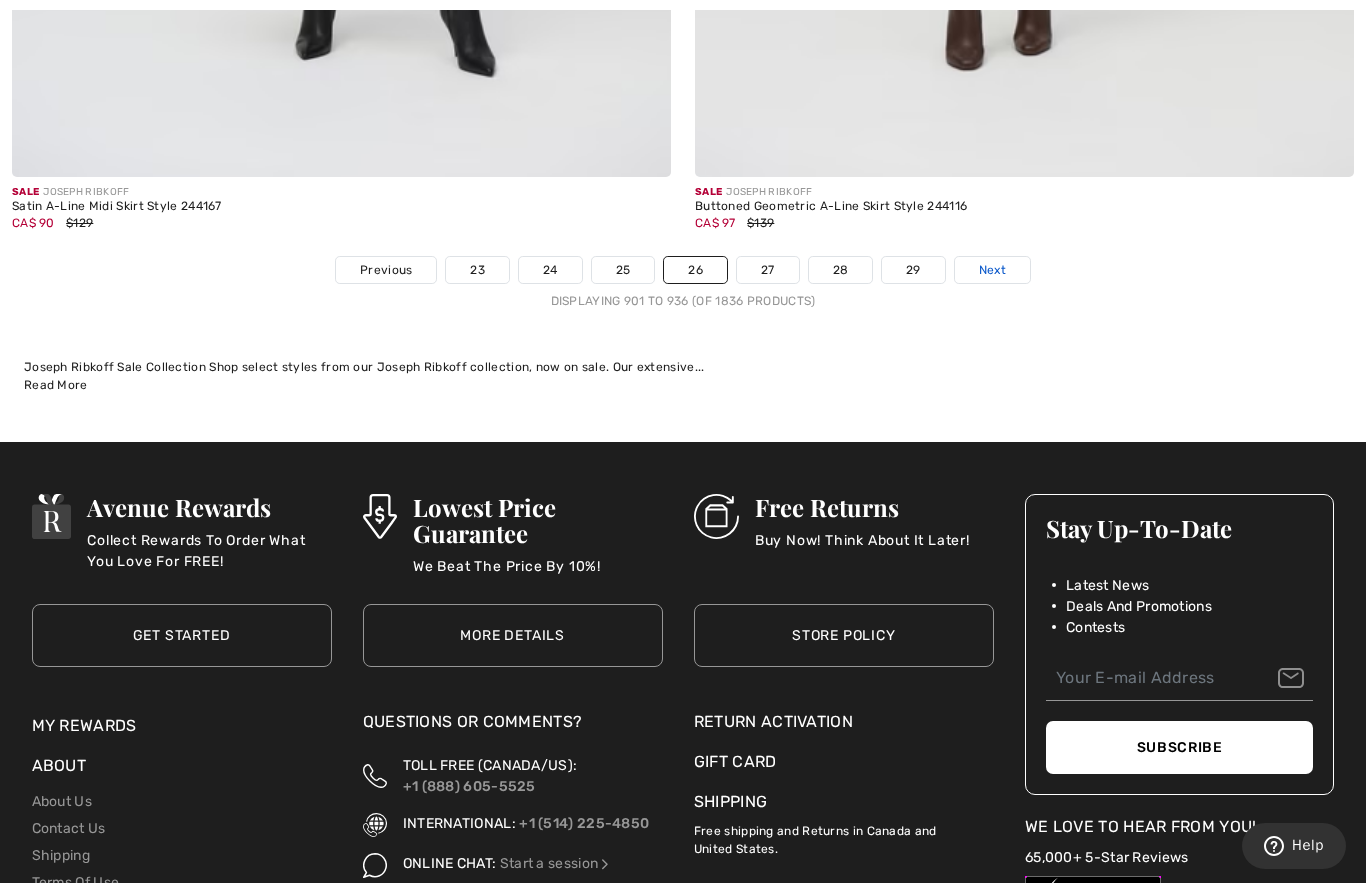 click on "Next" at bounding box center (992, 270) 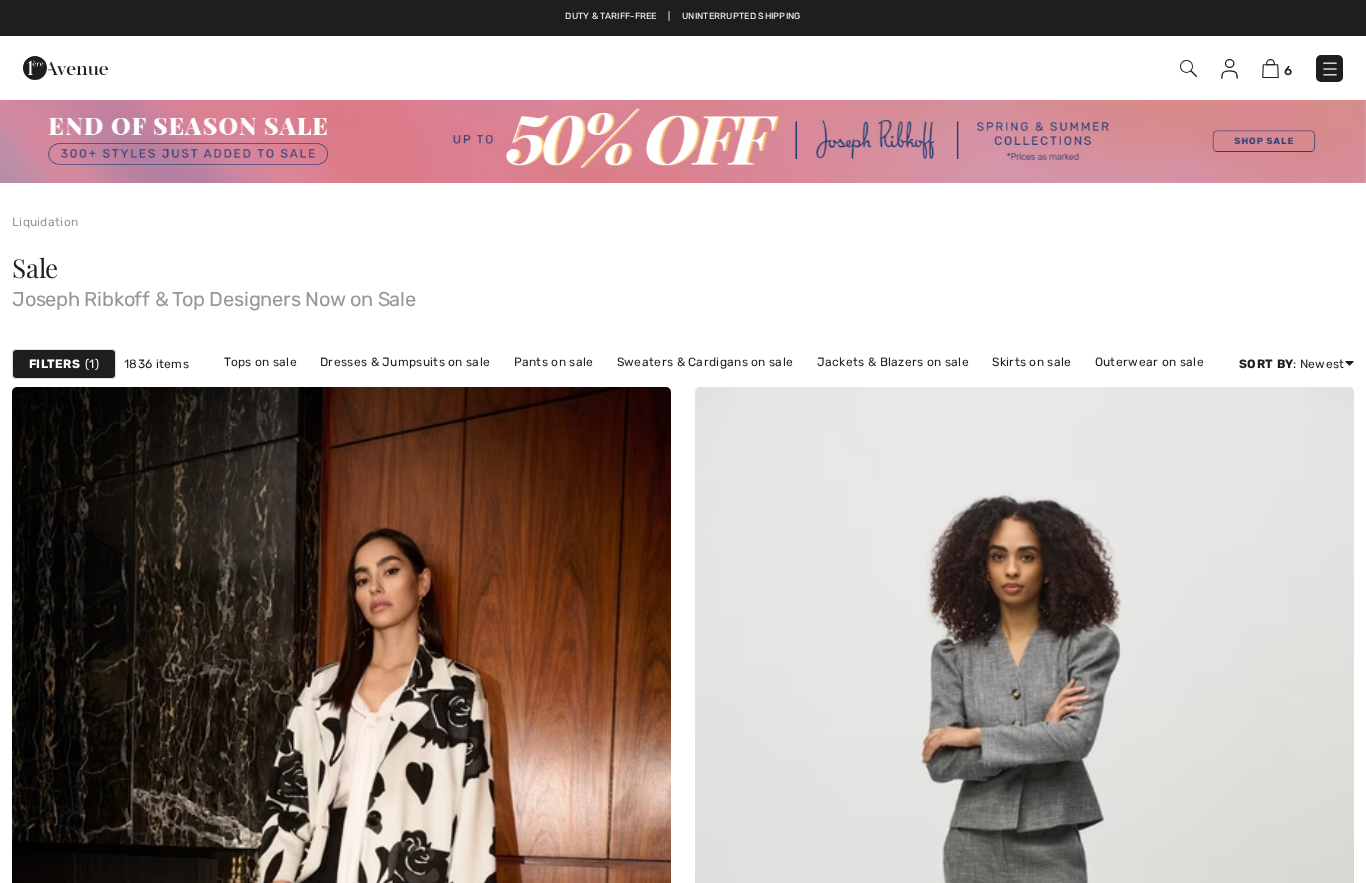 scroll, scrollTop: 0, scrollLeft: 0, axis: both 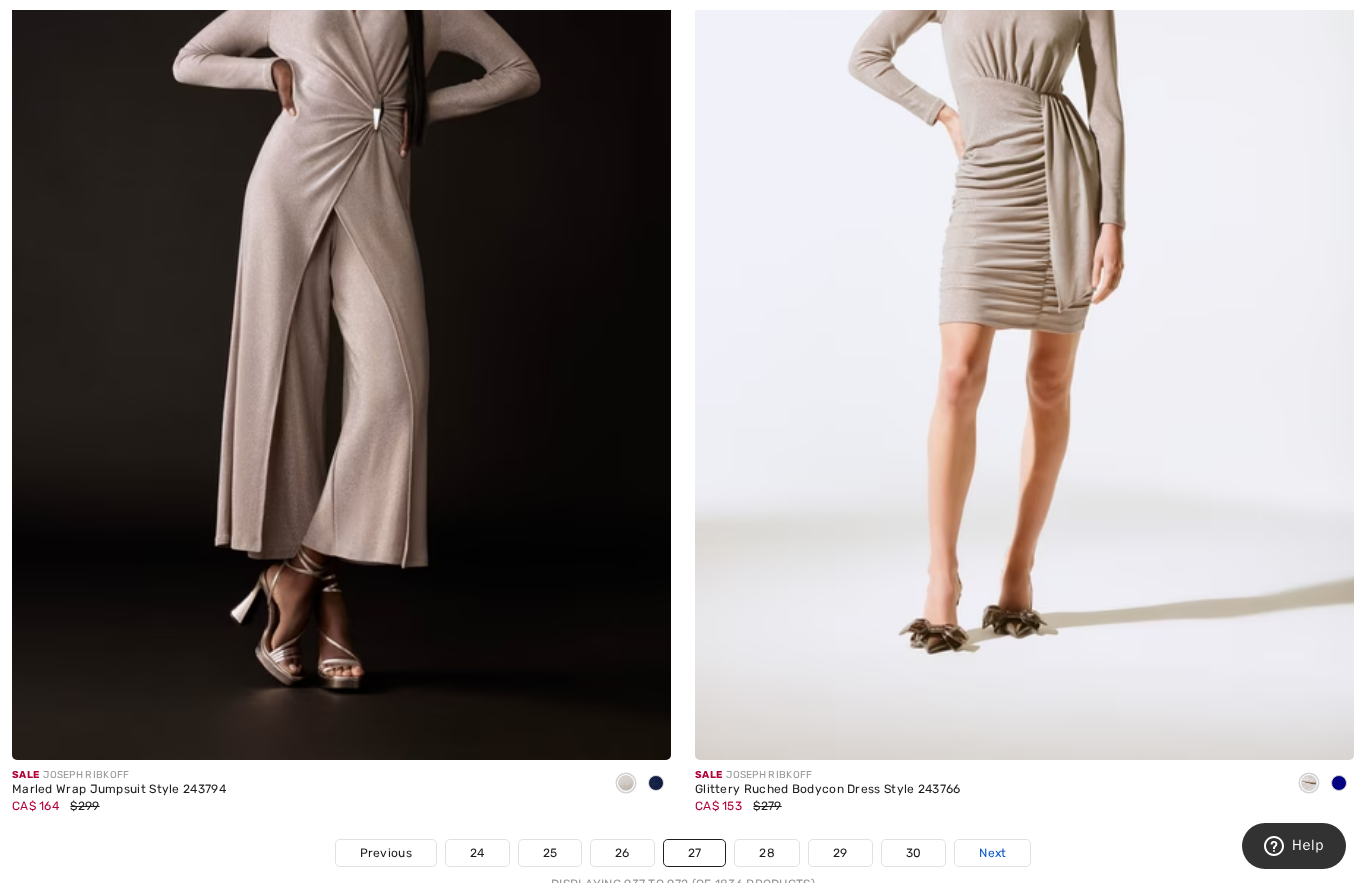 click on "Next" at bounding box center (992, 853) 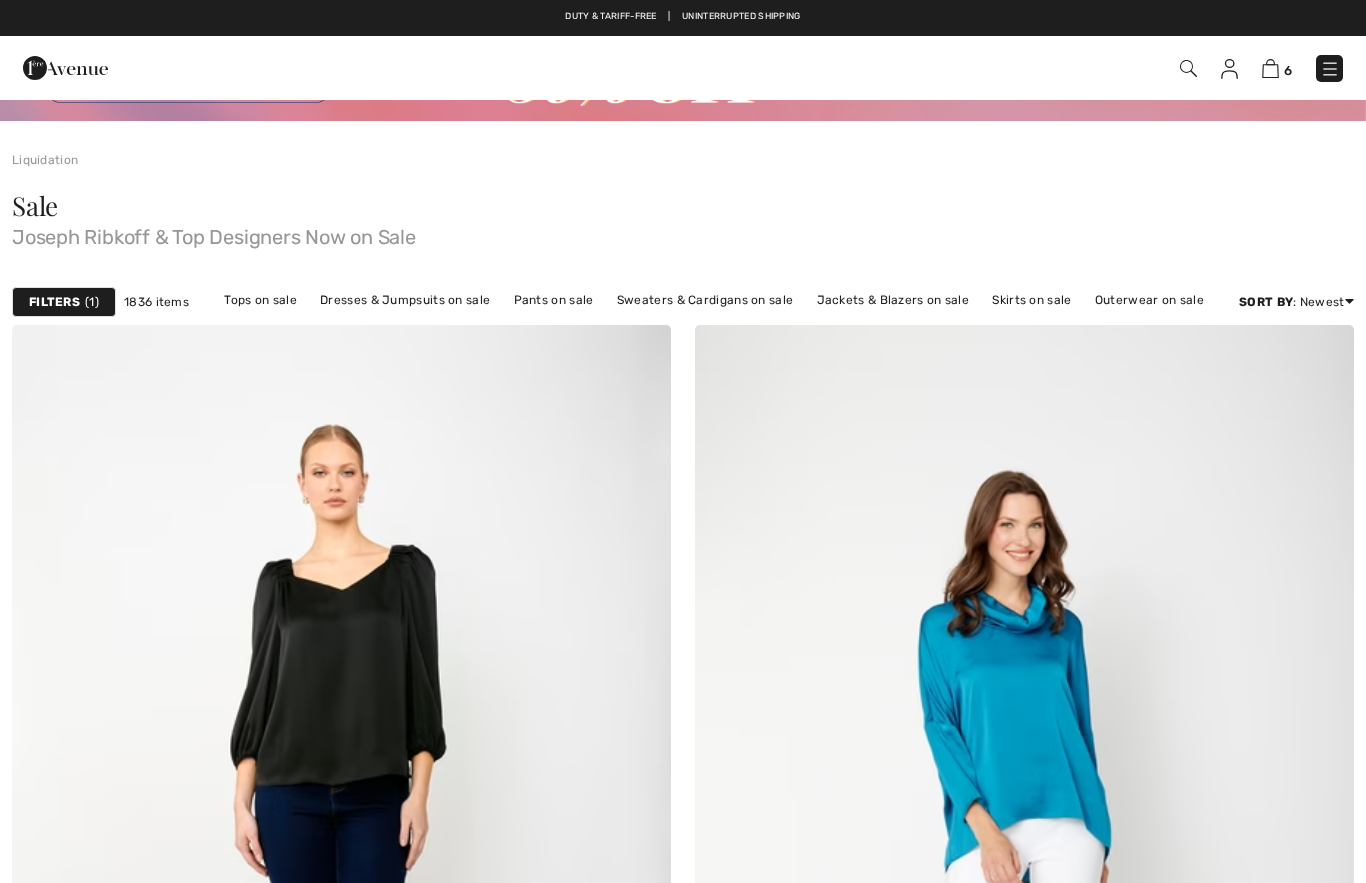 scroll, scrollTop: 0, scrollLeft: 0, axis: both 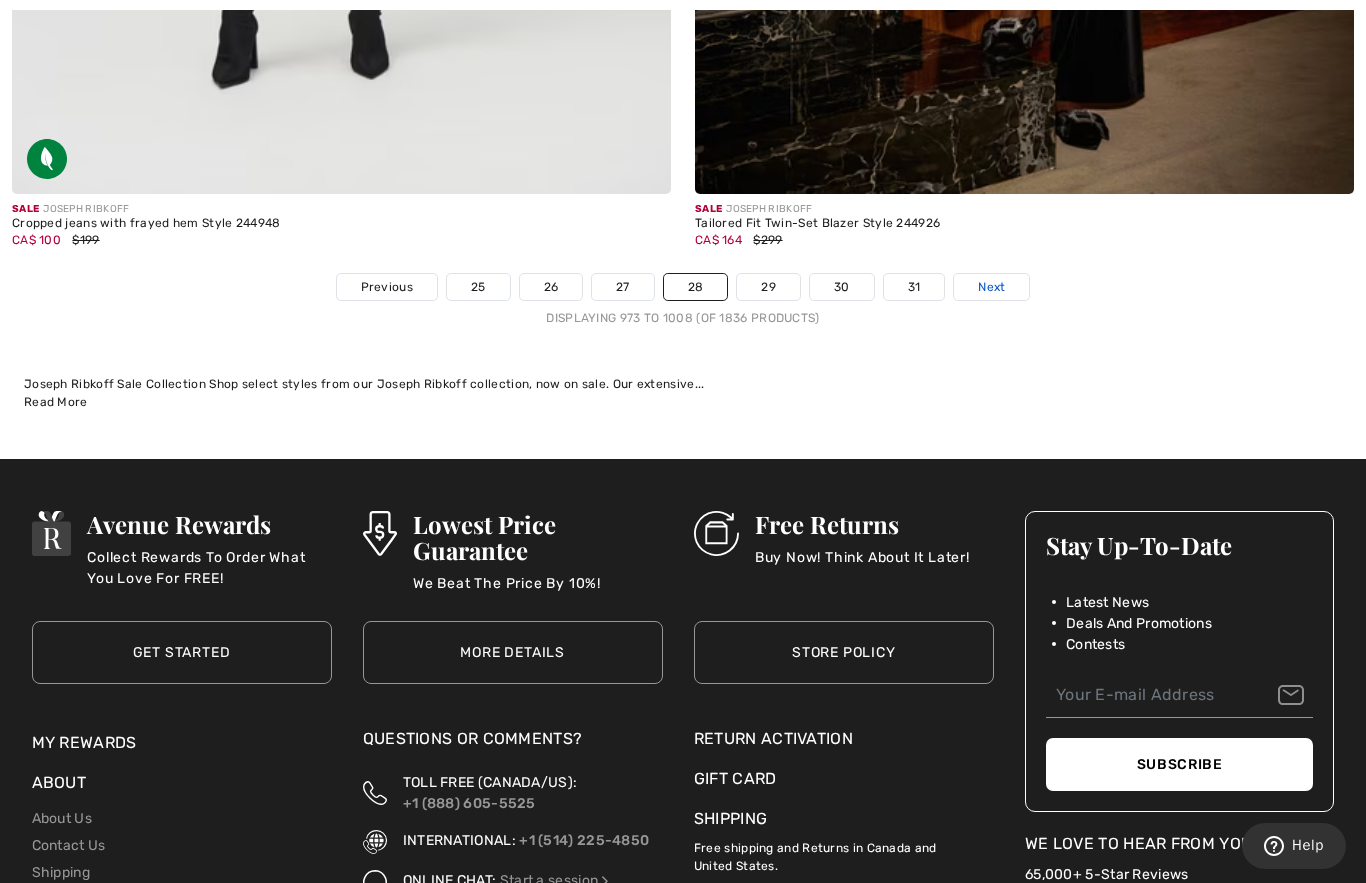 click on "Next" at bounding box center [991, 287] 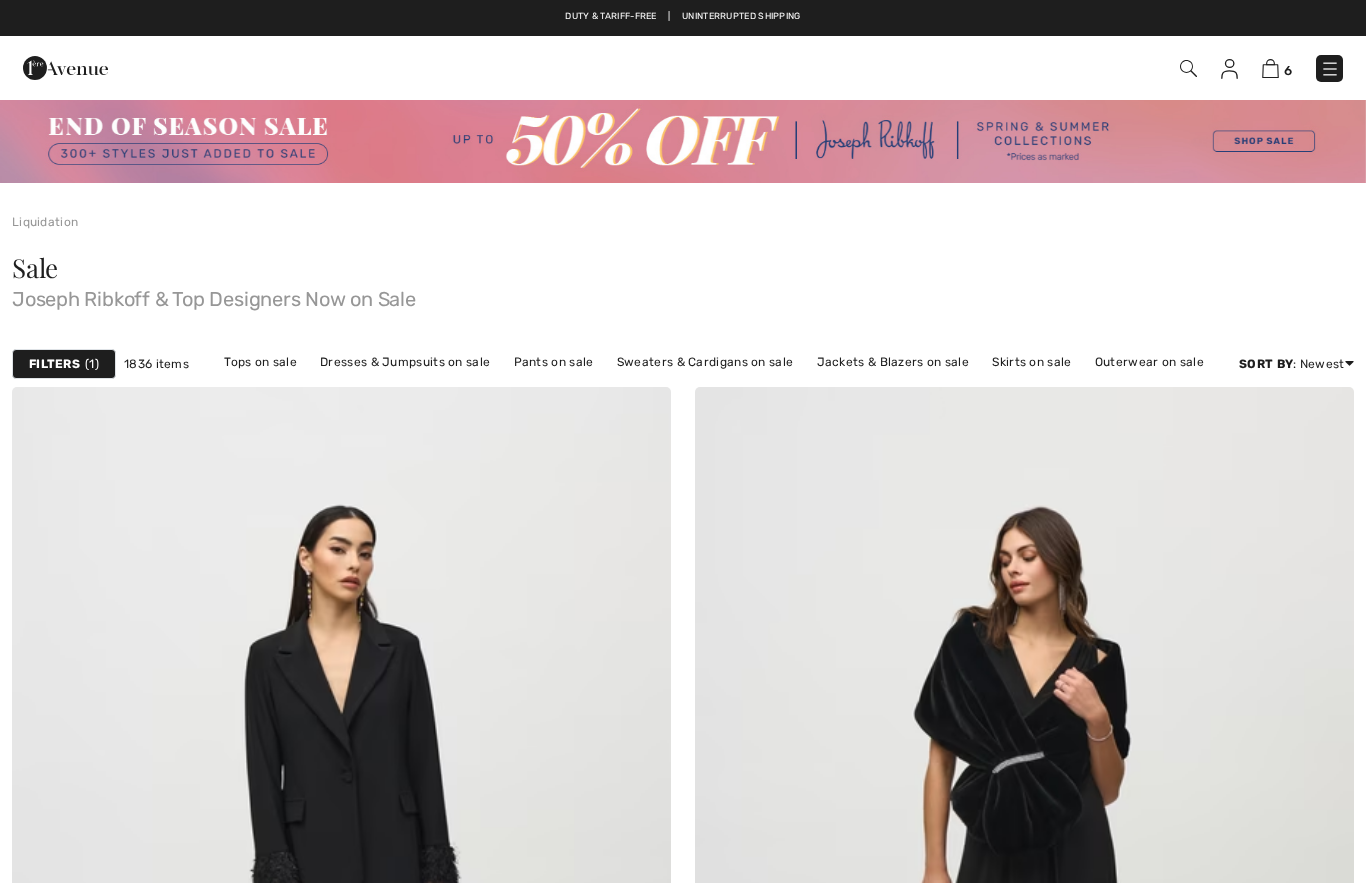 scroll, scrollTop: 0, scrollLeft: 0, axis: both 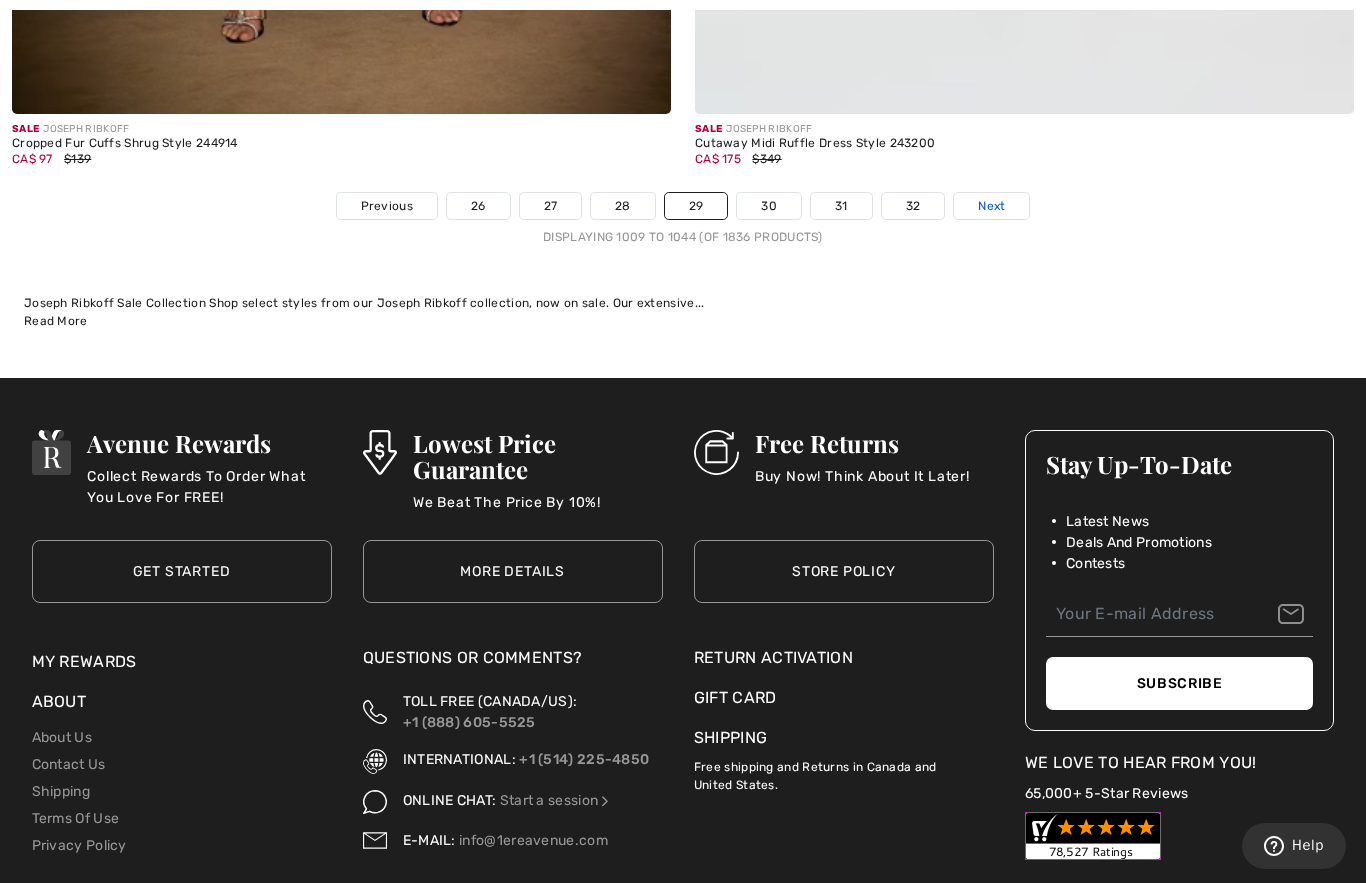 click on "Next" at bounding box center [991, 206] 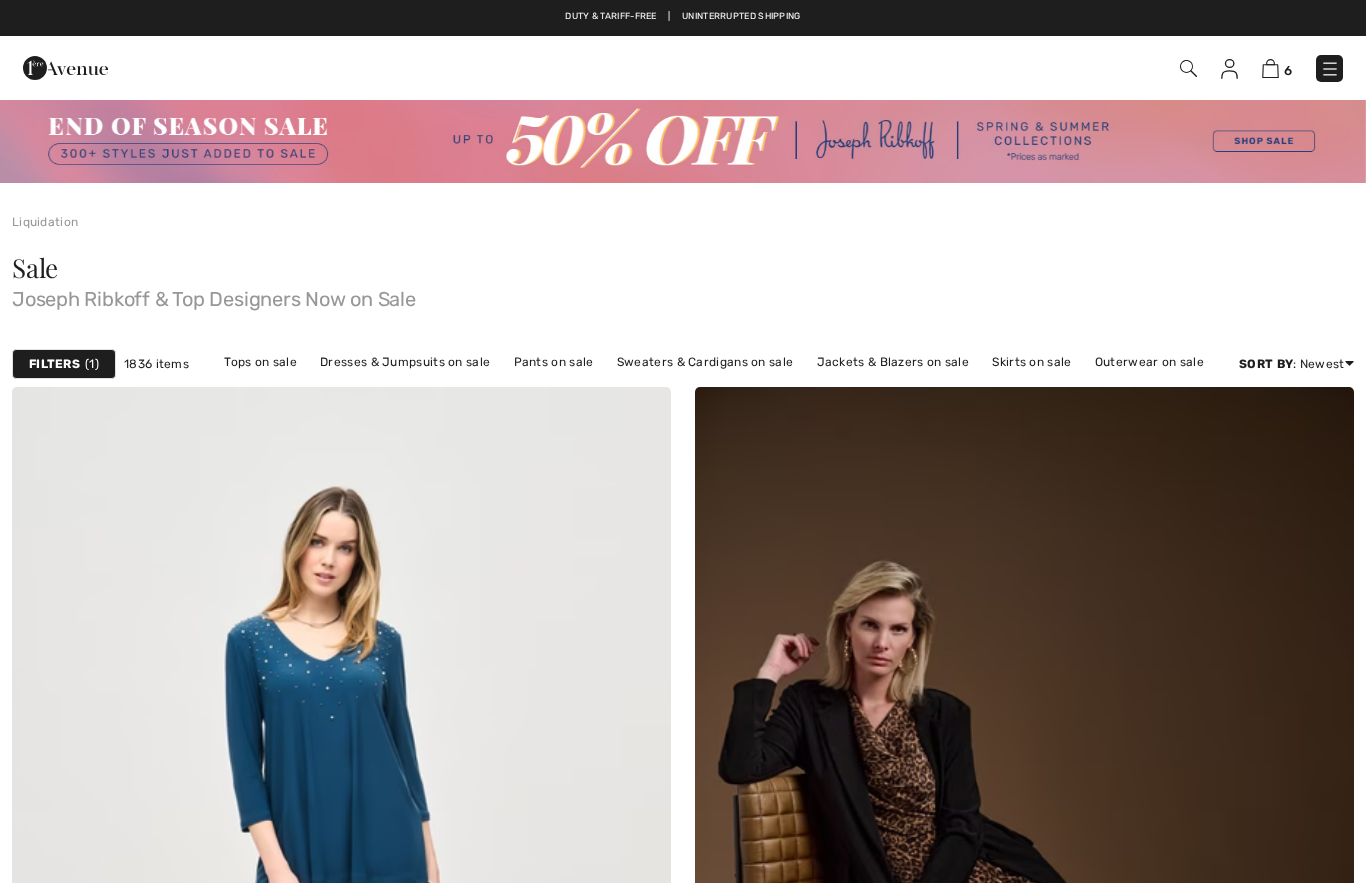 scroll, scrollTop: 0, scrollLeft: 0, axis: both 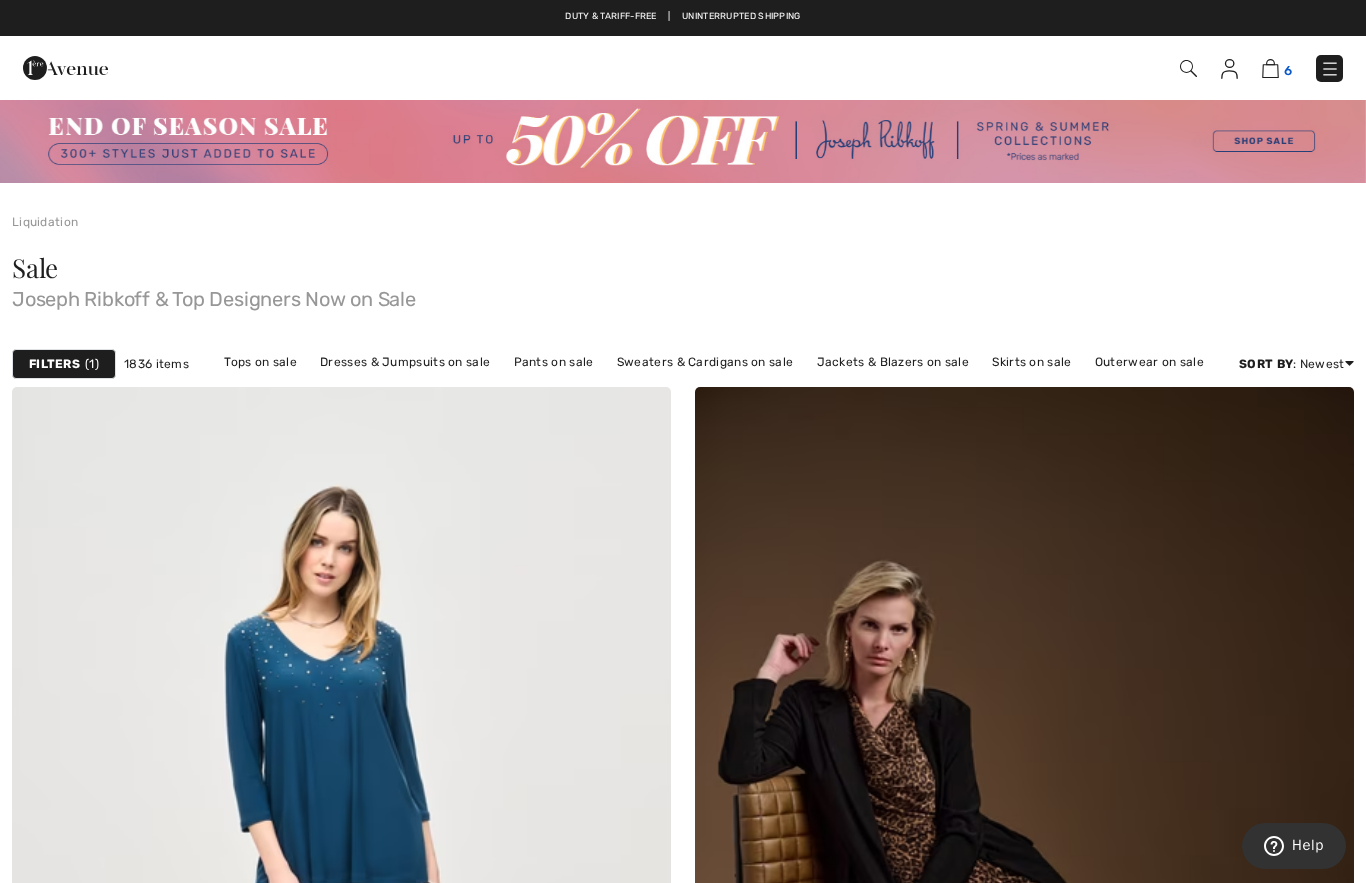 click at bounding box center [1270, 68] 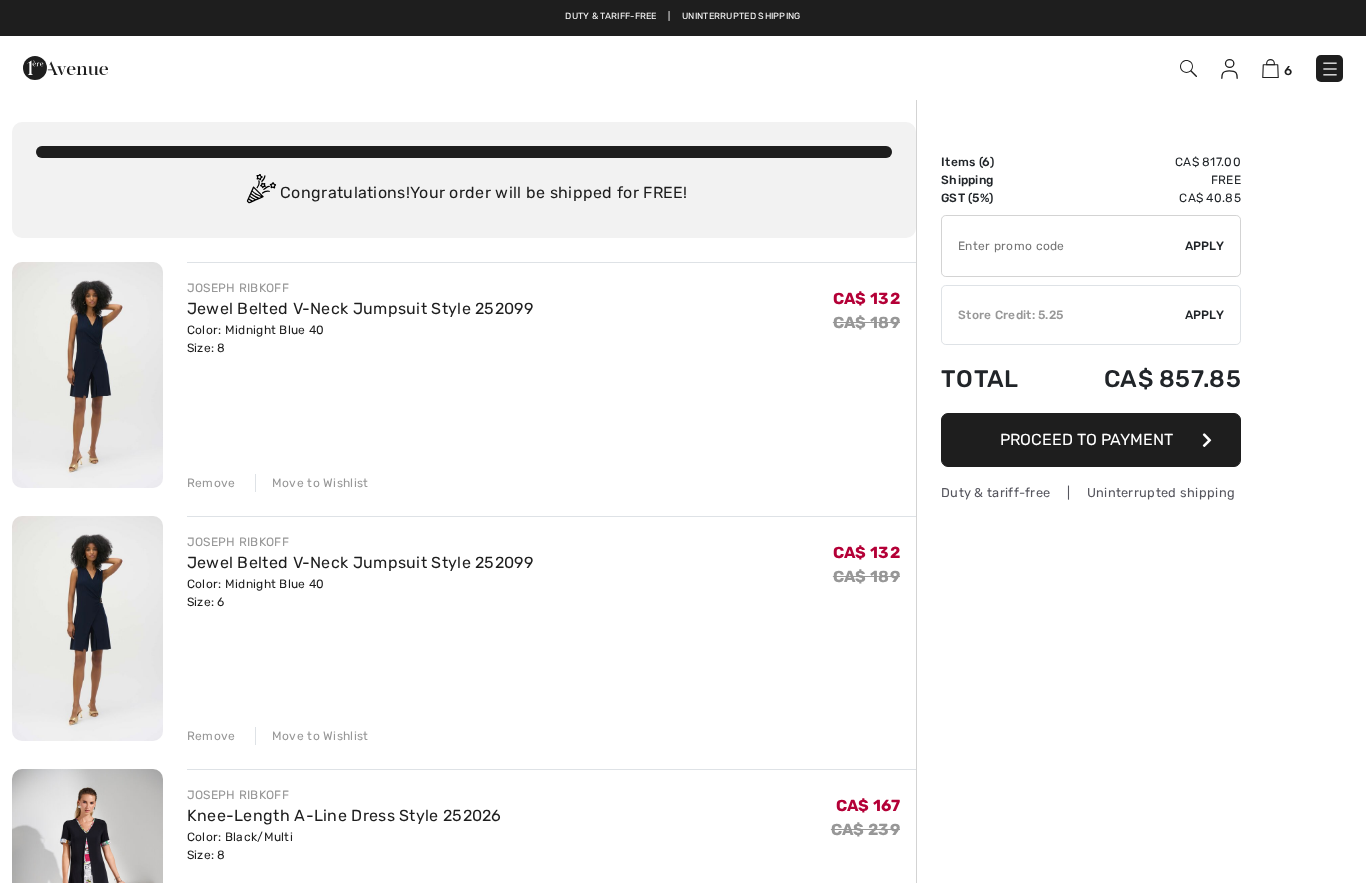 scroll, scrollTop: 0, scrollLeft: 0, axis: both 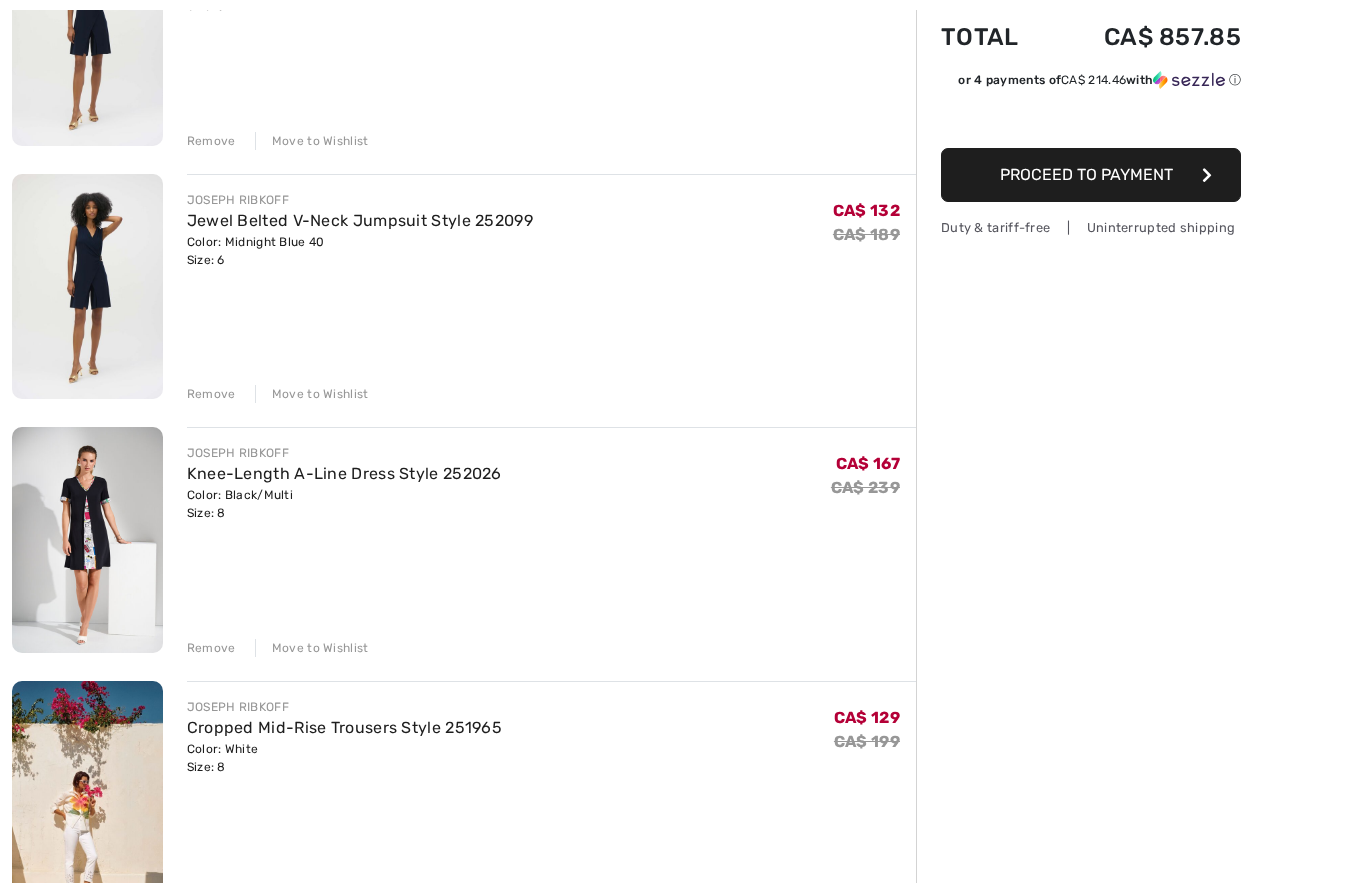 click on "Remove" at bounding box center [211, 906] 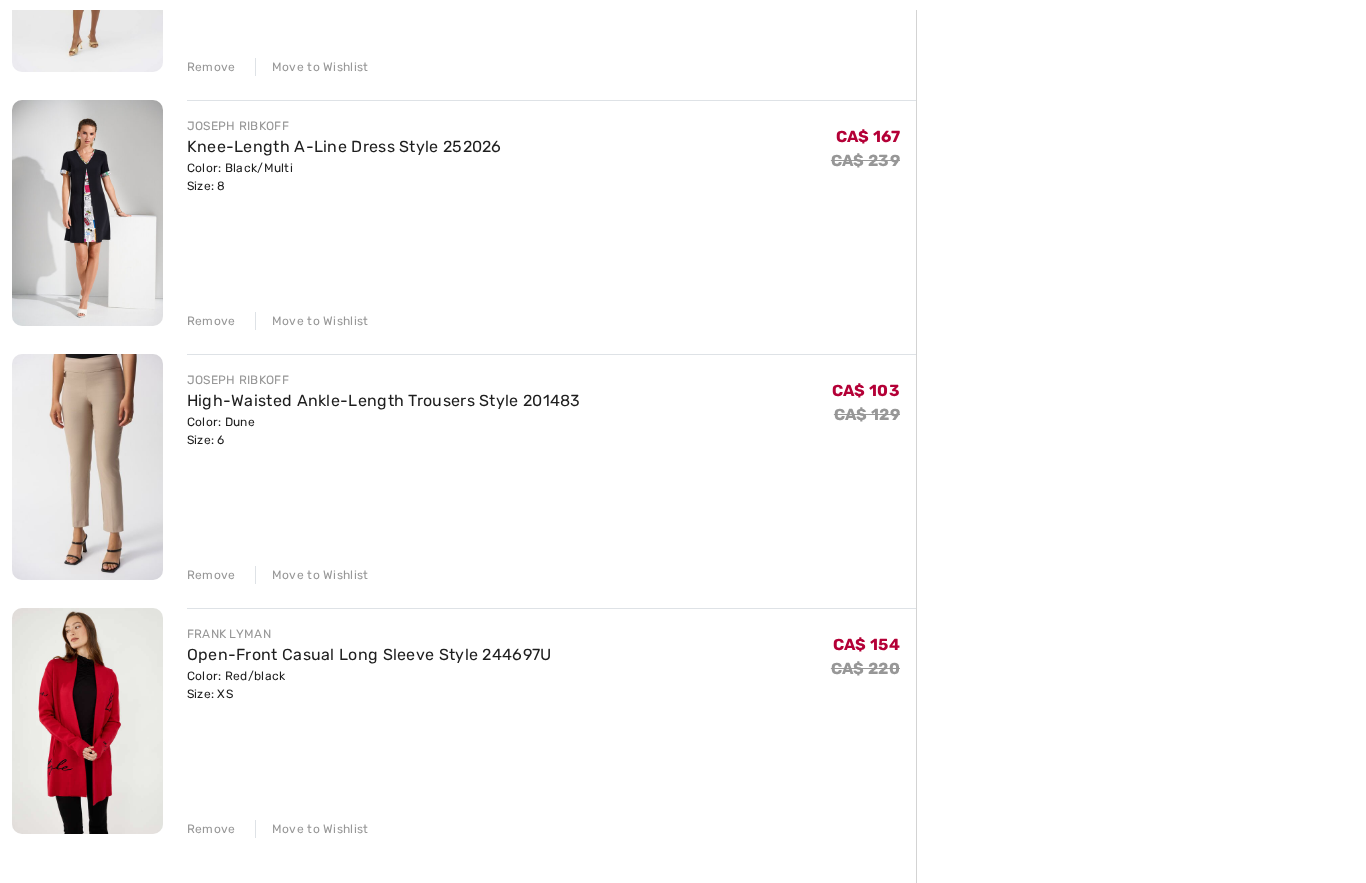 scroll, scrollTop: 701, scrollLeft: 0, axis: vertical 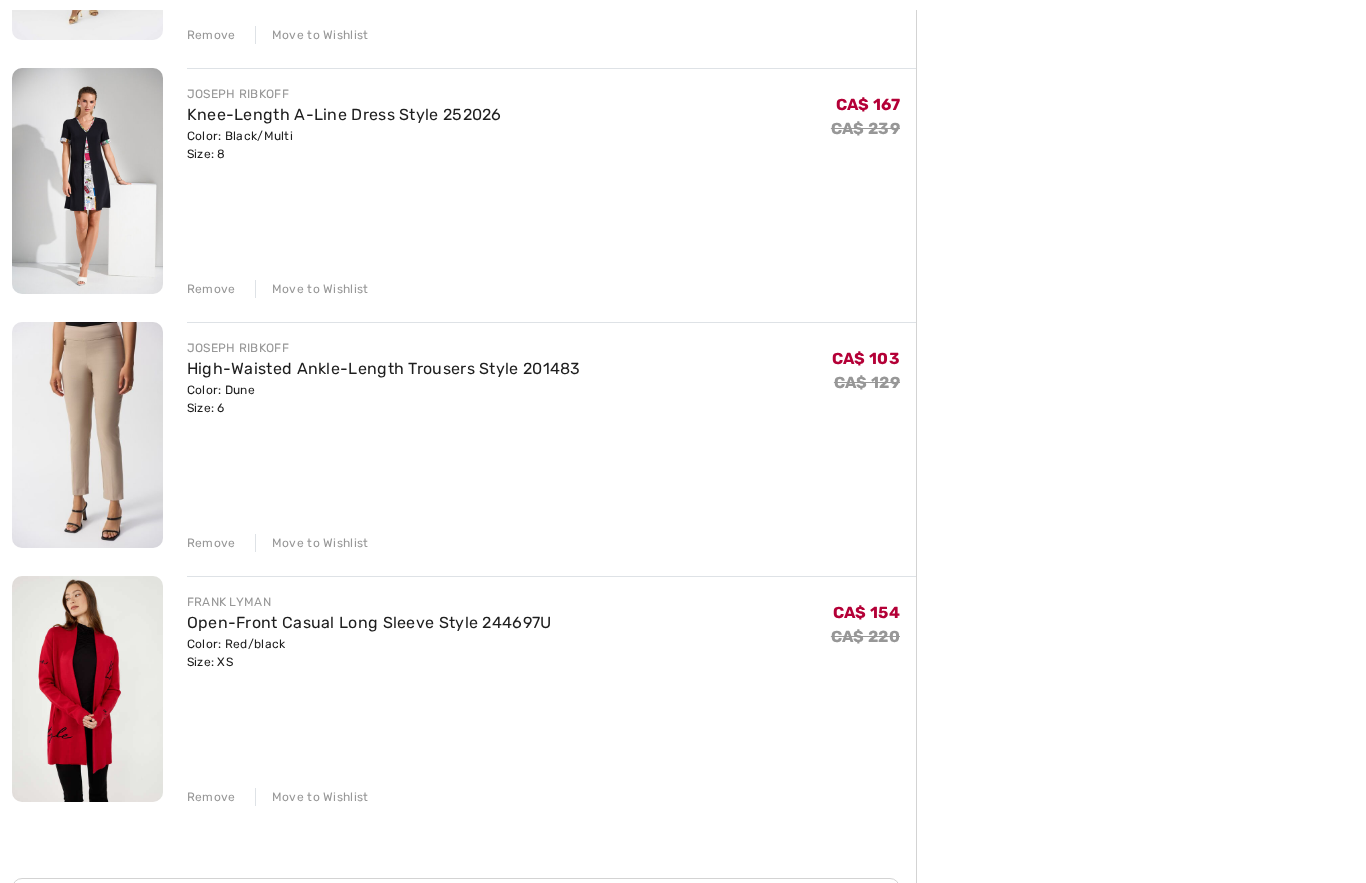 click on "Remove" at bounding box center [211, 797] 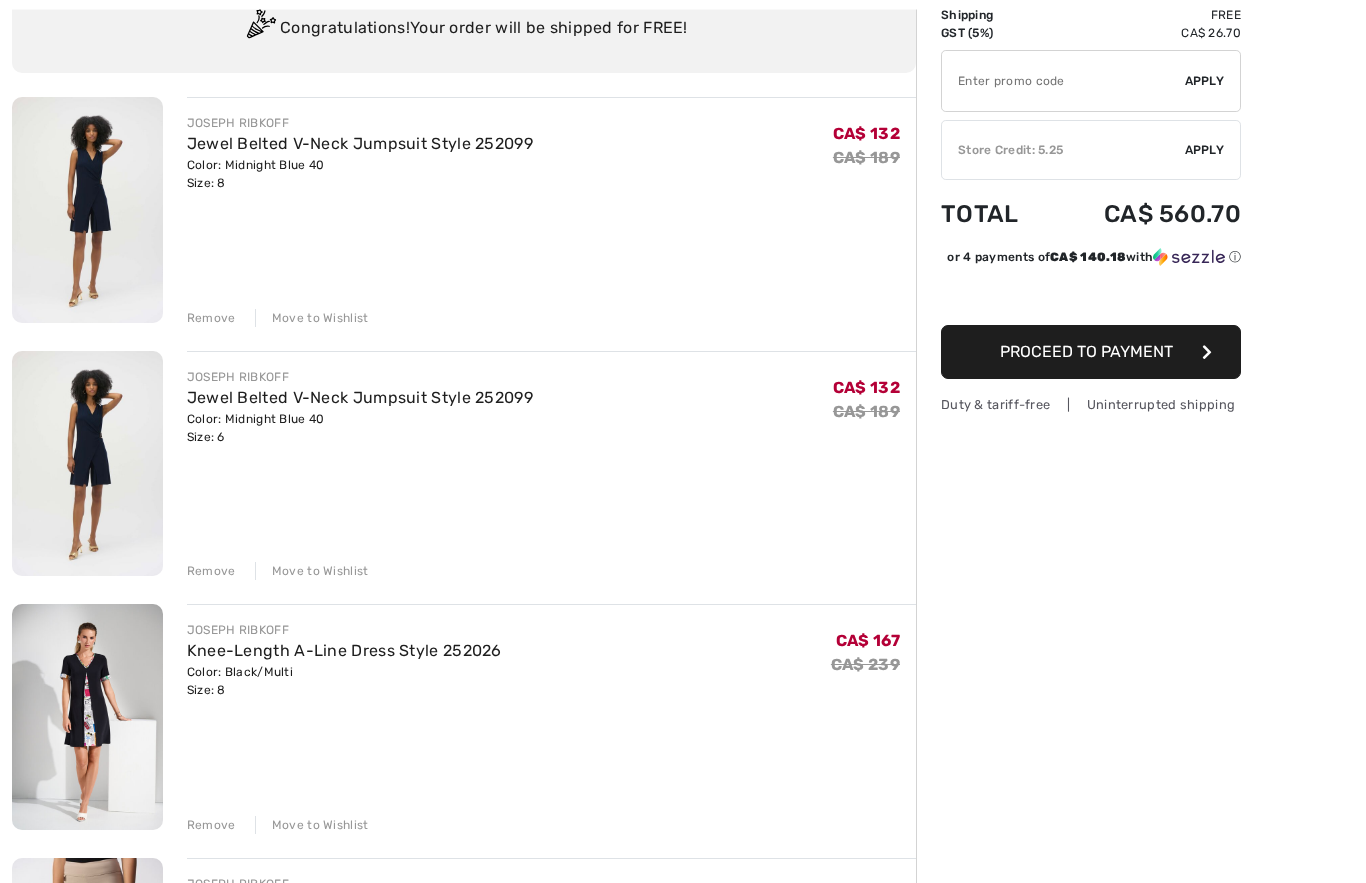scroll, scrollTop: 247, scrollLeft: 0, axis: vertical 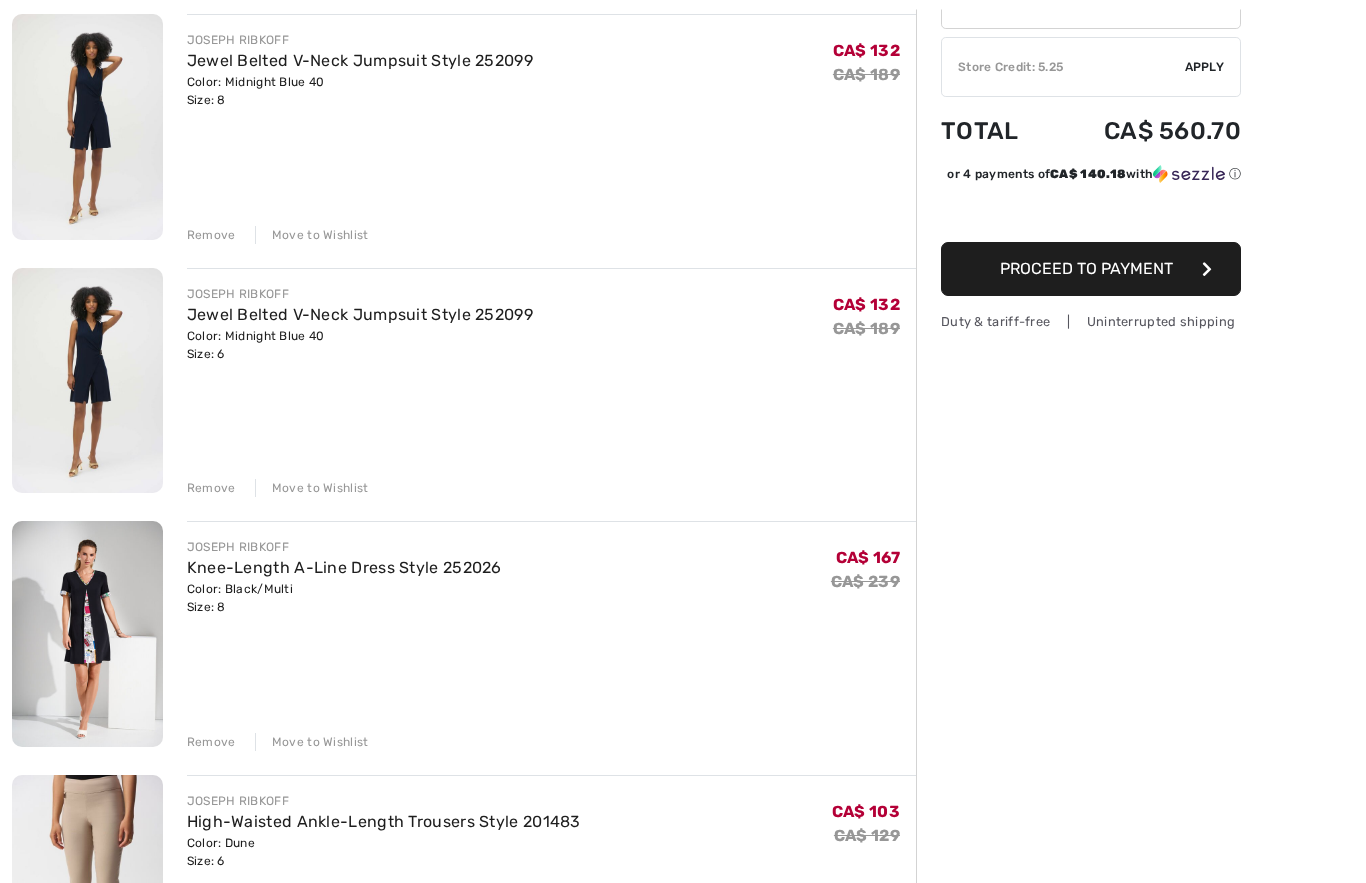 click on "Remove" at bounding box center (211, 743) 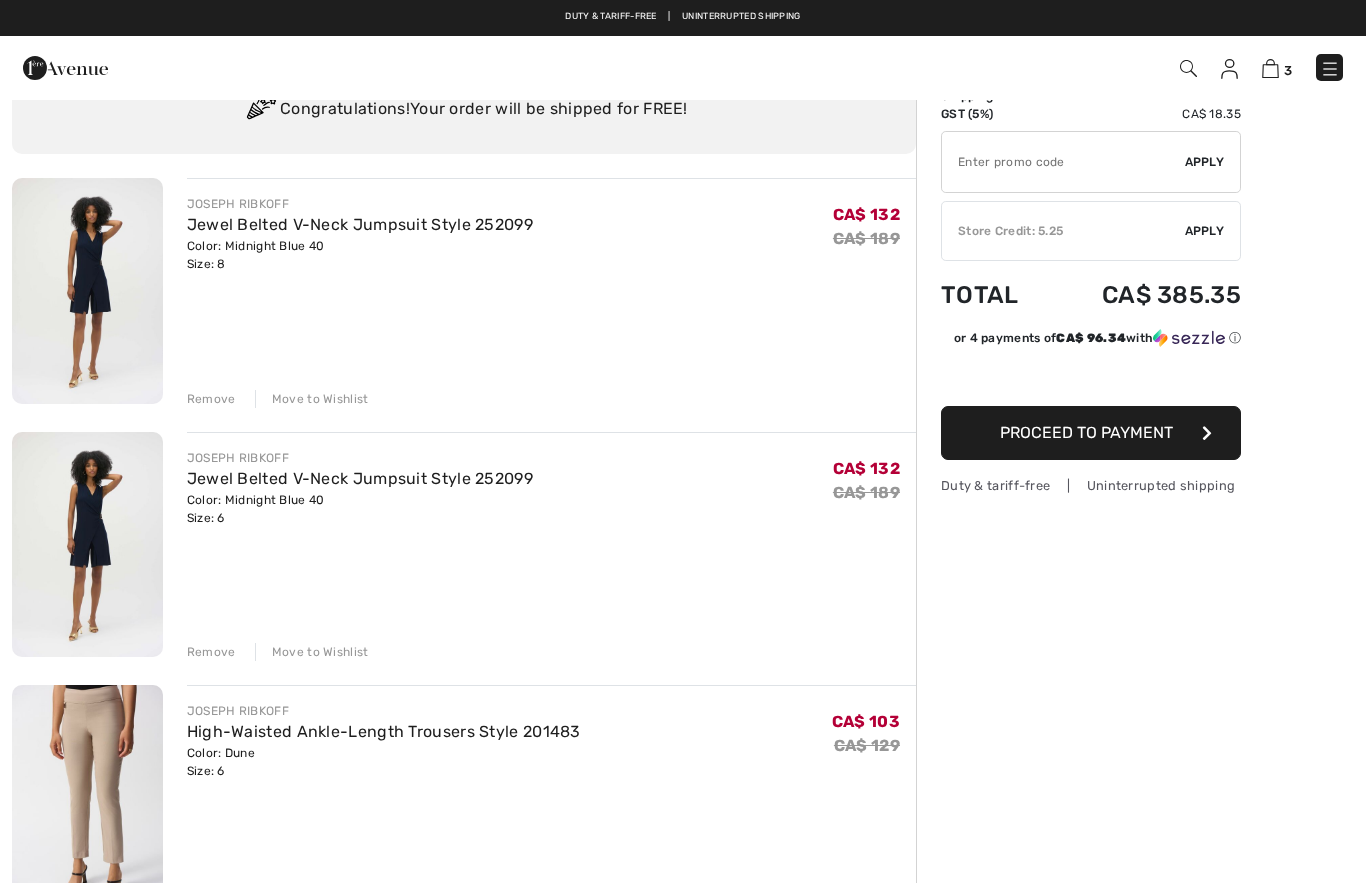 scroll, scrollTop: 0, scrollLeft: 0, axis: both 